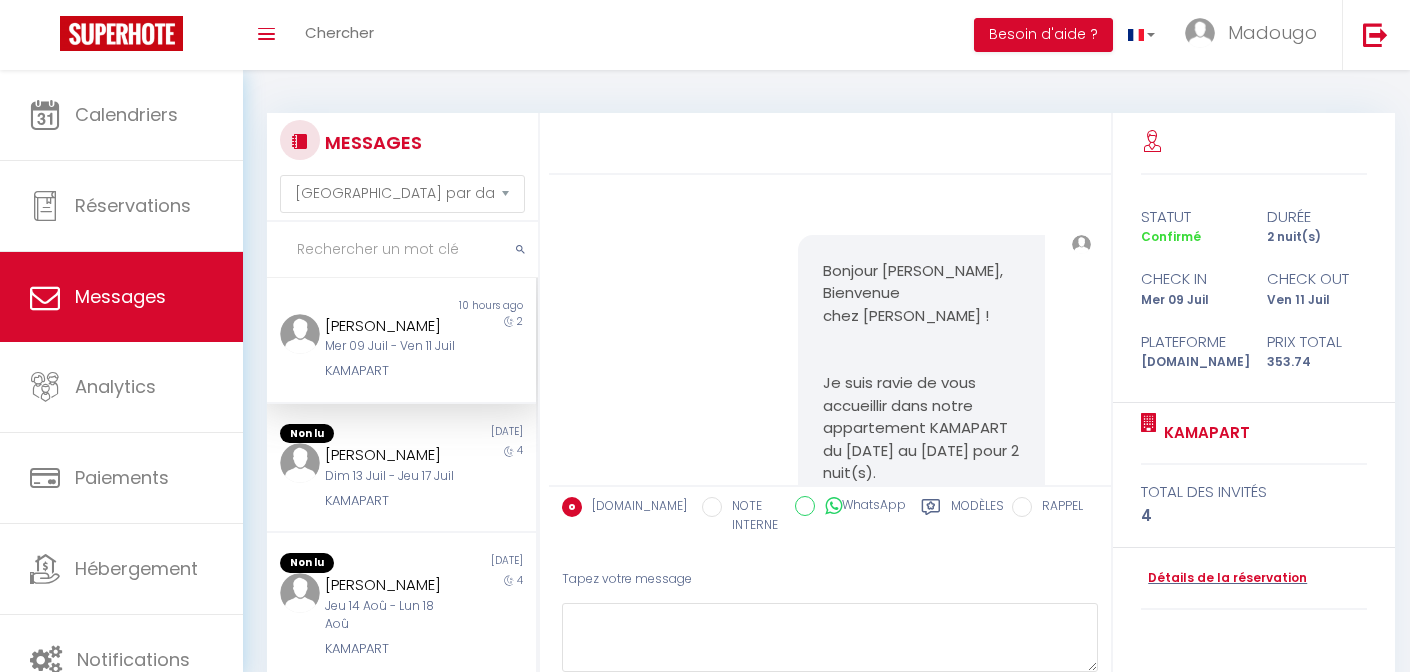 select on "message" 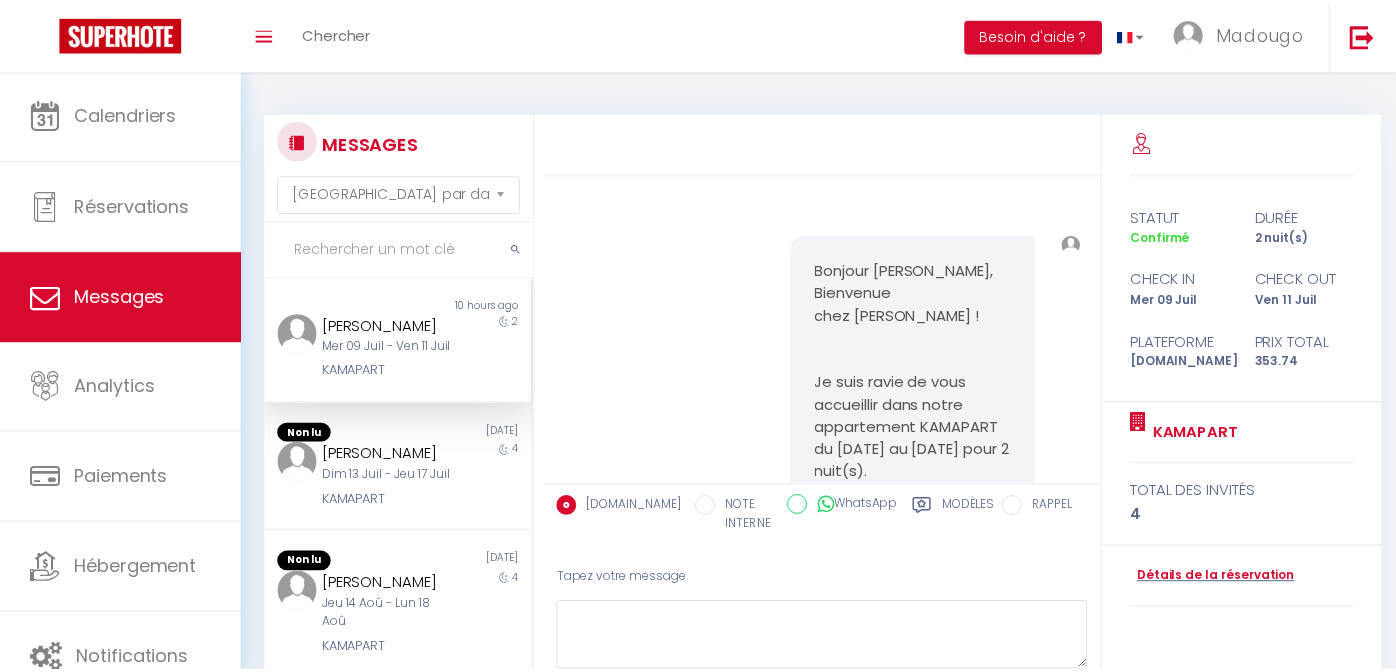 scroll, scrollTop: 0, scrollLeft: 0, axis: both 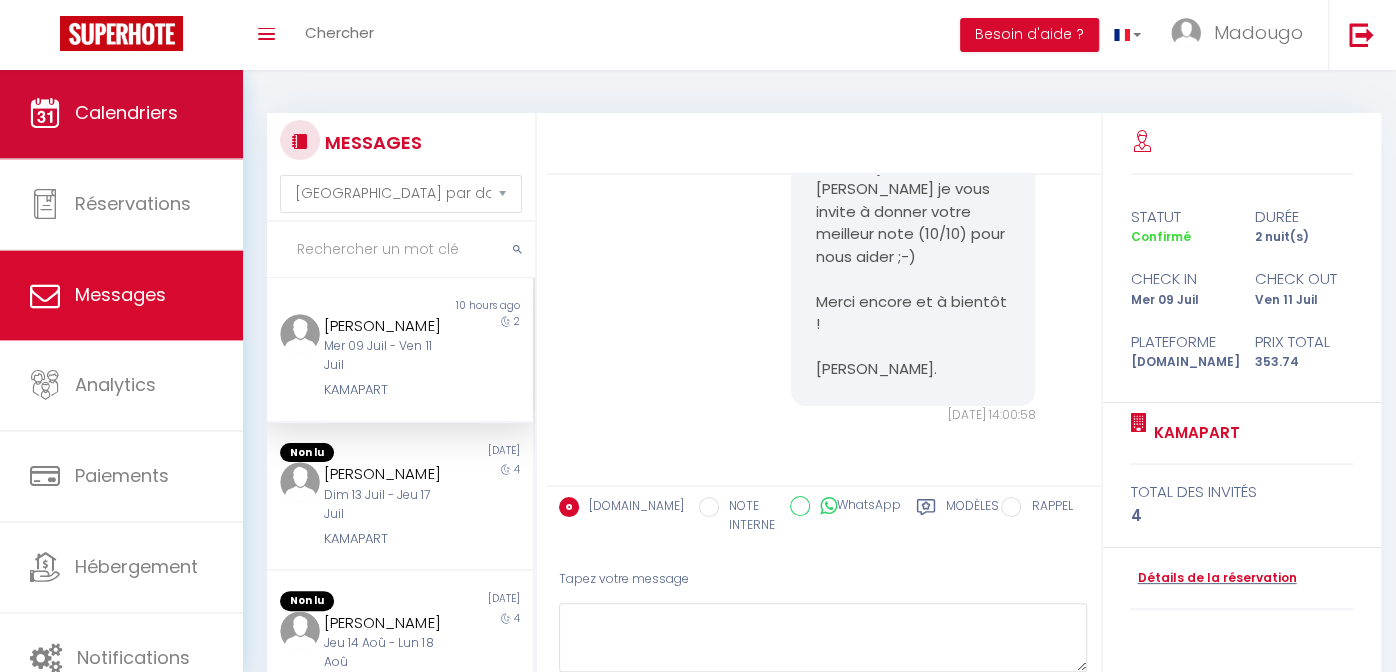 click on "Calendriers" at bounding box center (126, 112) 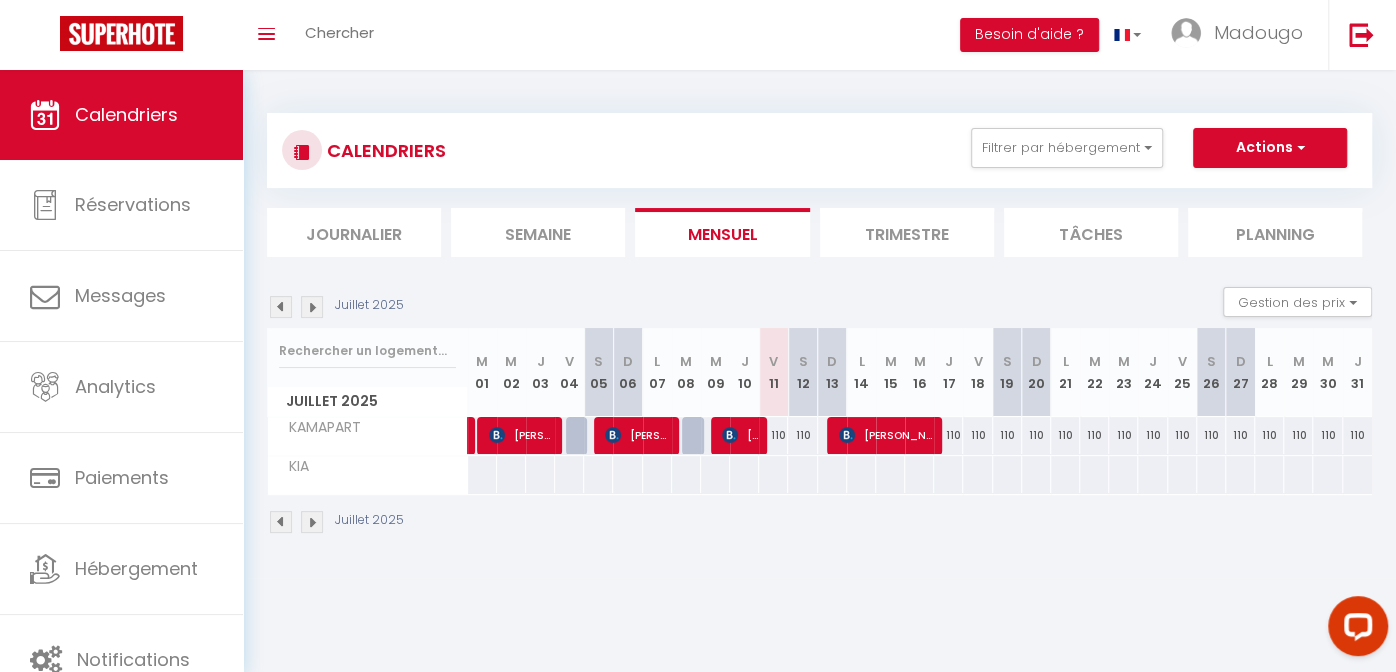 scroll, scrollTop: 0, scrollLeft: 0, axis: both 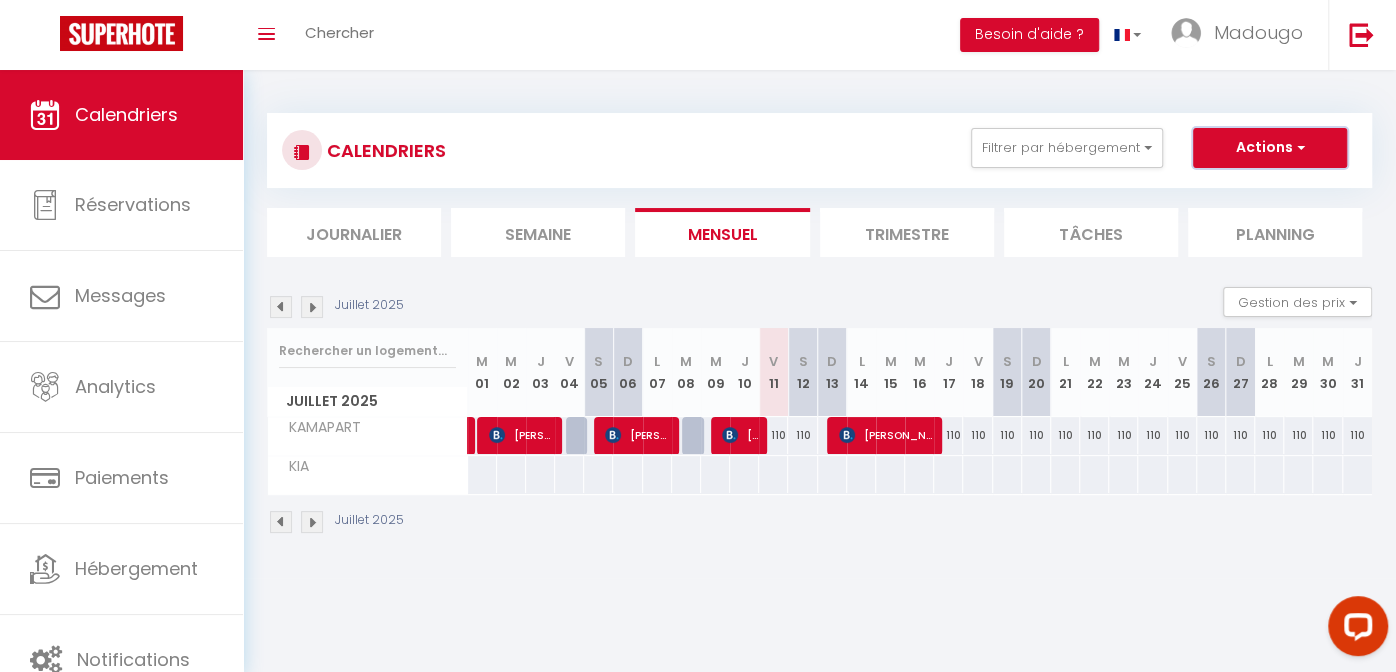 click on "Actions" at bounding box center (1270, 148) 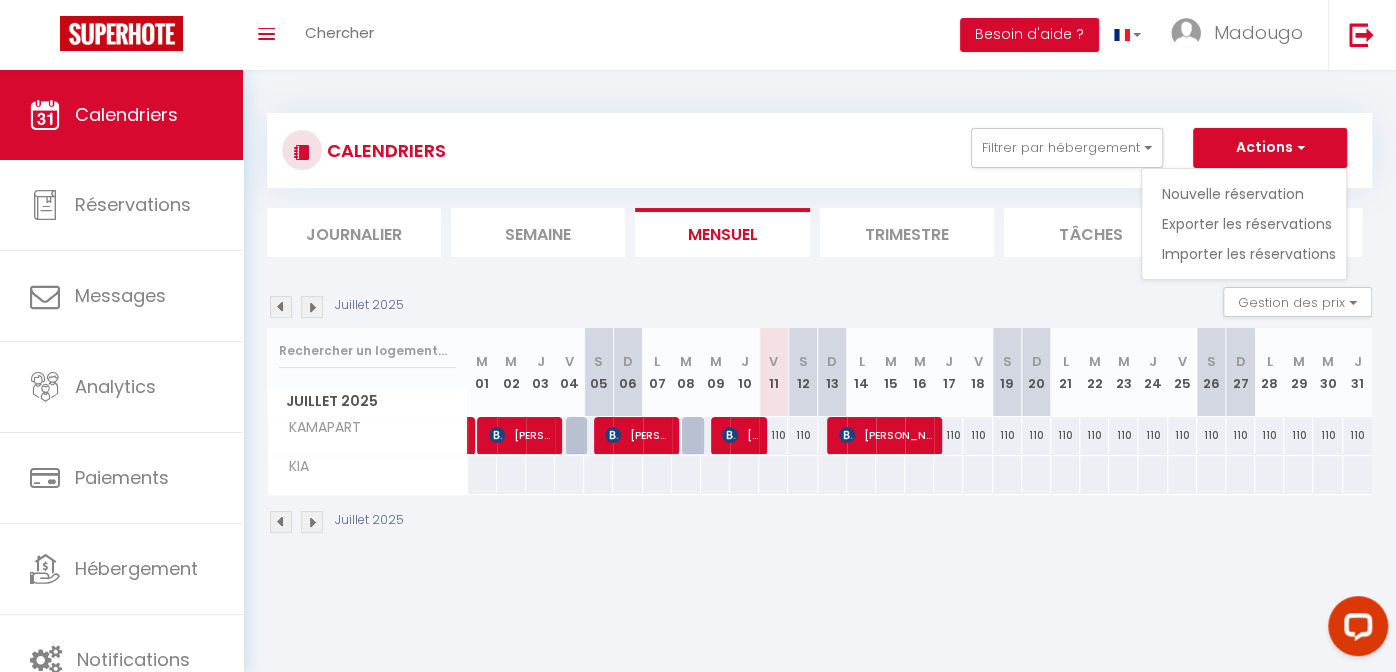 click on "CALENDRIERS
Filtrer par hébergement
Tous       KAMAPART     KIA    Effacer   Sauvegarder
Actions
Nouvelle réservation   Exporter les réservations   Importer les réservations
Journalier
[GEOGRAPHIC_DATA]
Mensuel
Trimestre
Tâches
Planning
[DATE]
Gestion des prix
Nb Nuits minimum   Règles   Disponibilité           [DATE]
M
01
M
02
J
03
V
04
S   D   L" at bounding box center [819, 324] 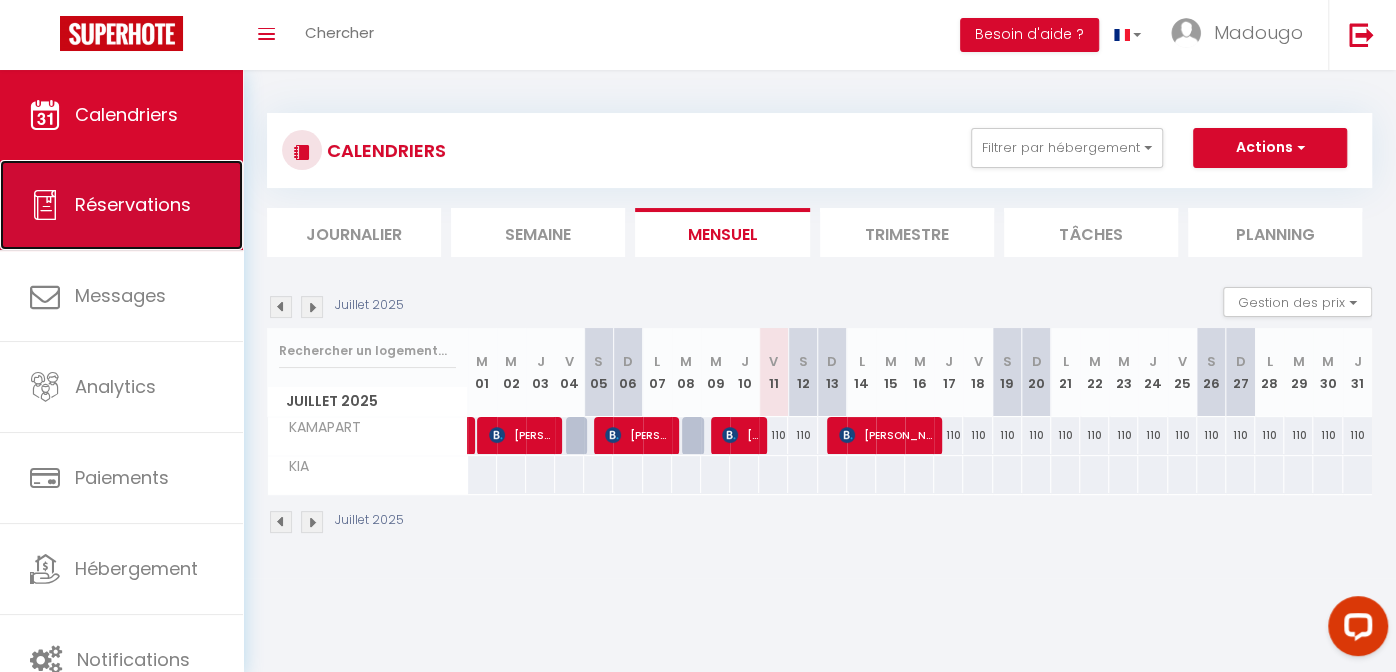 click on "Réservations" at bounding box center (133, 204) 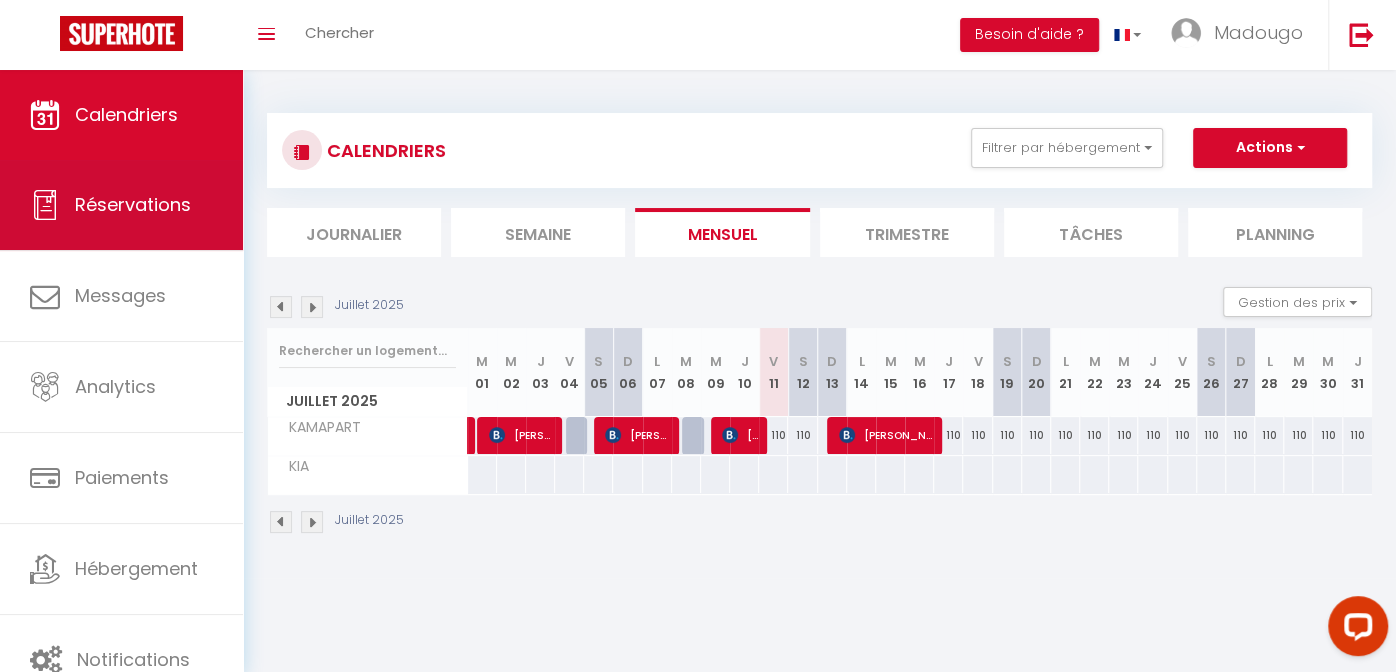 select on "not_cancelled" 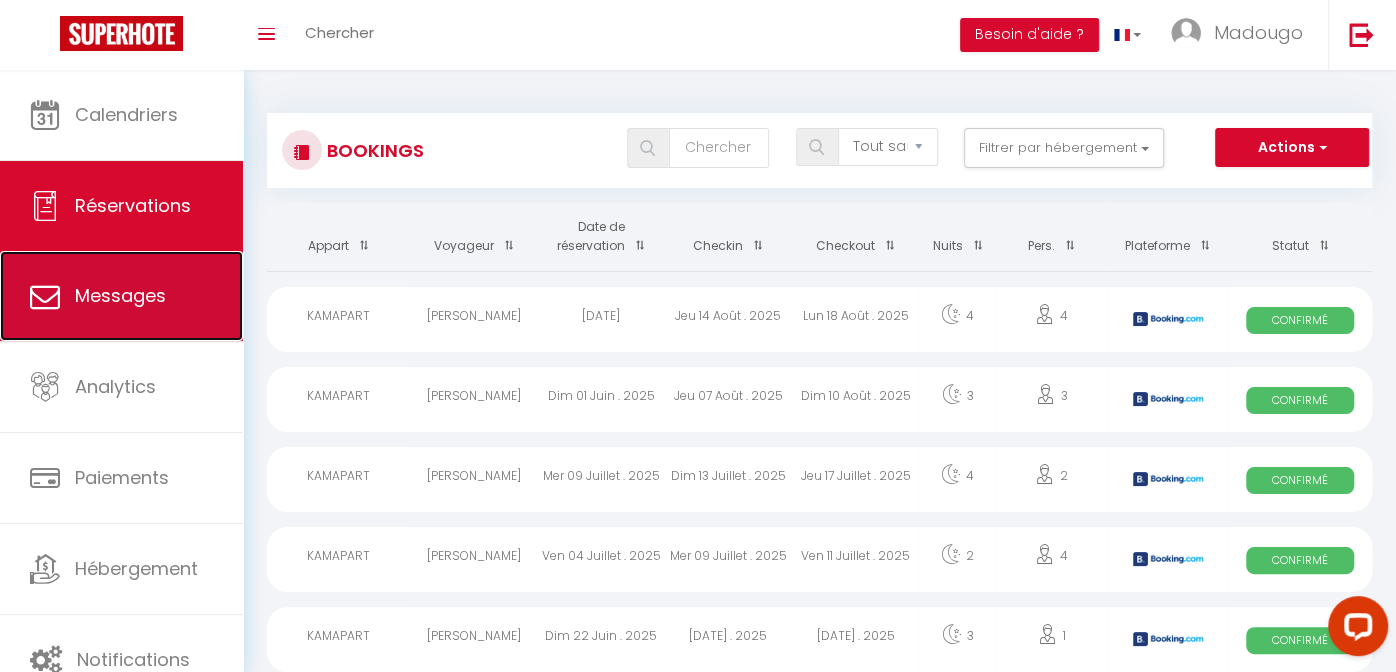 click on "Messages" at bounding box center (120, 295) 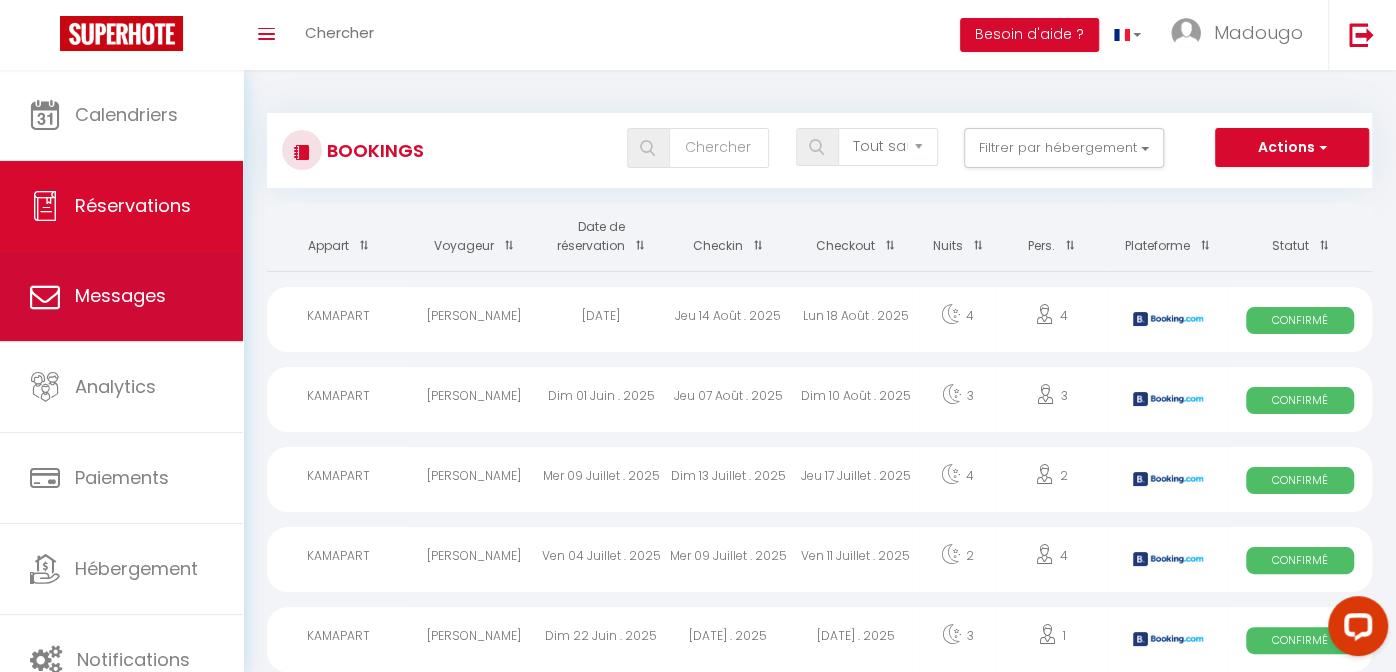 select on "message" 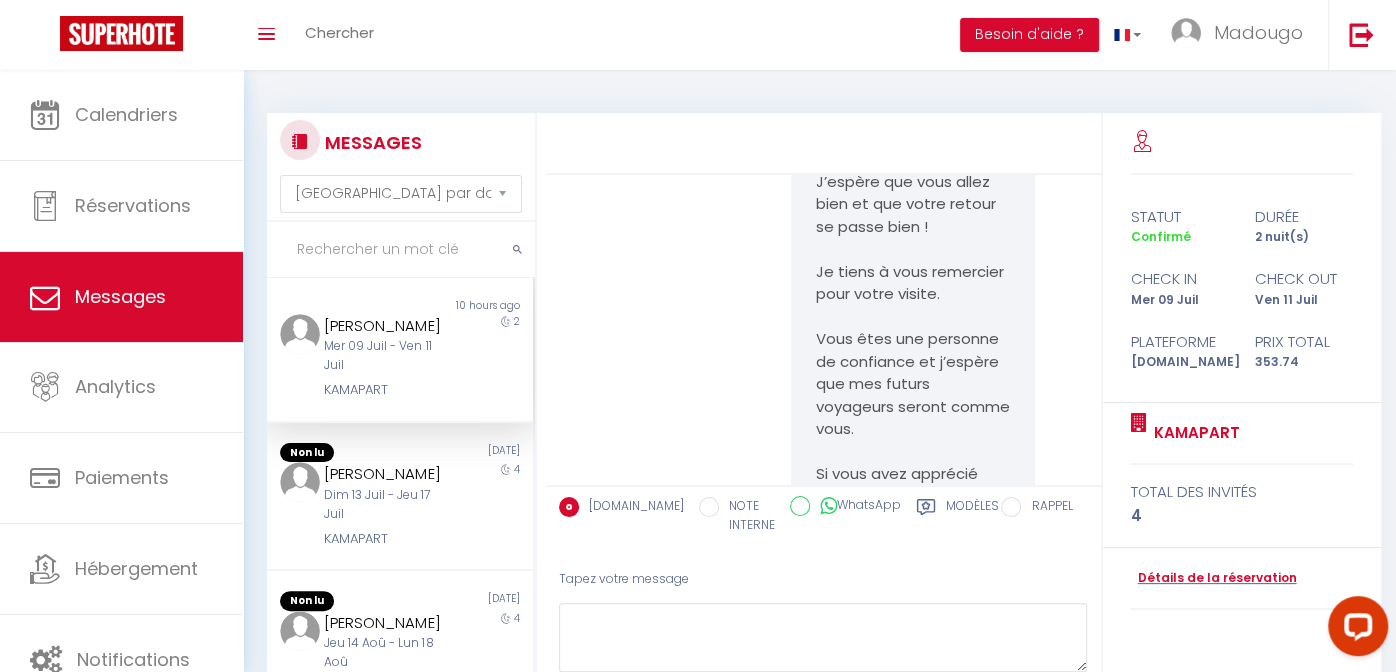 scroll, scrollTop: 8022, scrollLeft: 0, axis: vertical 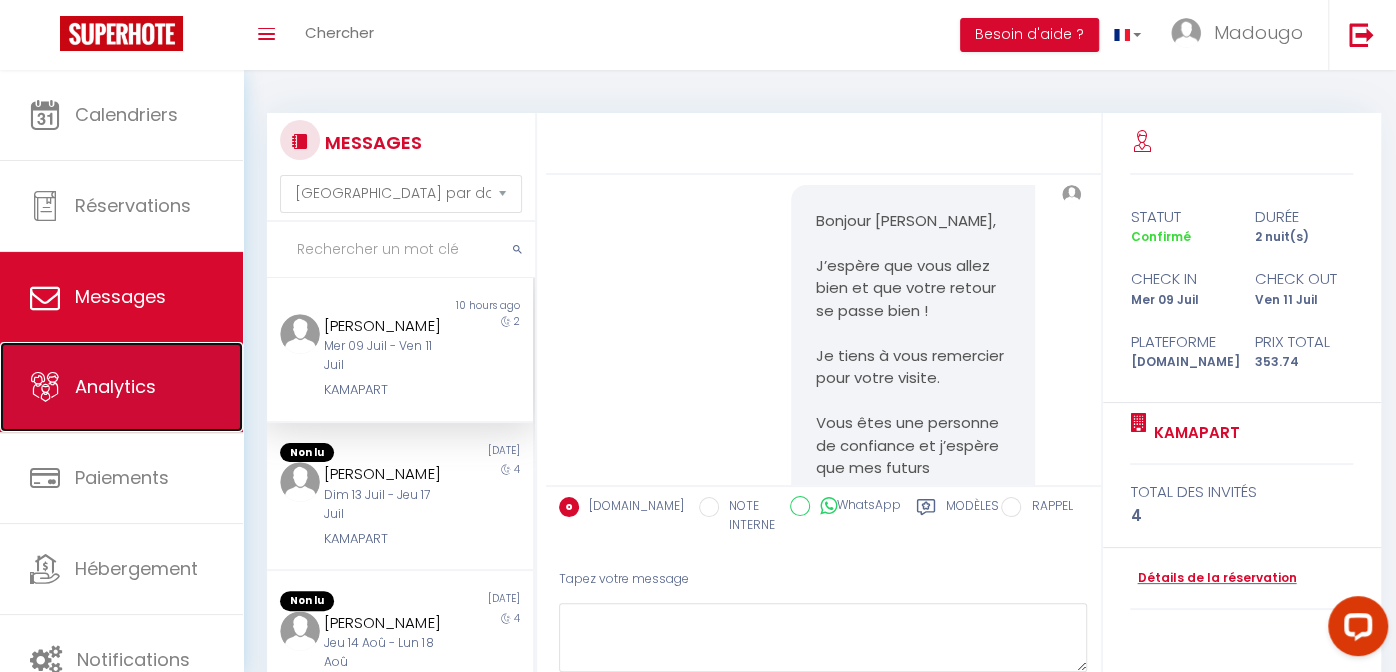 click on "Analytics" at bounding box center [115, 386] 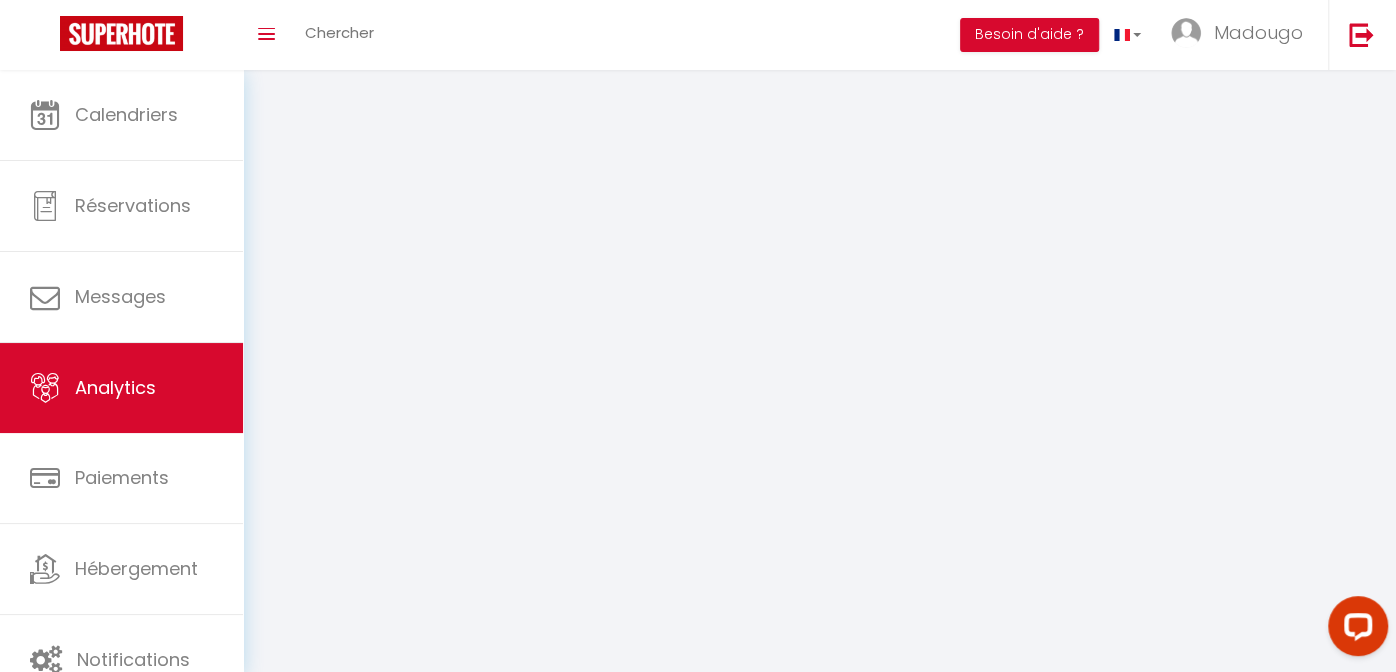 select on "2025" 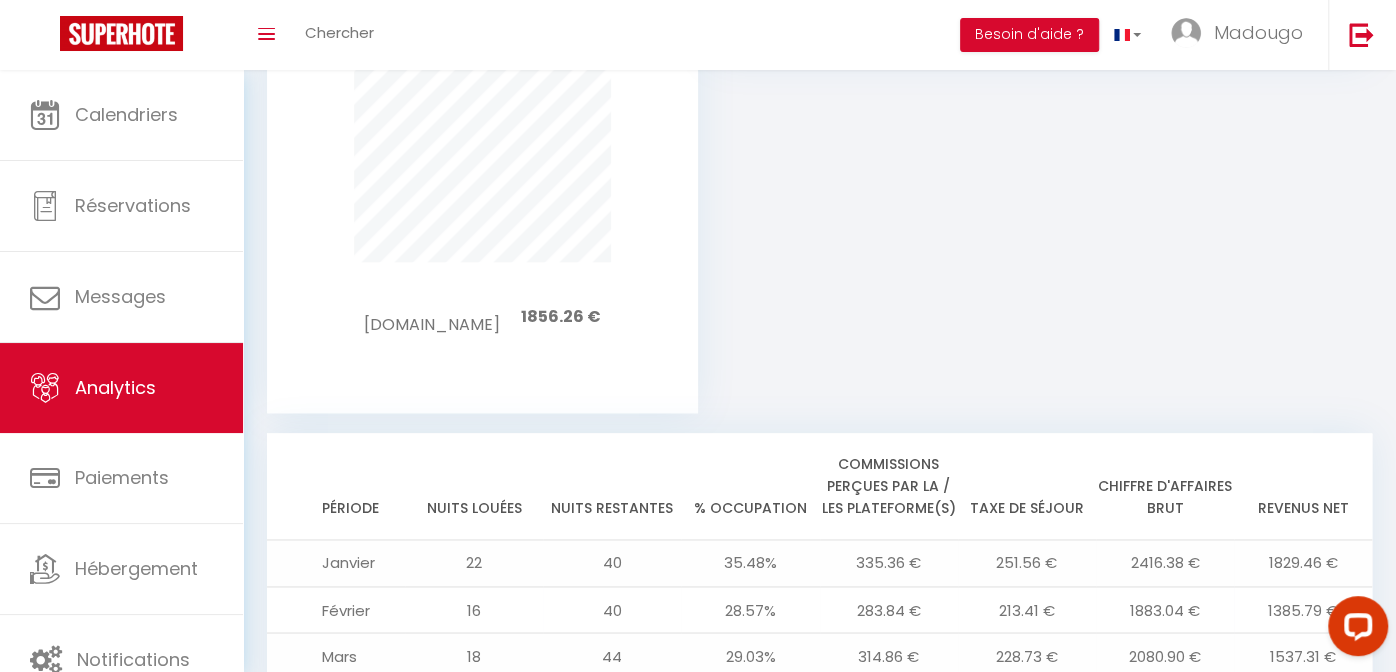 scroll, scrollTop: 1600, scrollLeft: 0, axis: vertical 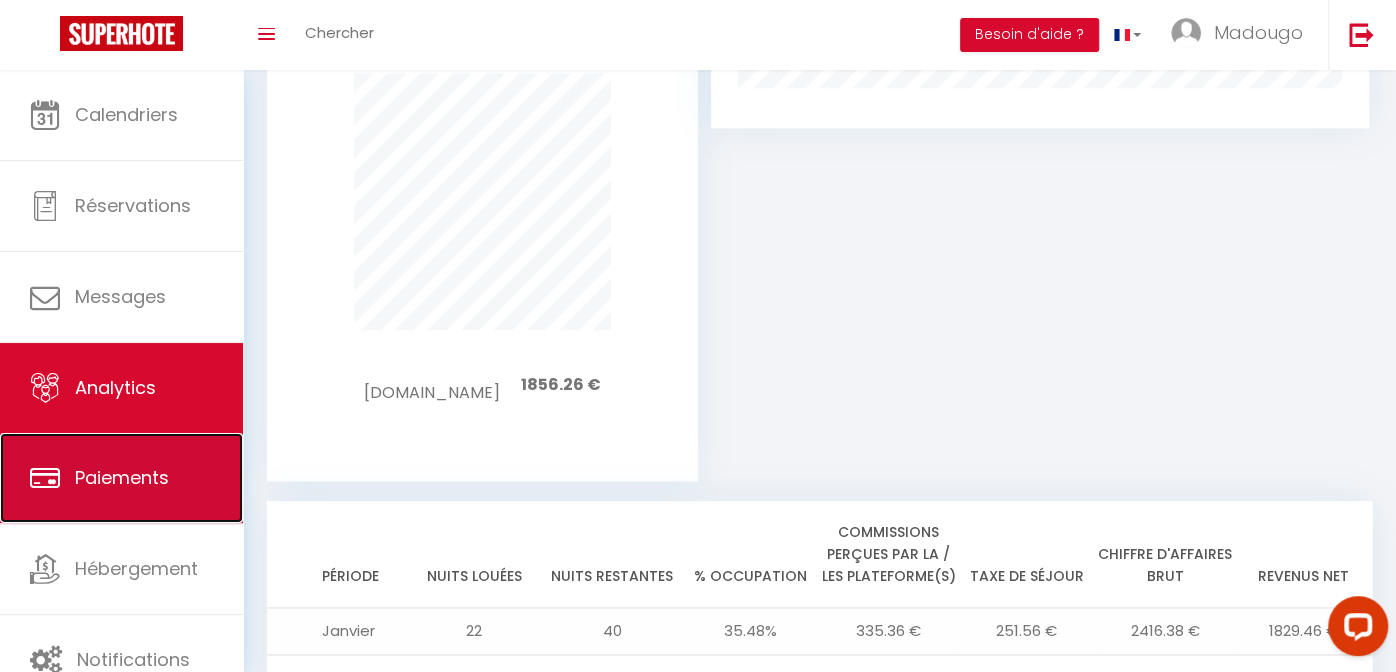 click on "Paiements" at bounding box center [122, 477] 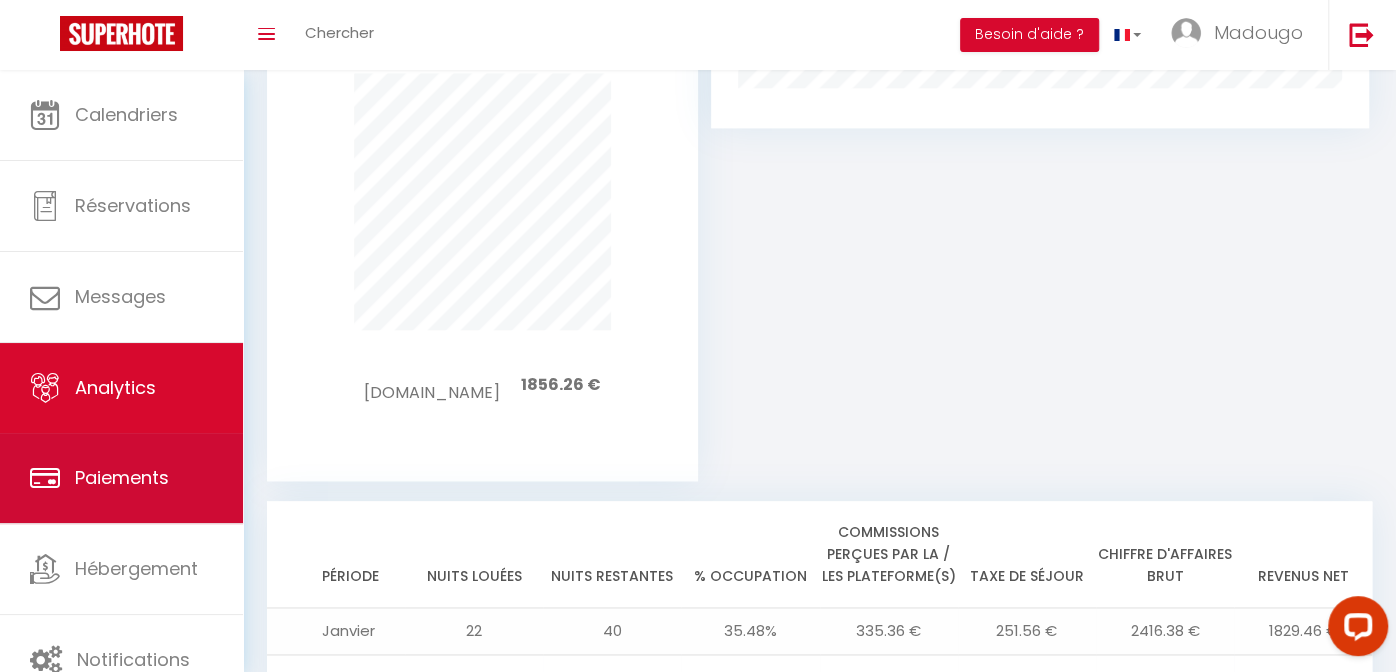 scroll, scrollTop: 0, scrollLeft: 0, axis: both 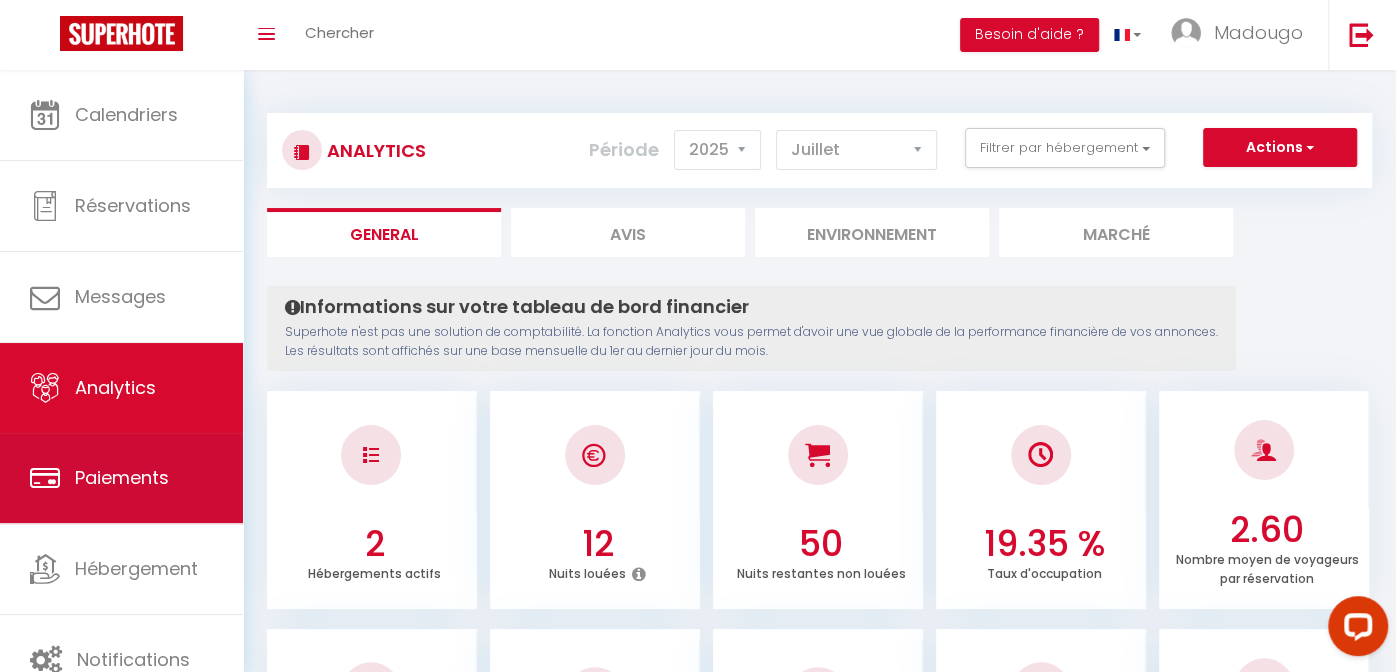 select on "2" 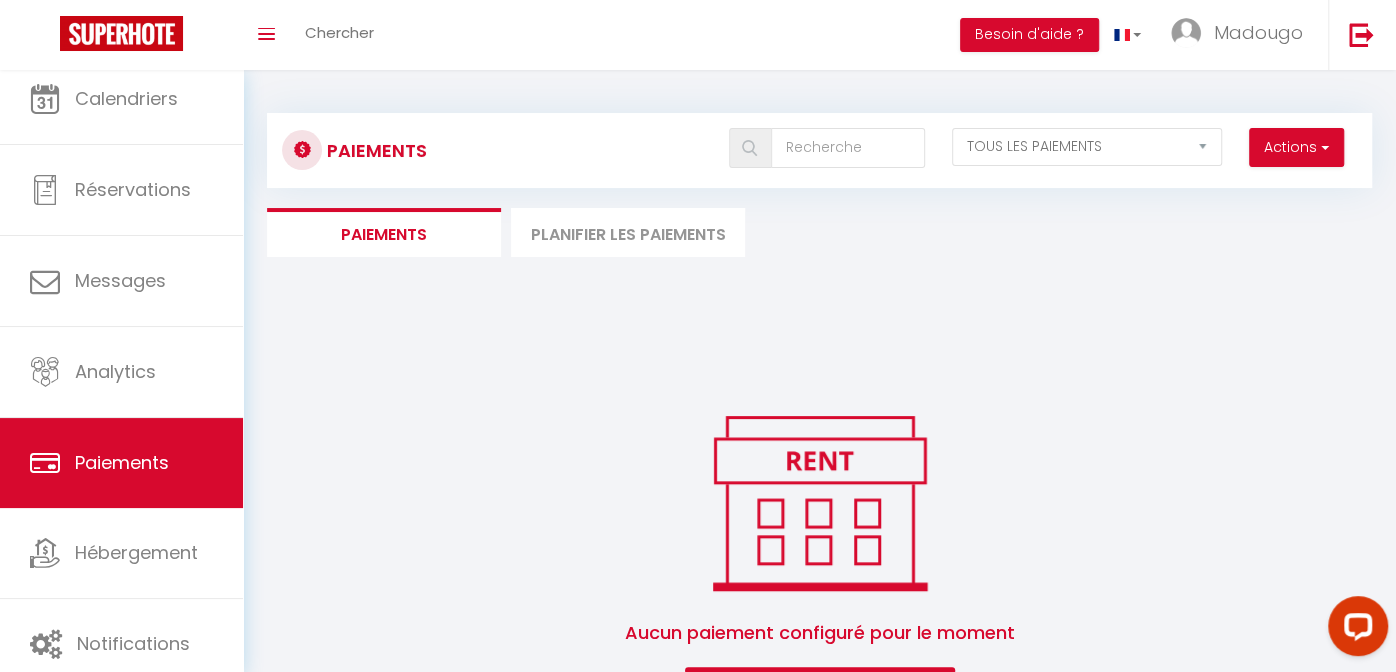 scroll, scrollTop: 28, scrollLeft: 0, axis: vertical 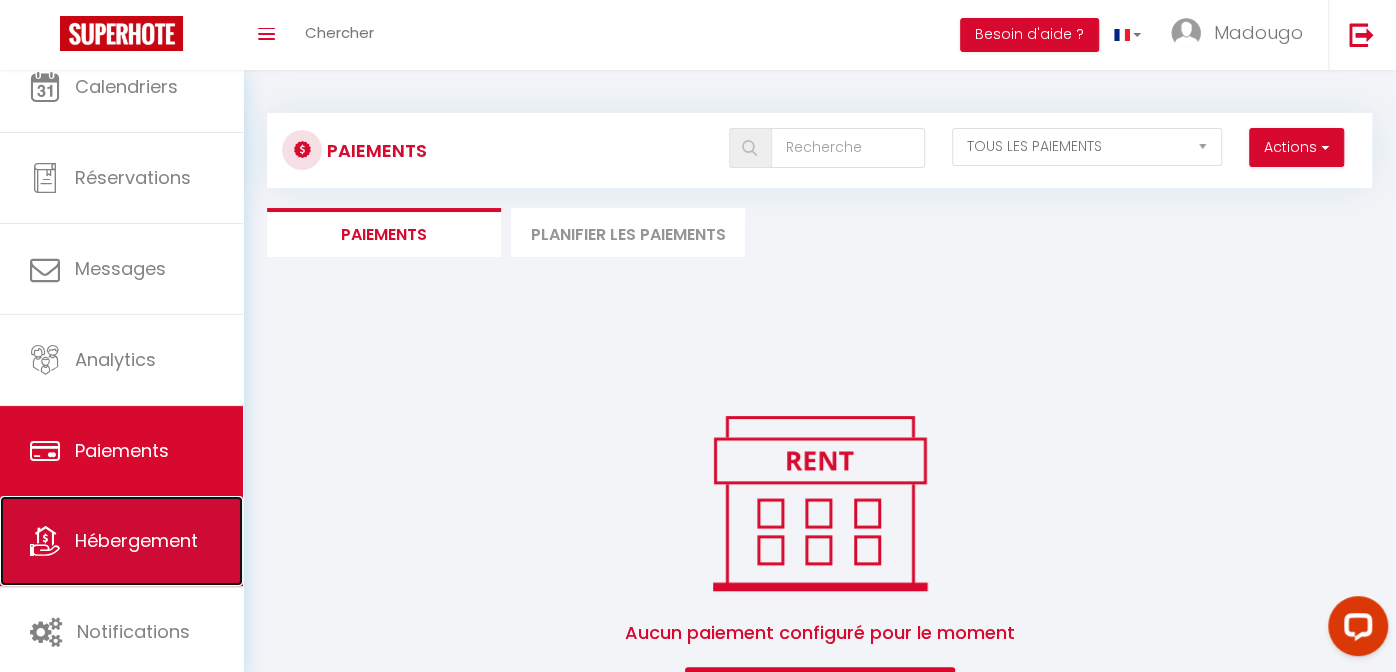 click on "Hébergement" at bounding box center (136, 540) 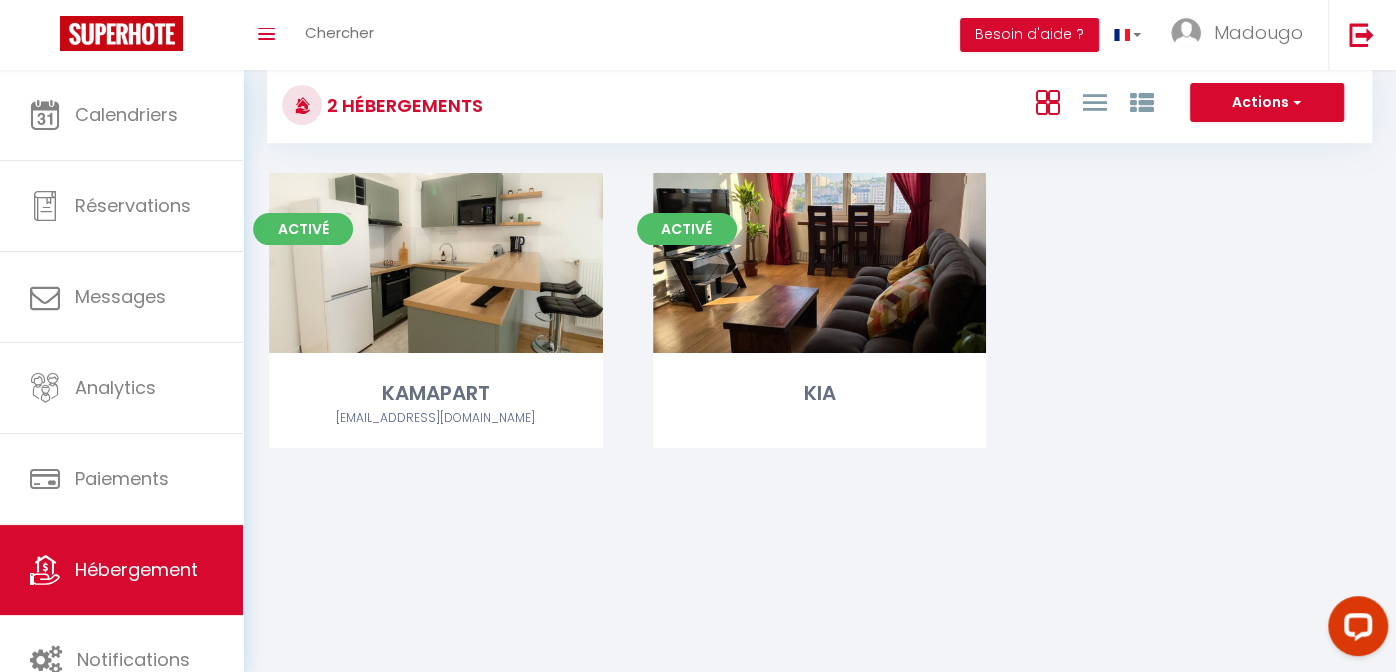 scroll, scrollTop: 70, scrollLeft: 0, axis: vertical 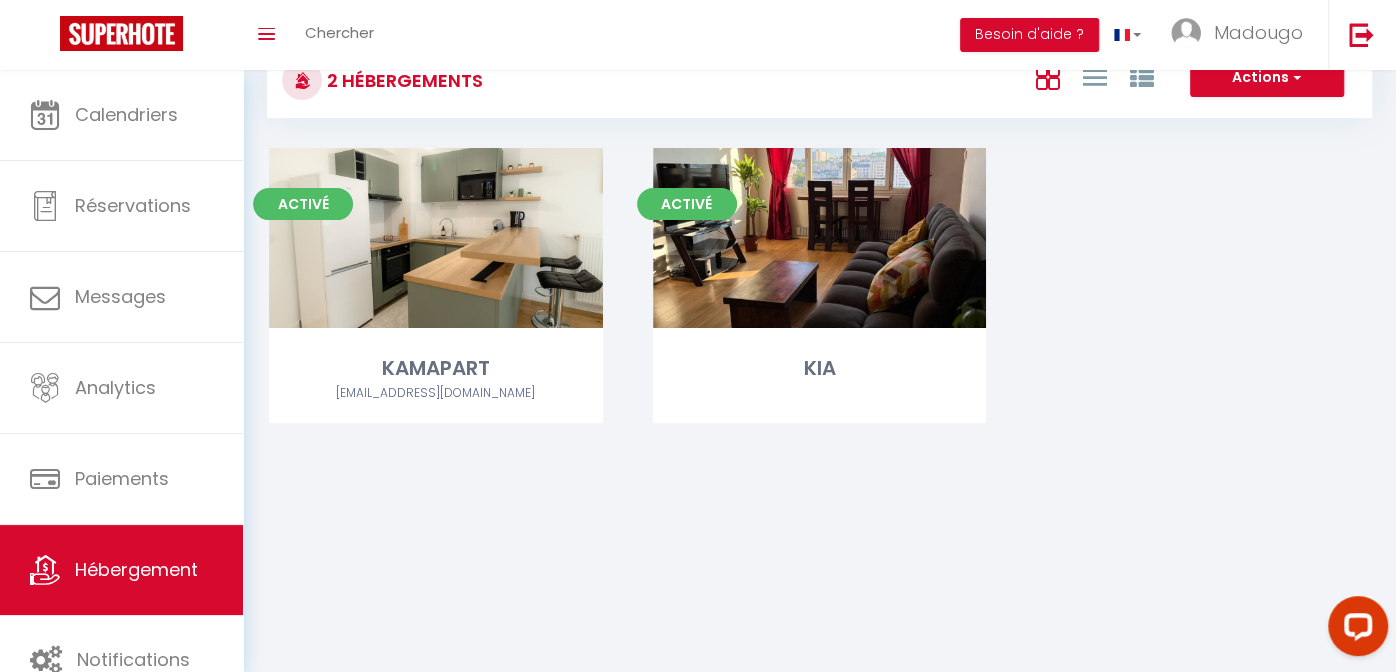 drag, startPoint x: 1128, startPoint y: 420, endPoint x: 1122, endPoint y: 411, distance: 10.816654 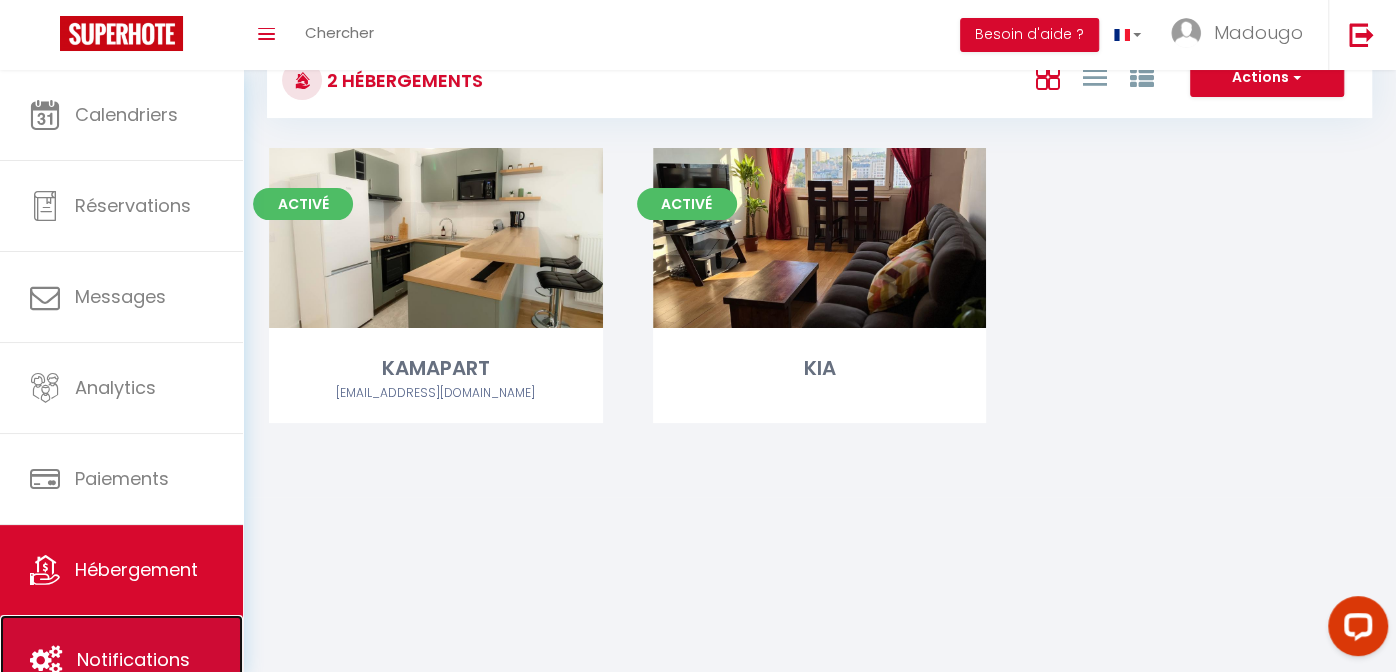 click on "Notifications" at bounding box center (121, 660) 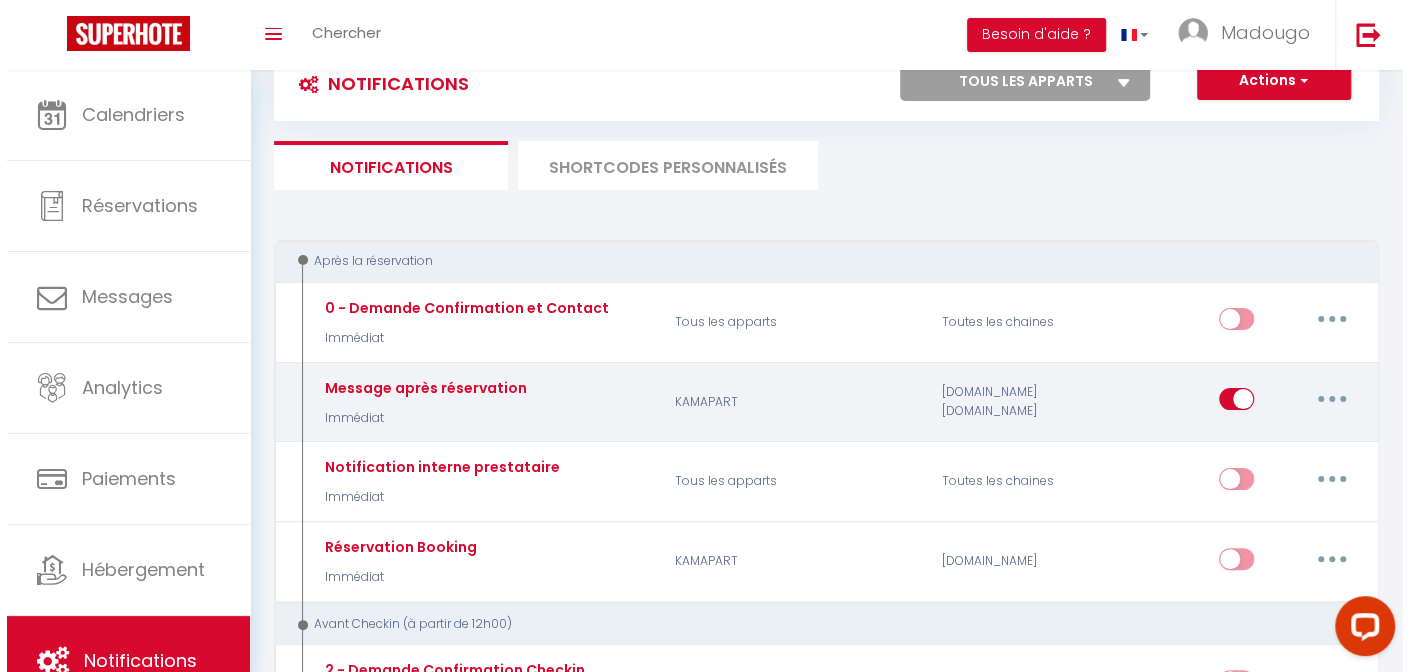scroll, scrollTop: 99, scrollLeft: 0, axis: vertical 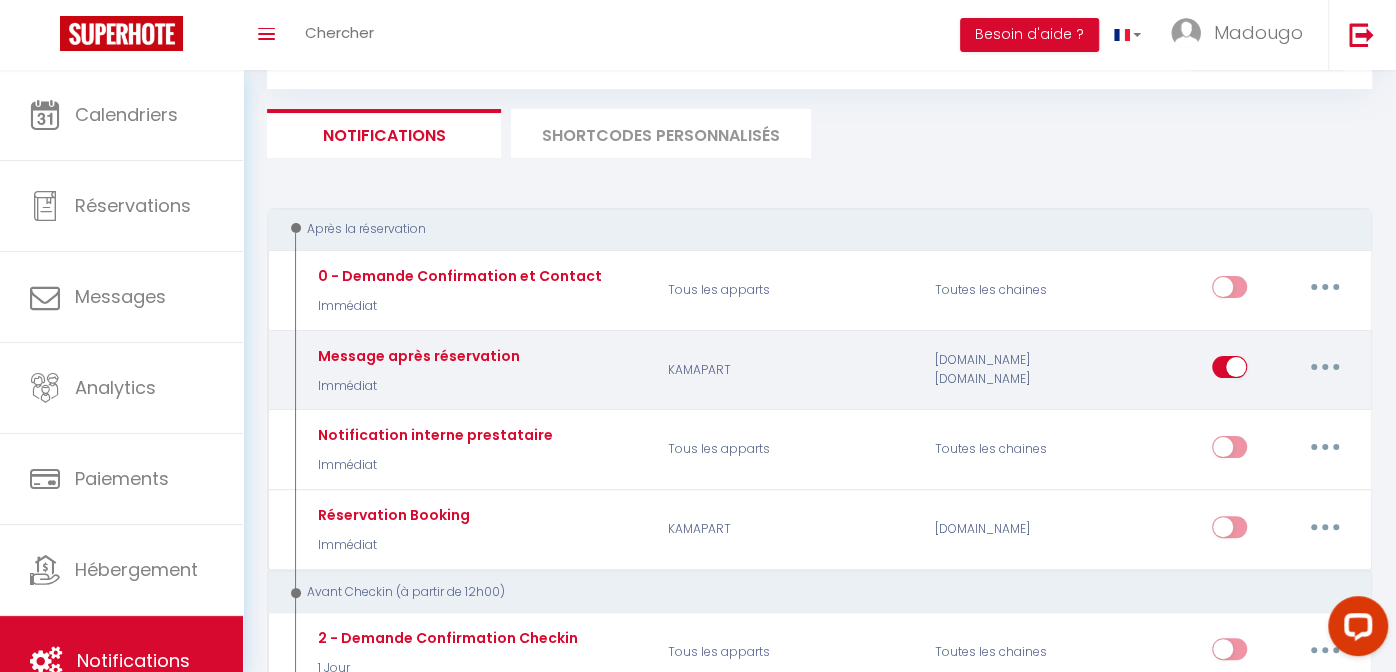 click on "Message après réservation    Immédiat" at bounding box center (416, 370) 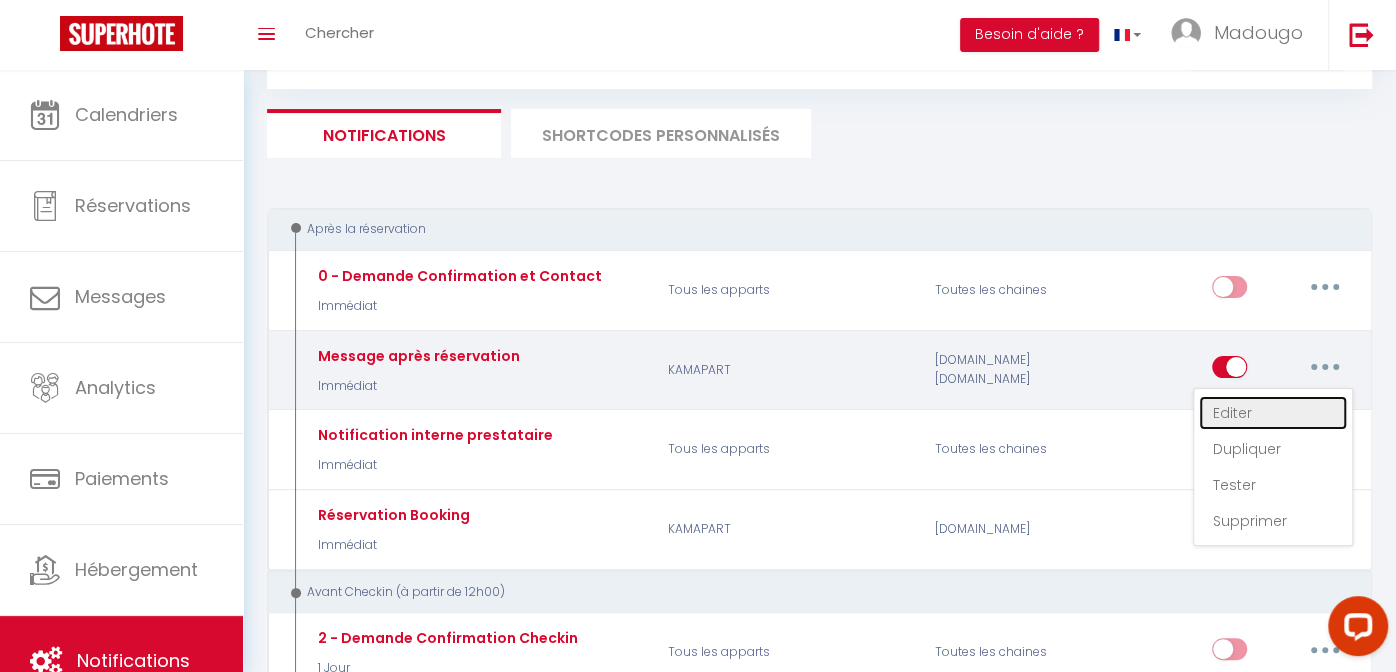 click on "Editer" at bounding box center (1273, 413) 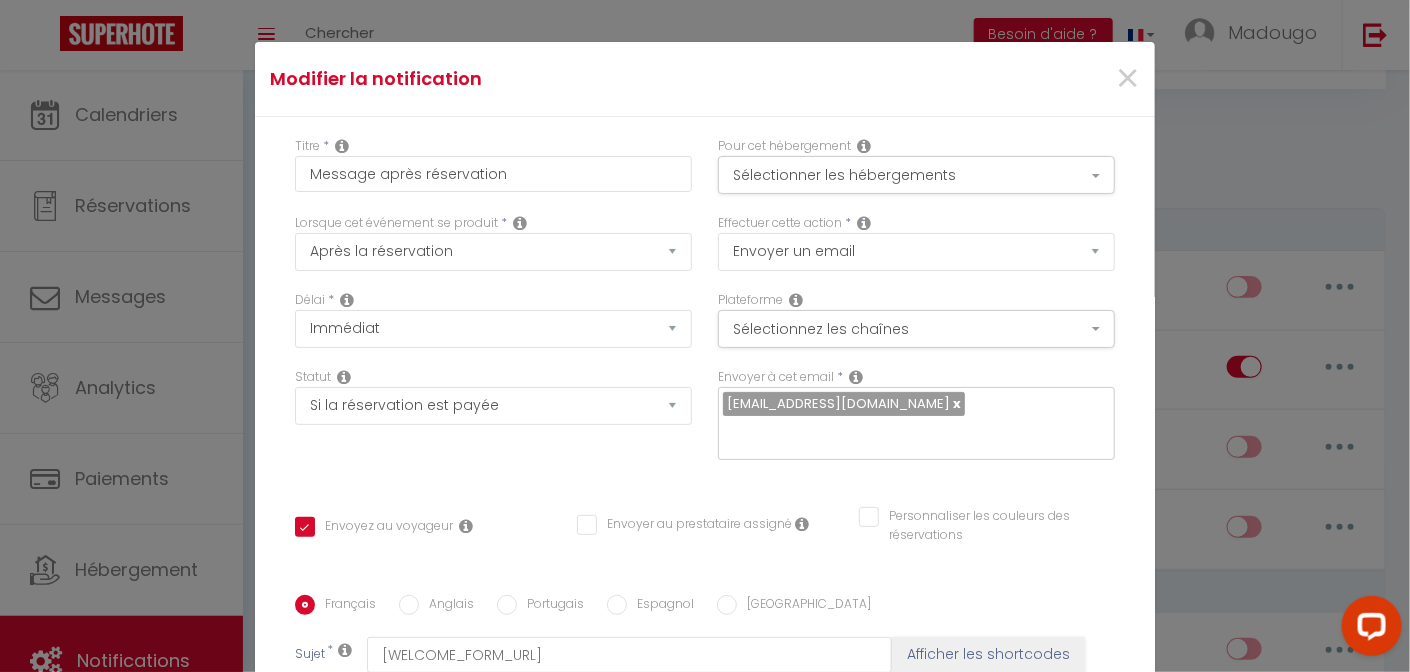 drag, startPoint x: 635, startPoint y: 259, endPoint x: 1409, endPoint y: 533, distance: 821.0676 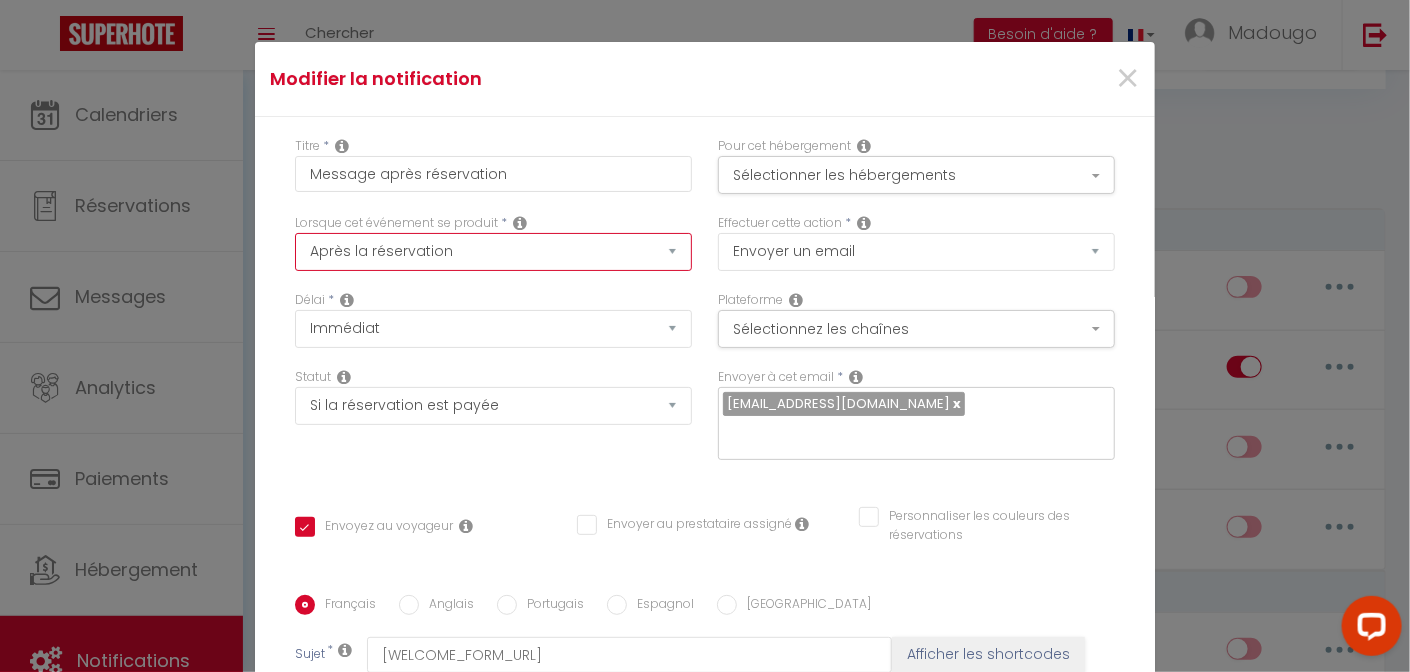 click on "Après la réservation   Avant Checkin (à partir de 12h00)   Après Checkin (à partir de 12h00)   Avant Checkout (à partir de 12h00)   Après Checkout (à partir de 12h00)   Température   Co2   Bruit sonore   Après visualisation lien paiement   Après Paiement Lien KO   Après Caution Lien KO   Après Paiement Automatique KO   Après Caution Automatique KO   Après Visualisation du Contrat   Après Signature du Contrat   Paiement OK   Après soumission formulaire bienvenue   Aprés annulation réservation   Après remboursement automatique   Date spécifique   Après Assignation   Après Désassignation   Après soumission online checkin   Caution OK" at bounding box center (493, 252) 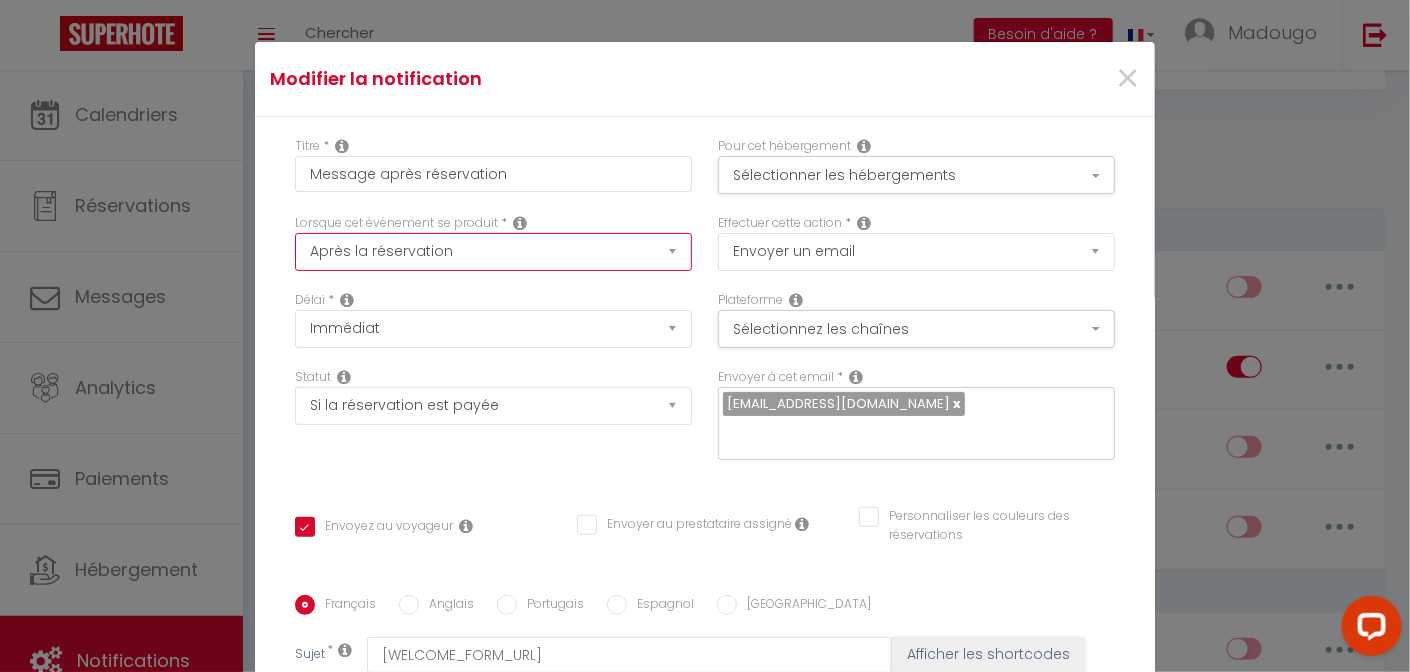 click on "Après la réservation   Avant Checkin (à partir de 12h00)   Après Checkin (à partir de 12h00)   Avant Checkout (à partir de 12h00)   Après Checkout (à partir de 12h00)   Température   Co2   Bruit sonore   Après visualisation lien paiement   Après Paiement Lien KO   Après Caution Lien KO   Après Paiement Automatique KO   Après Caution Automatique KO   Après Visualisation du Contrat   Après Signature du Contrat   Paiement OK   Après soumission formulaire bienvenue   Aprés annulation réservation   Après remboursement automatique   Date spécifique   Après Assignation   Après Désassignation   Après soumission online checkin   Caution OK" at bounding box center (493, 252) 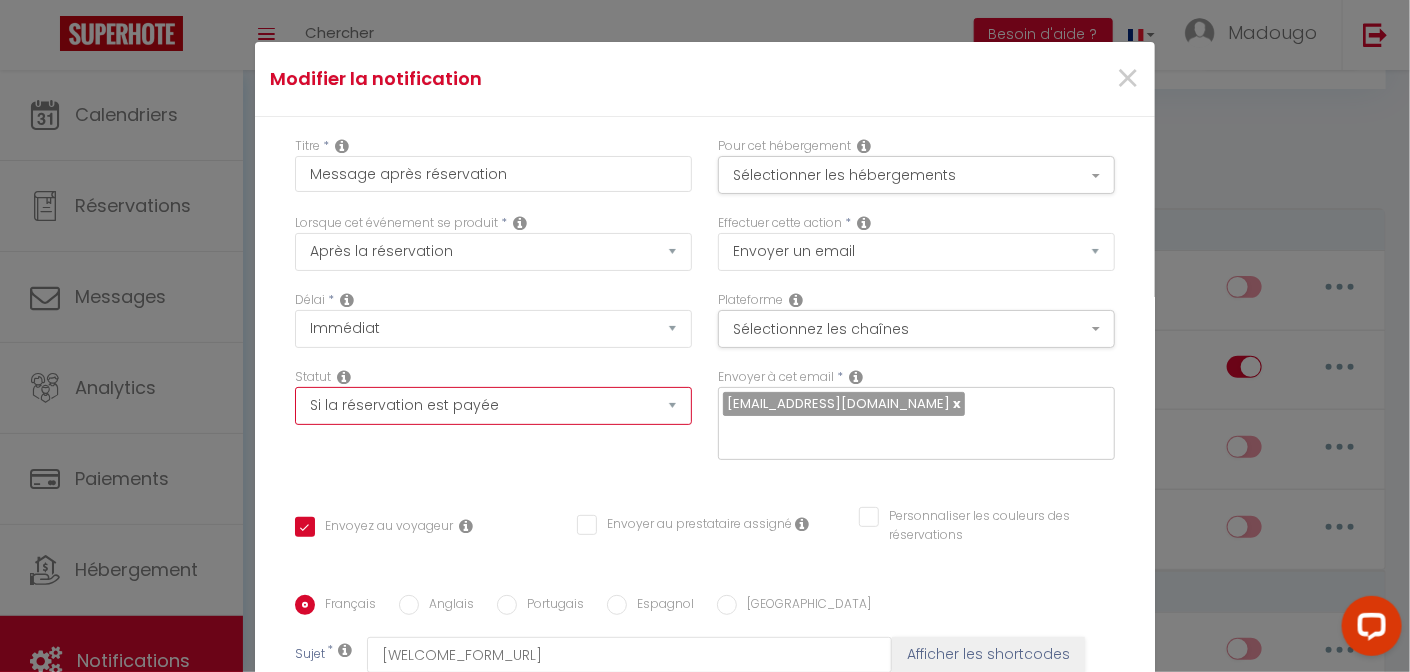 click on "Aucun   Si la réservation est payée   Si réservation non payée   Si la caution a été prise   Si caution non payée" at bounding box center [493, 406] 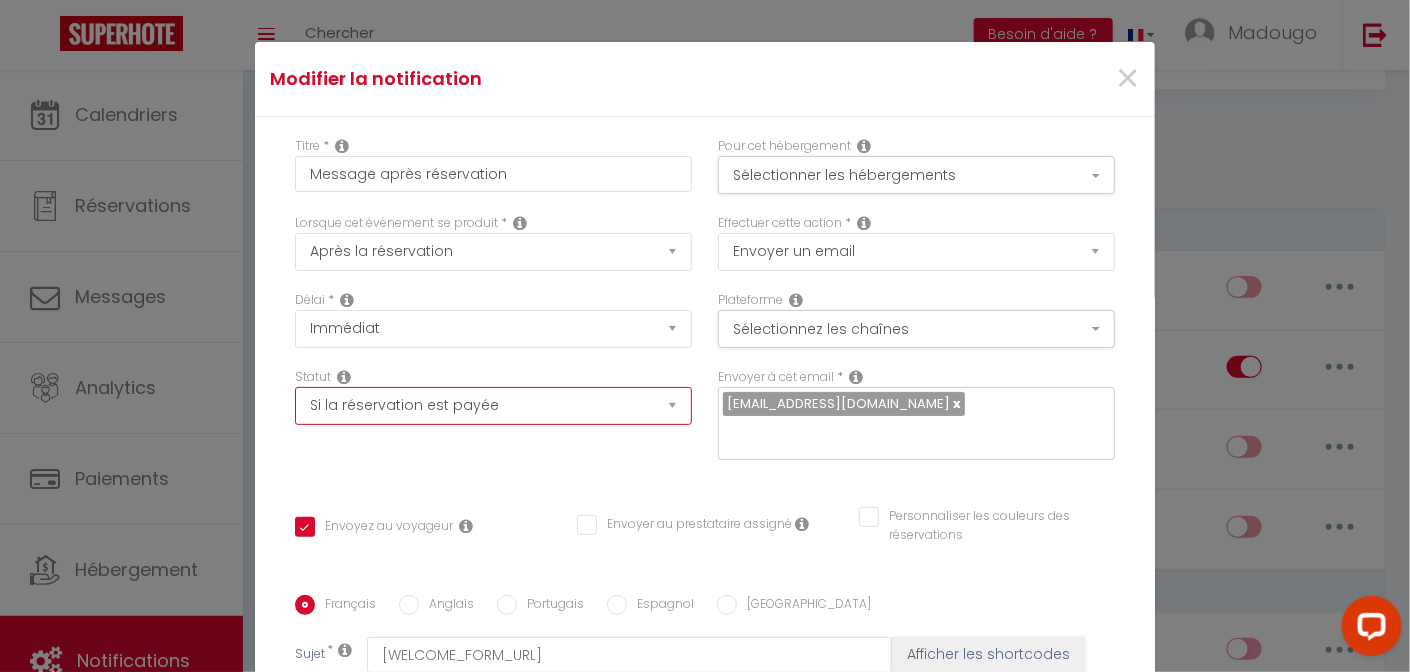 click on "Aucun   Si la réservation est payée   Si réservation non payée   Si la caution a été prise   Si caution non payée" at bounding box center [493, 406] 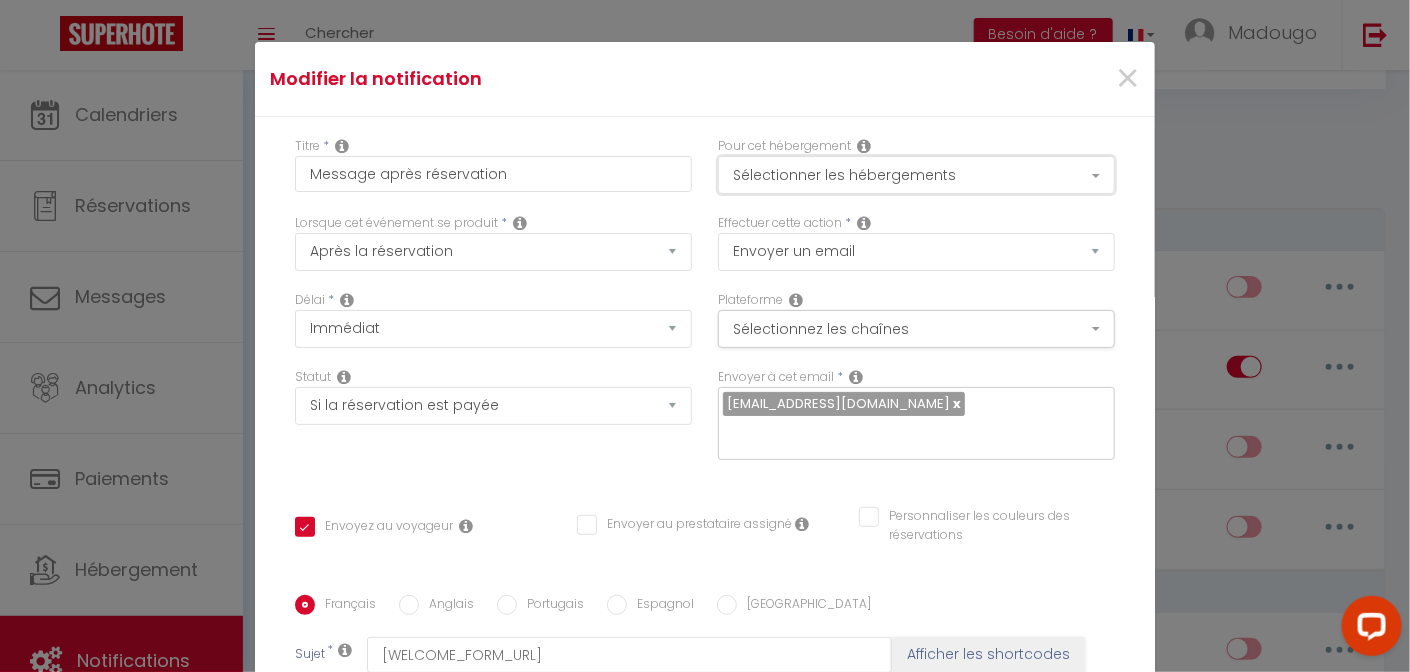 click on "Sélectionner les hébergements" at bounding box center (916, 175) 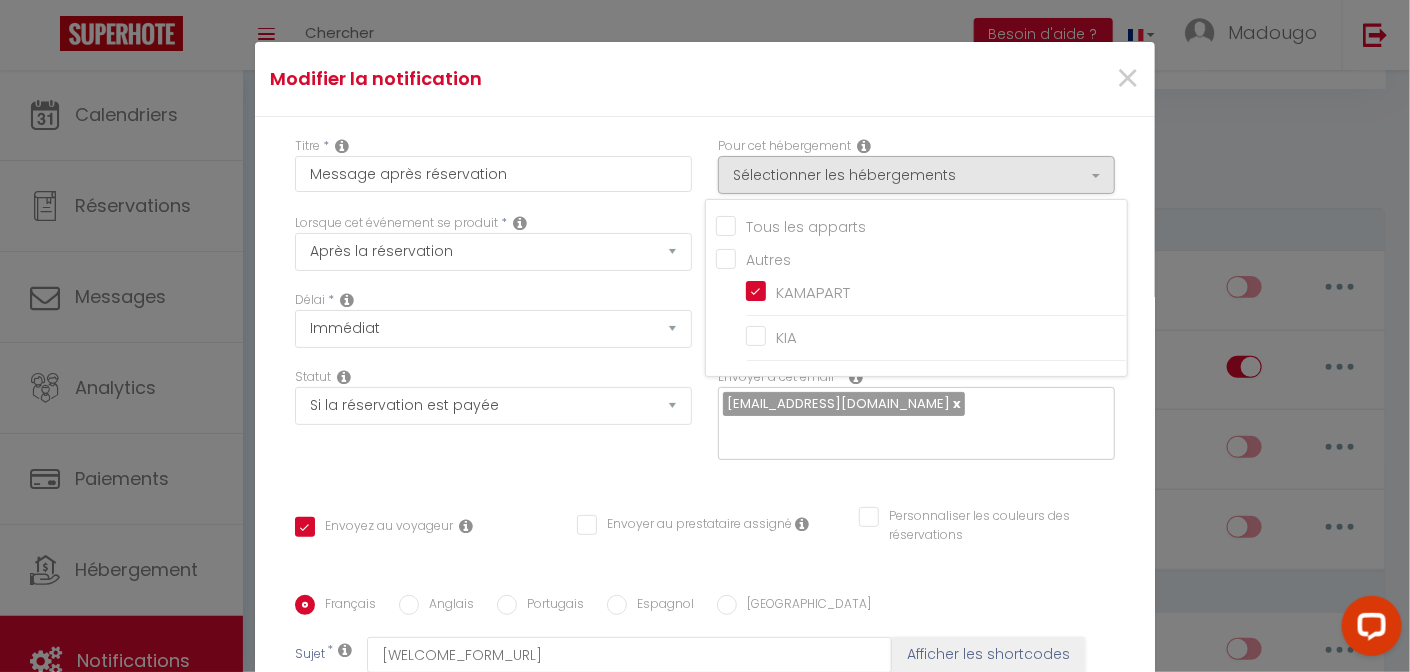 click on "Statut     Aucun   Si la réservation est payée   Si réservation non payée   Si la caution a été prise   Si caution non payée" at bounding box center (493, 424) 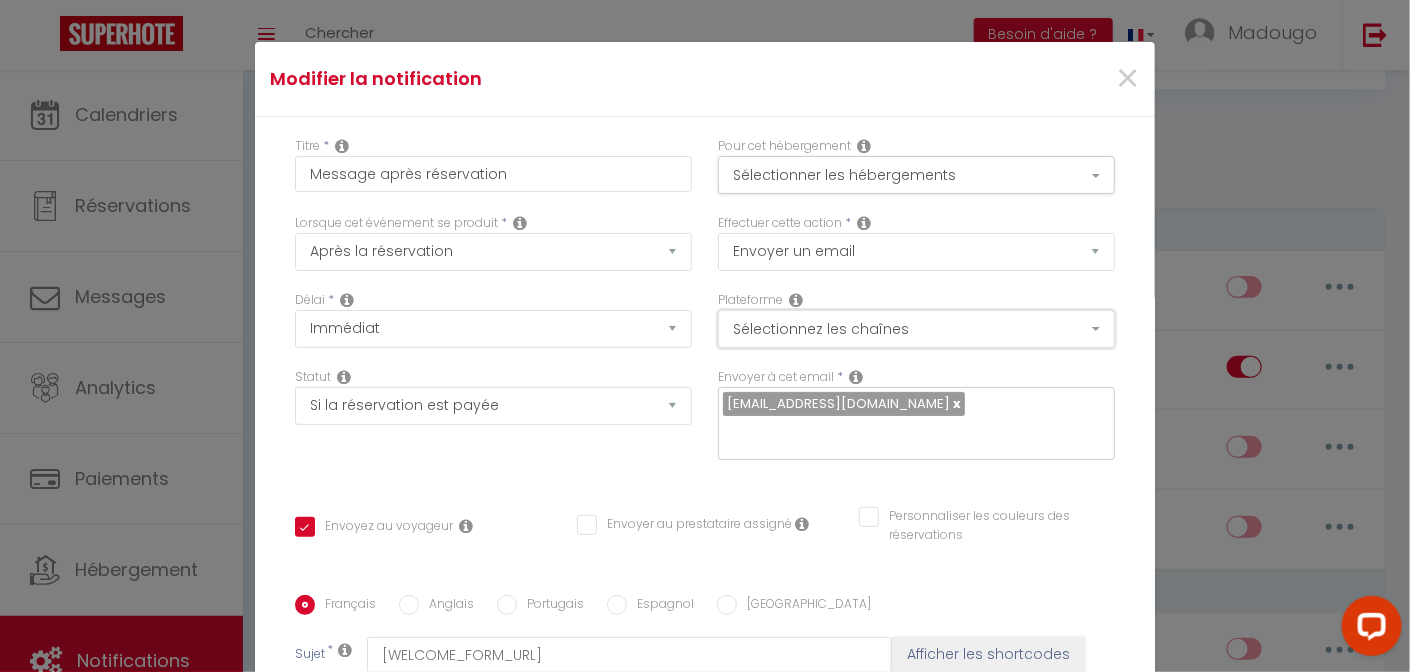 click on "Sélectionnez les chaînes" at bounding box center (916, 329) 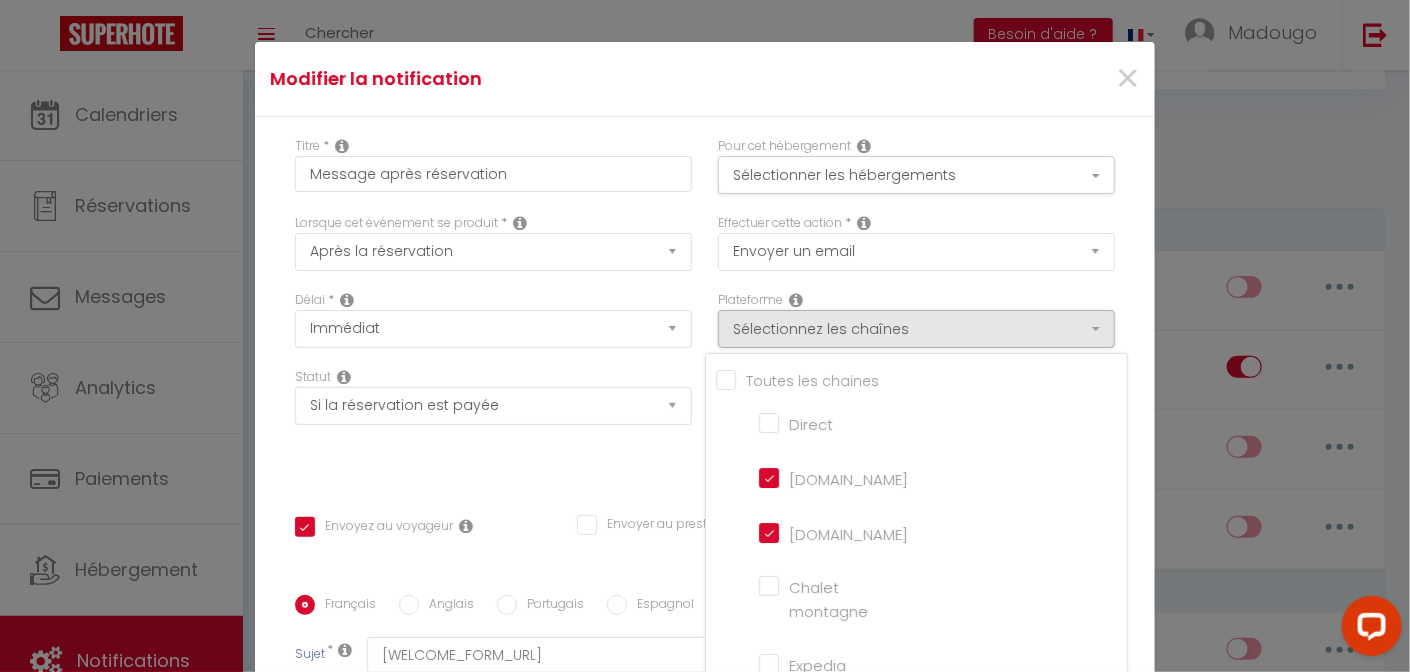 click on "Statut     Aucun   Si la réservation est payée   Si réservation non payée   Si la caution a été prise   Si caution non payée" at bounding box center [493, 424] 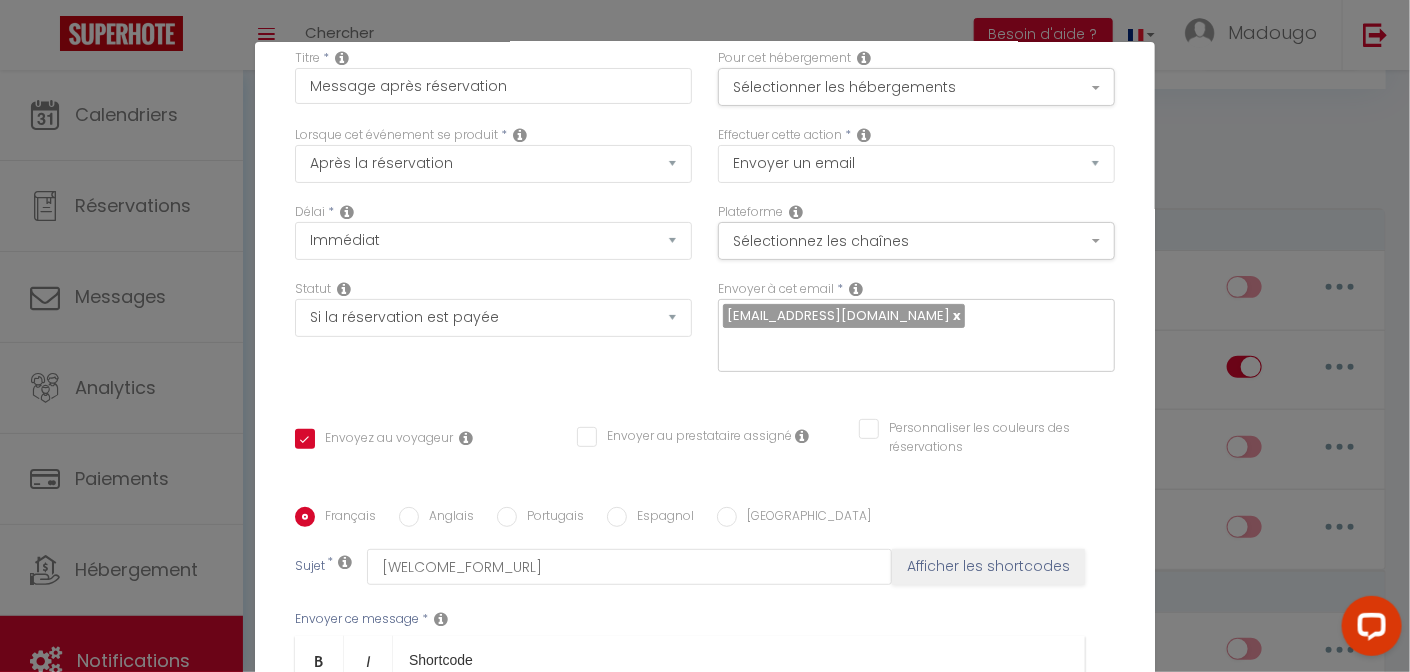 scroll, scrollTop: 200, scrollLeft: 0, axis: vertical 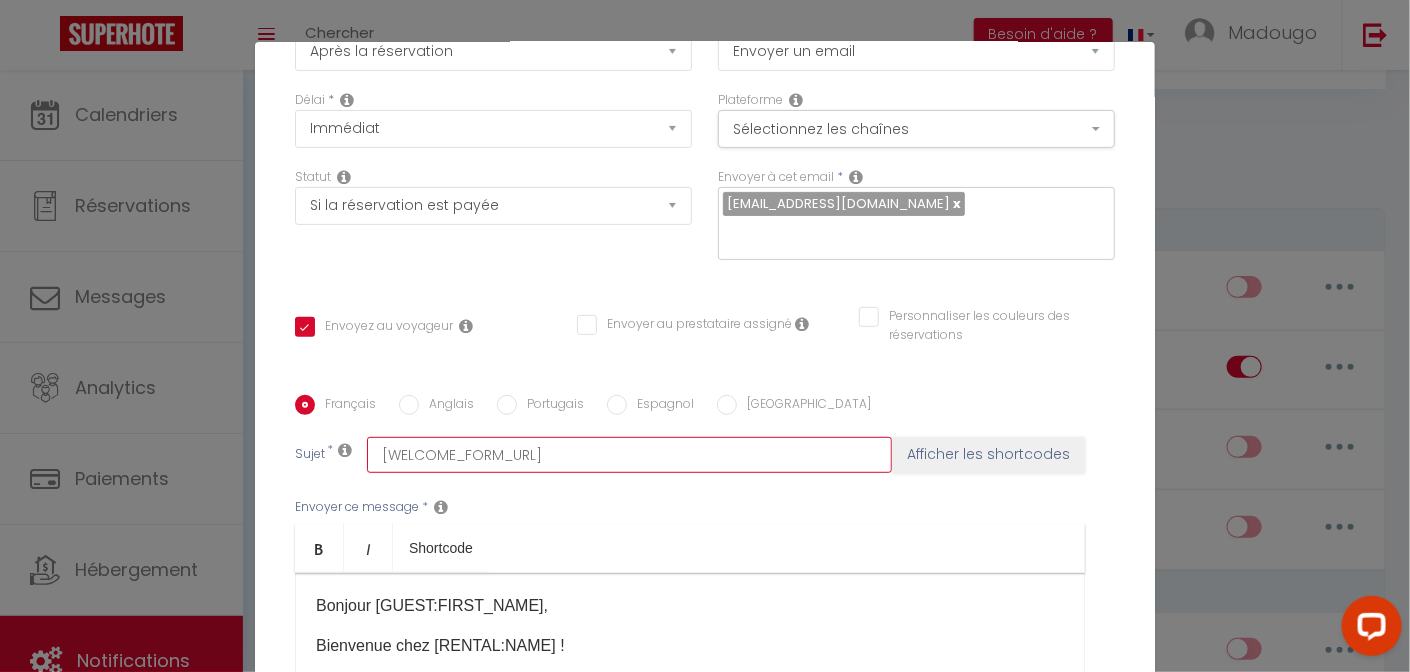 click on "[WELCOME_FORM_URL]" at bounding box center (629, 455) 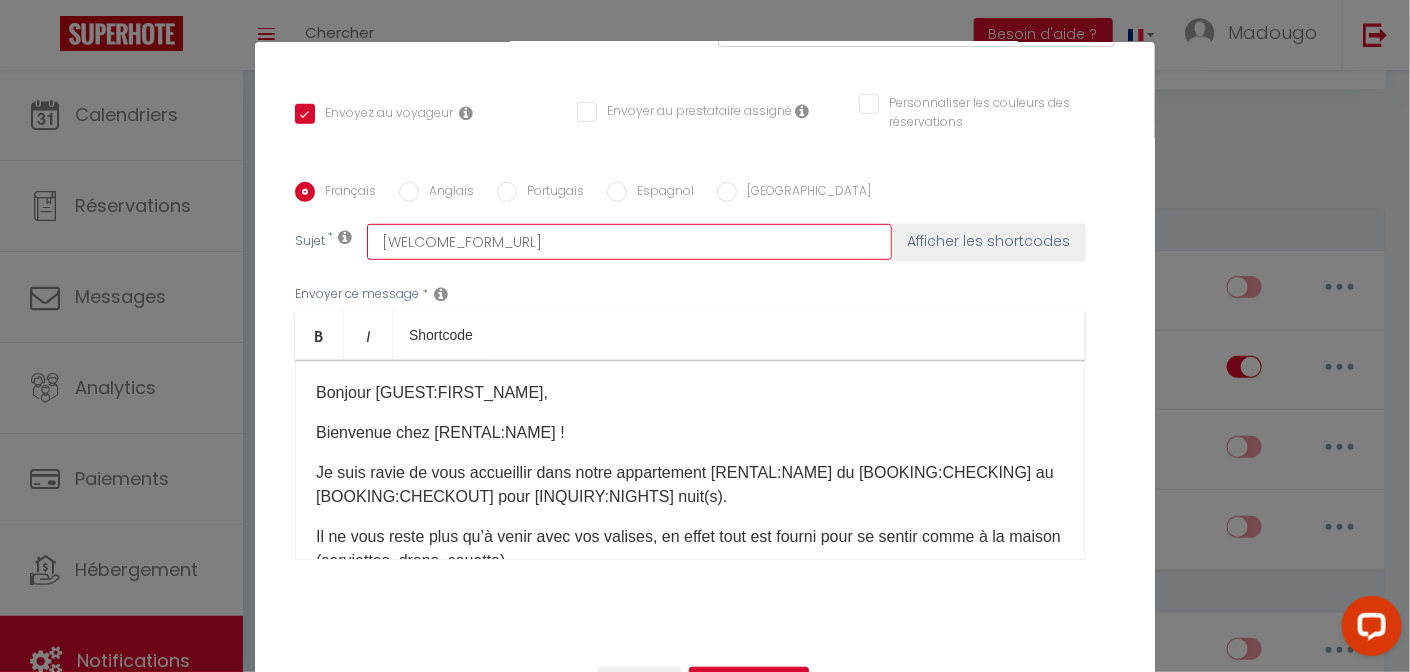 scroll, scrollTop: 417, scrollLeft: 0, axis: vertical 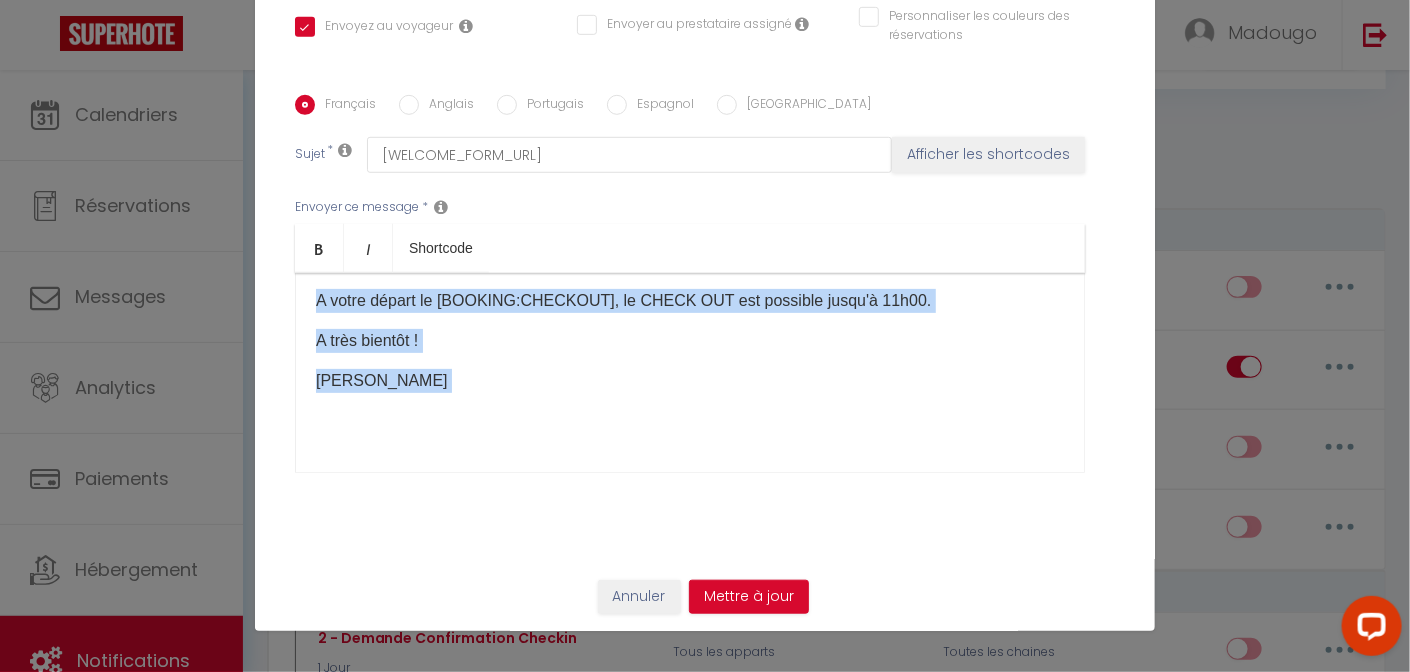 drag, startPoint x: 300, startPoint y: 390, endPoint x: 666, endPoint y: 505, distance: 383.64175 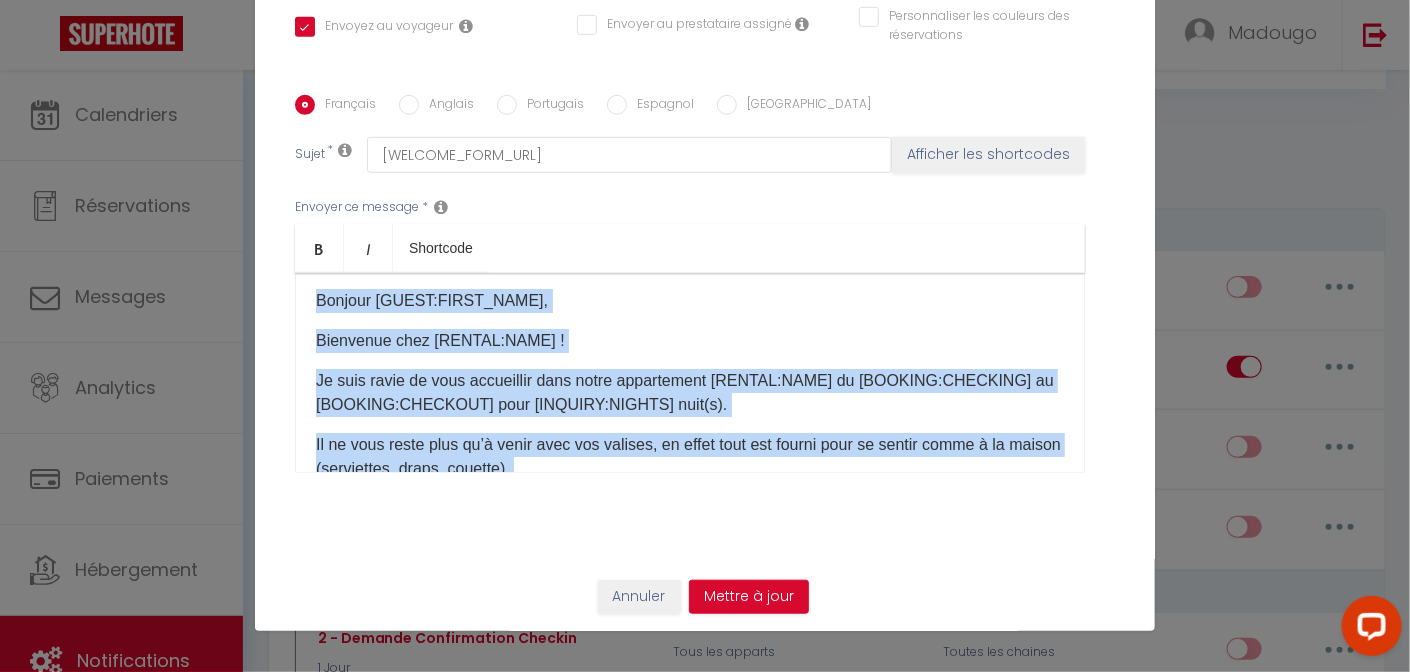 scroll, scrollTop: 0, scrollLeft: 0, axis: both 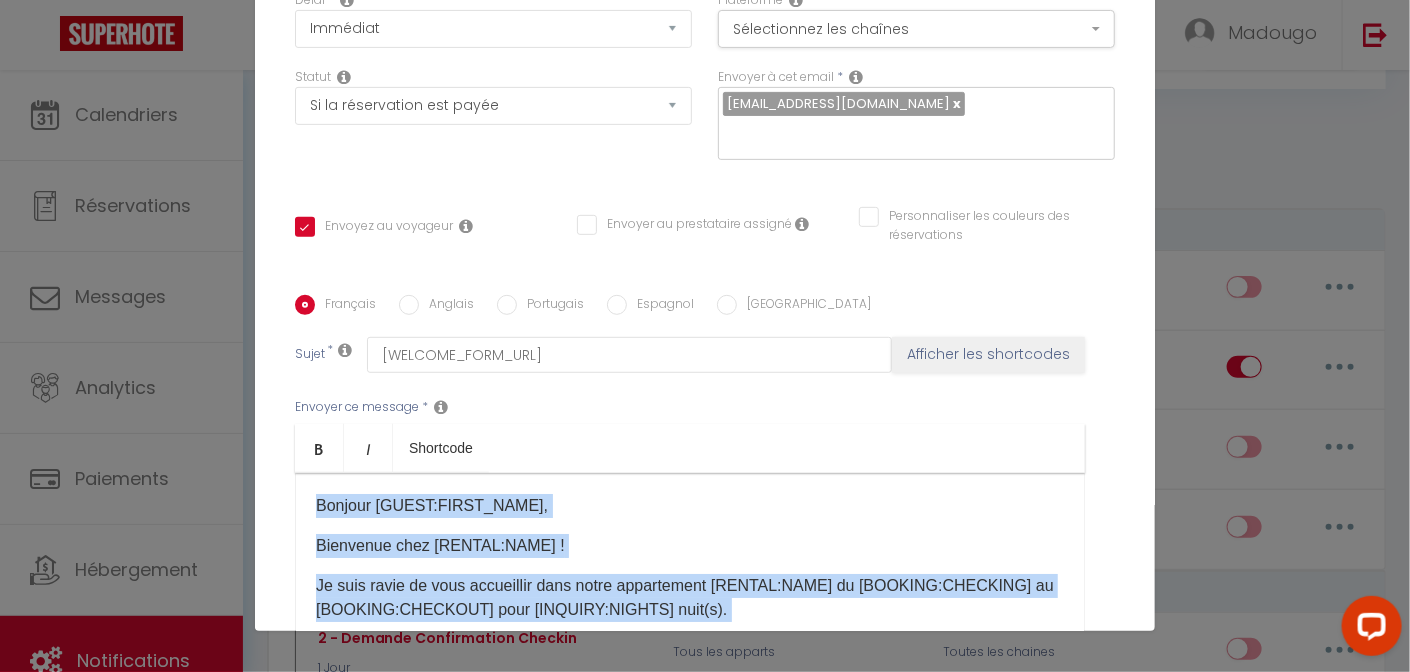 click on "Bonjour [GUEST:FIRST_NAME]," at bounding box center [690, 506] 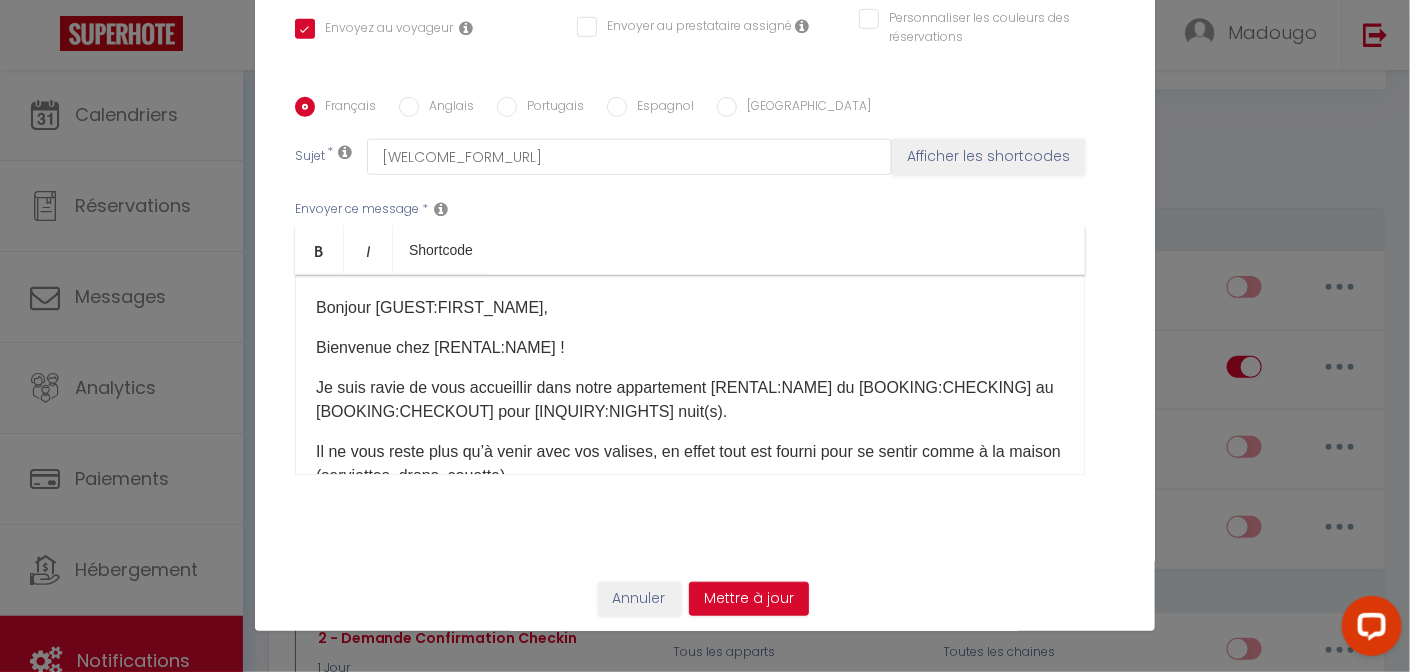 scroll, scrollTop: 417, scrollLeft: 0, axis: vertical 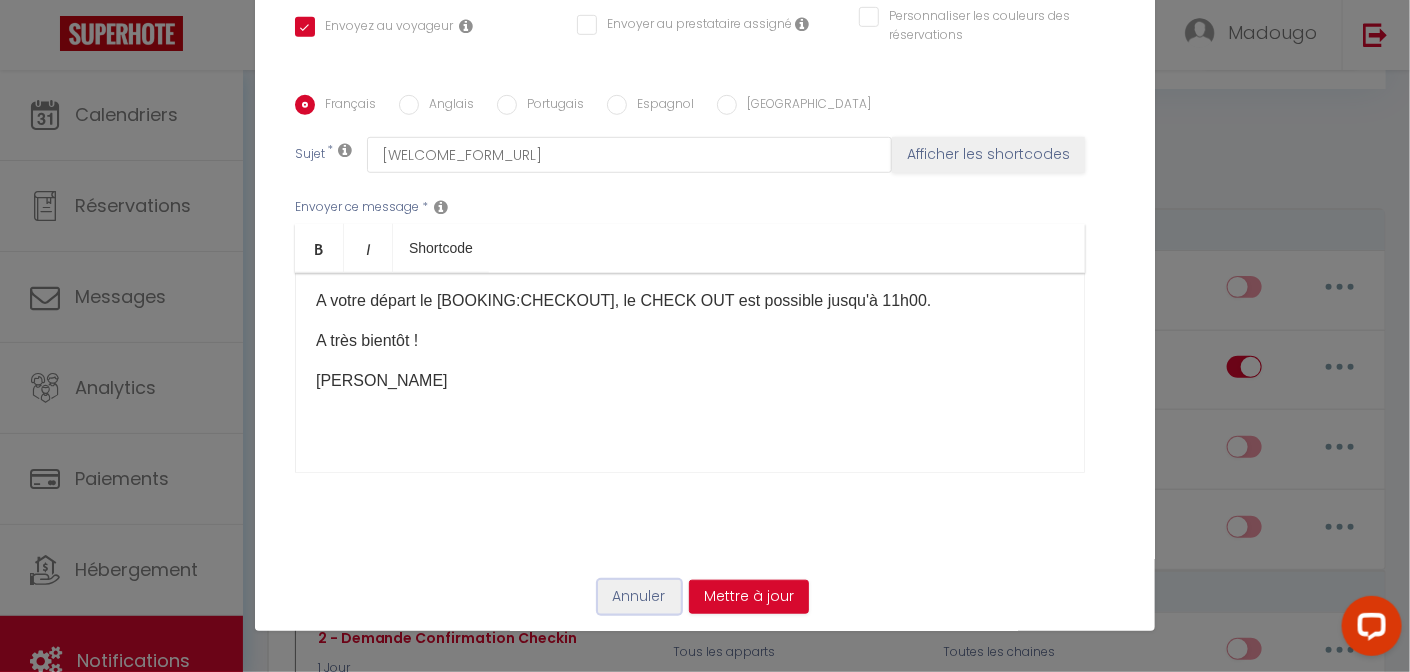 click on "Annuler" at bounding box center [639, 597] 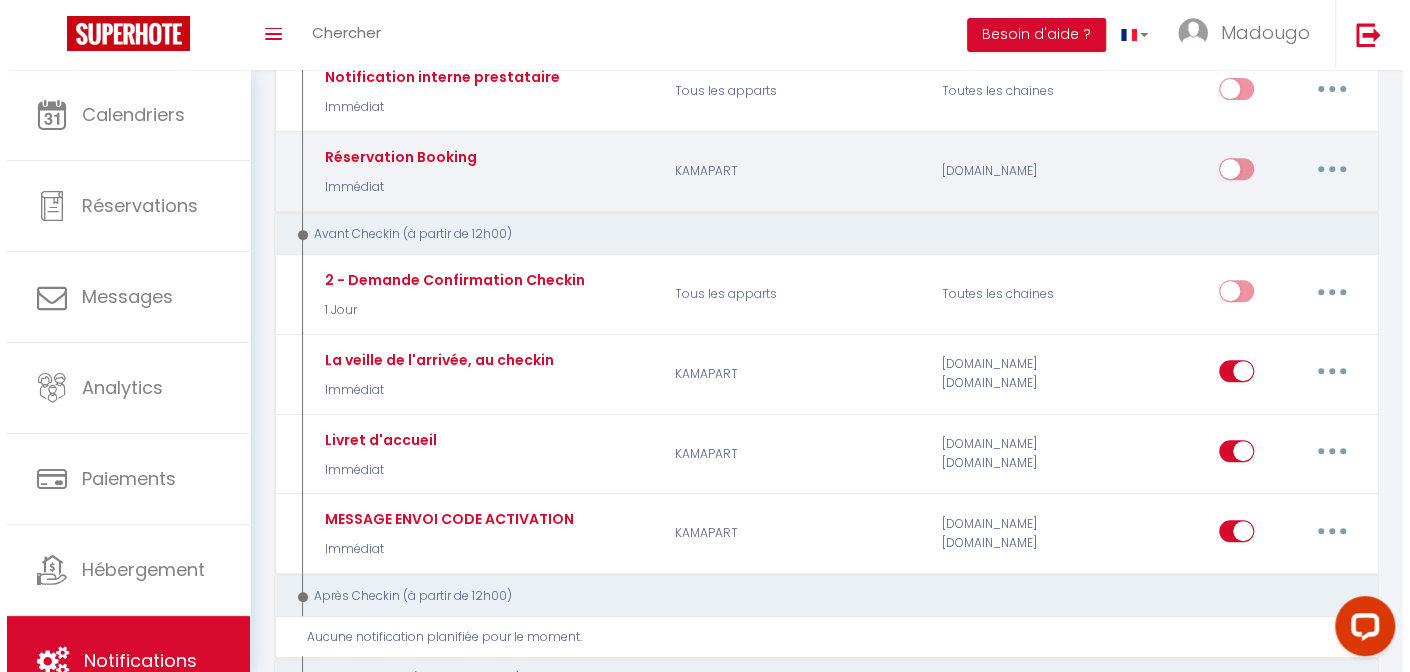 scroll, scrollTop: 499, scrollLeft: 0, axis: vertical 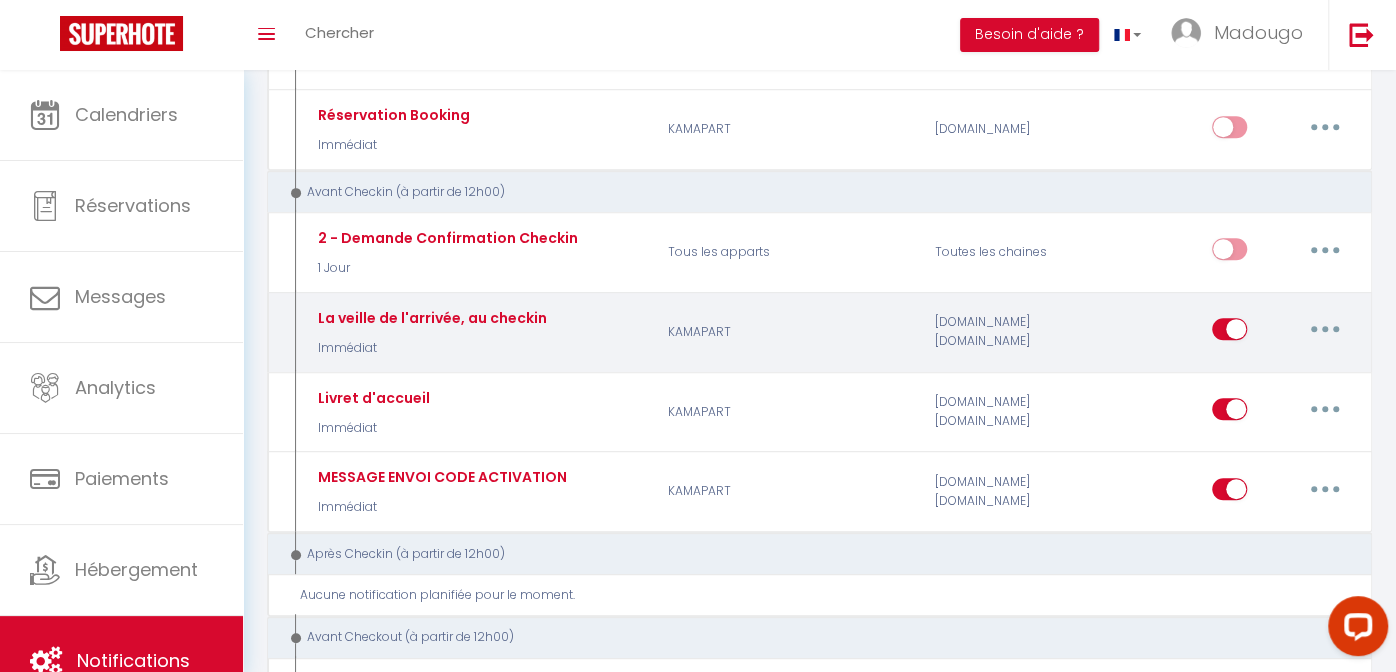click at bounding box center [1325, 329] 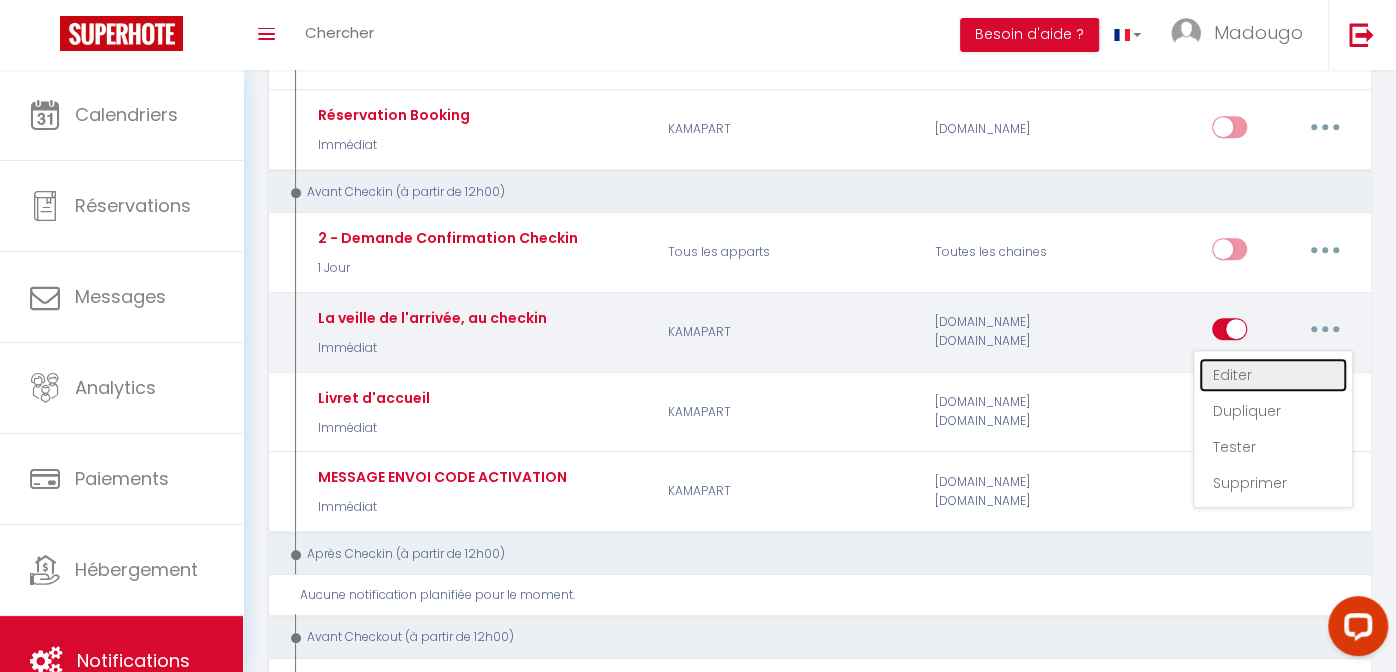 click on "Editer" at bounding box center [1273, 375] 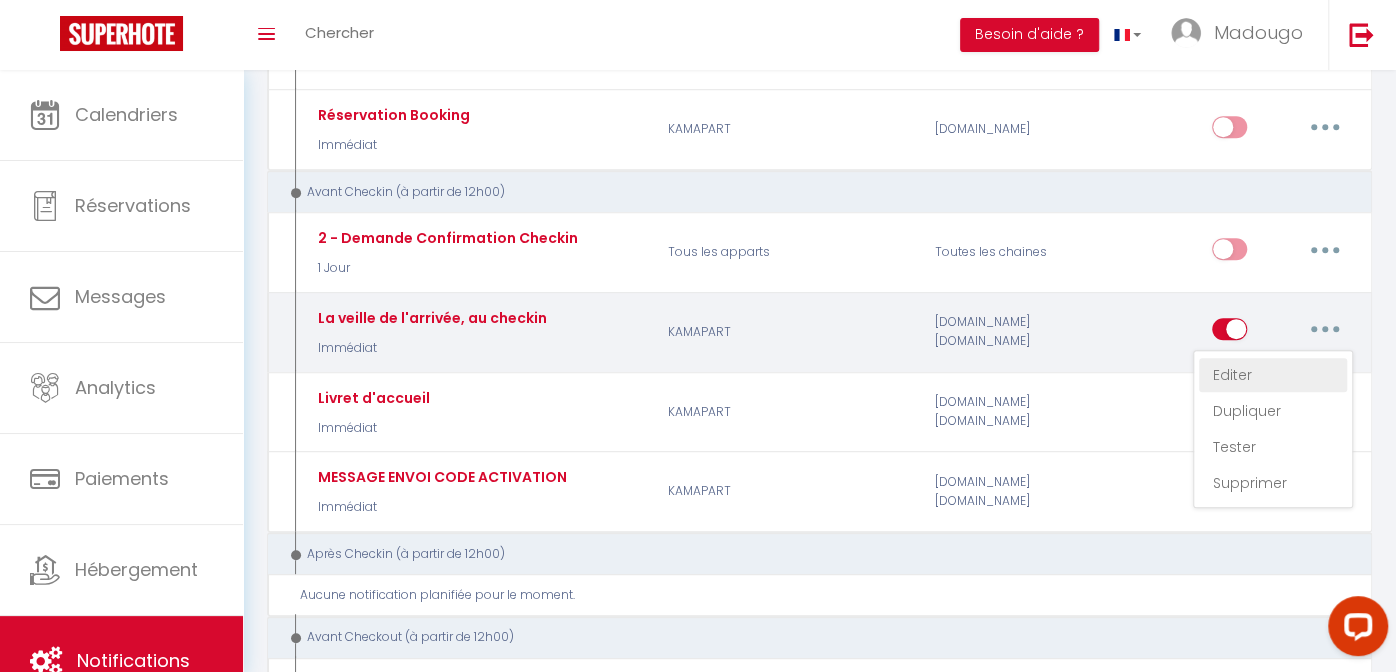type on "La veille de l'arrivée, au checkin" 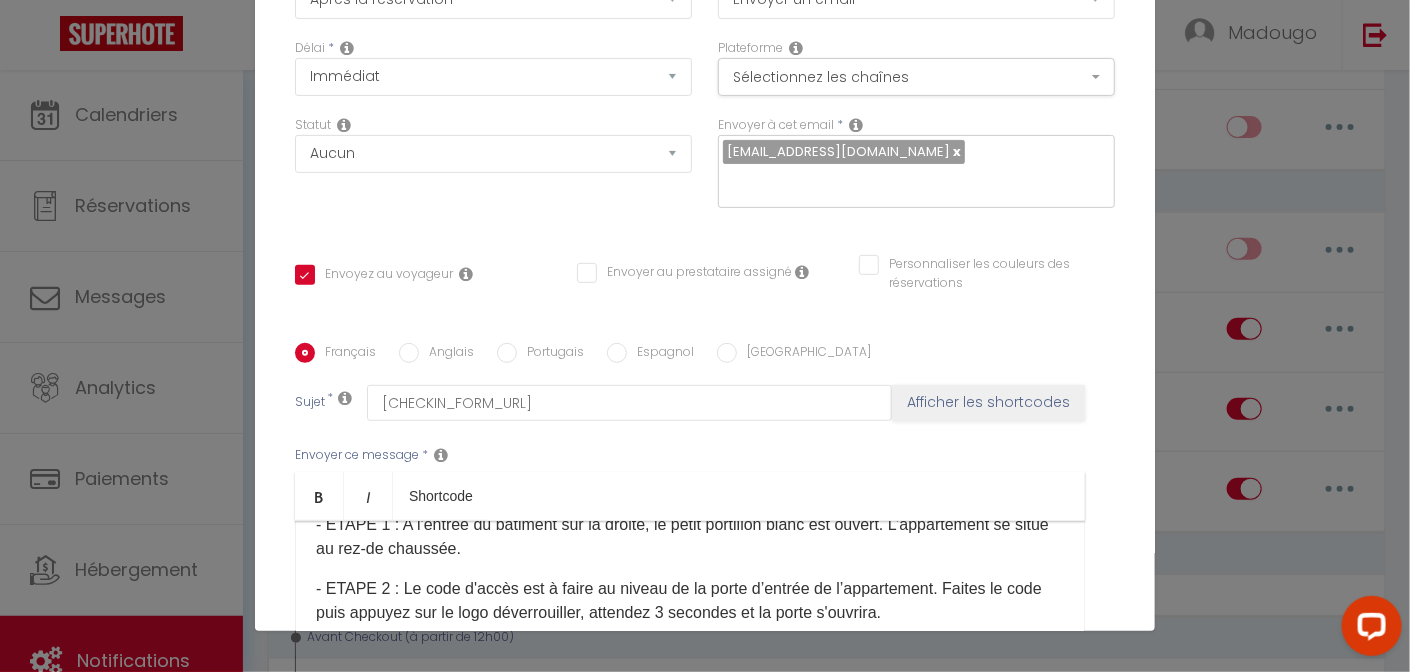 scroll, scrollTop: 0, scrollLeft: 0, axis: both 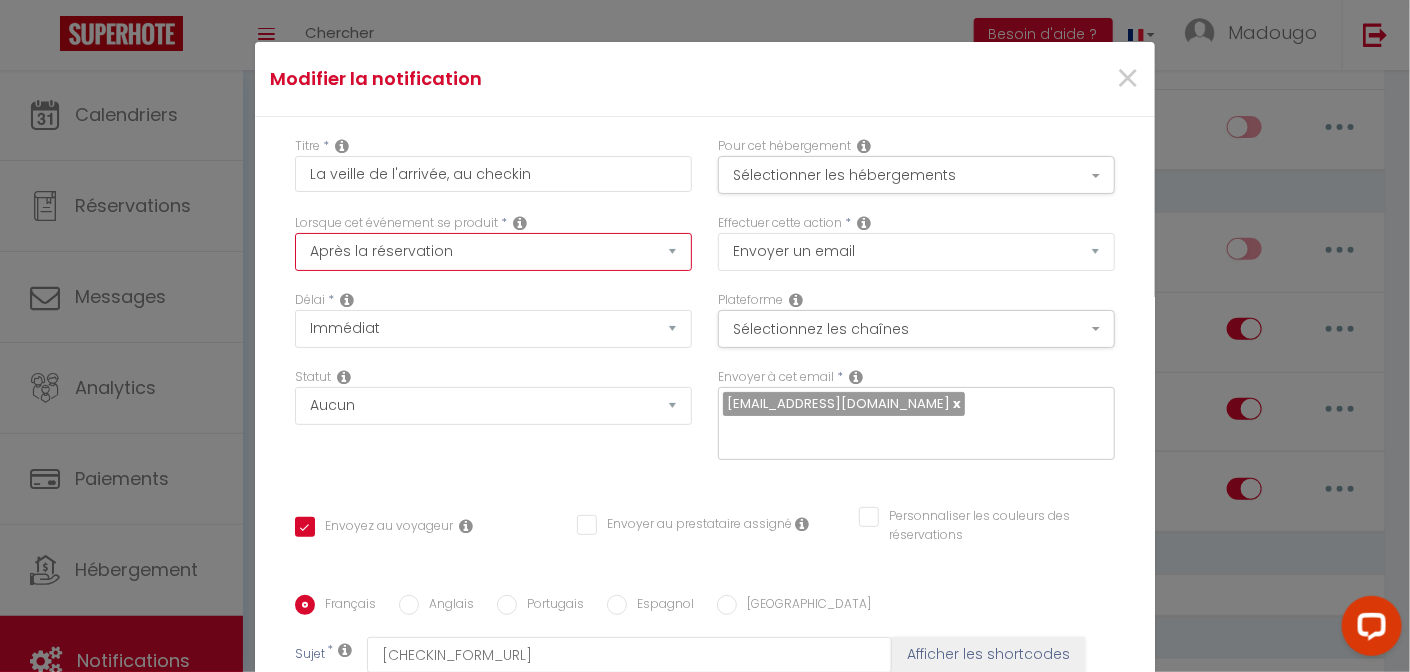 click on "Après la réservation   Avant Checkin (à partir de 12h00)   Après Checkin (à partir de 12h00)   Avant Checkout (à partir de 12h00)   Après Checkout (à partir de 12h00)   Température   Co2   Bruit sonore   Après visualisation lien paiement   Après Paiement Lien KO   Après Caution Lien KO   Après Paiement Automatique KO   Après Caution Automatique KO   Après Visualisation du Contrat   Après Signature du Contrat   Paiement OK   Après soumission formulaire bienvenue   Aprés annulation réservation   Après remboursement automatique   Date spécifique   Après Assignation   Après Désassignation   Après soumission online checkin   Caution OK" at bounding box center (493, 252) 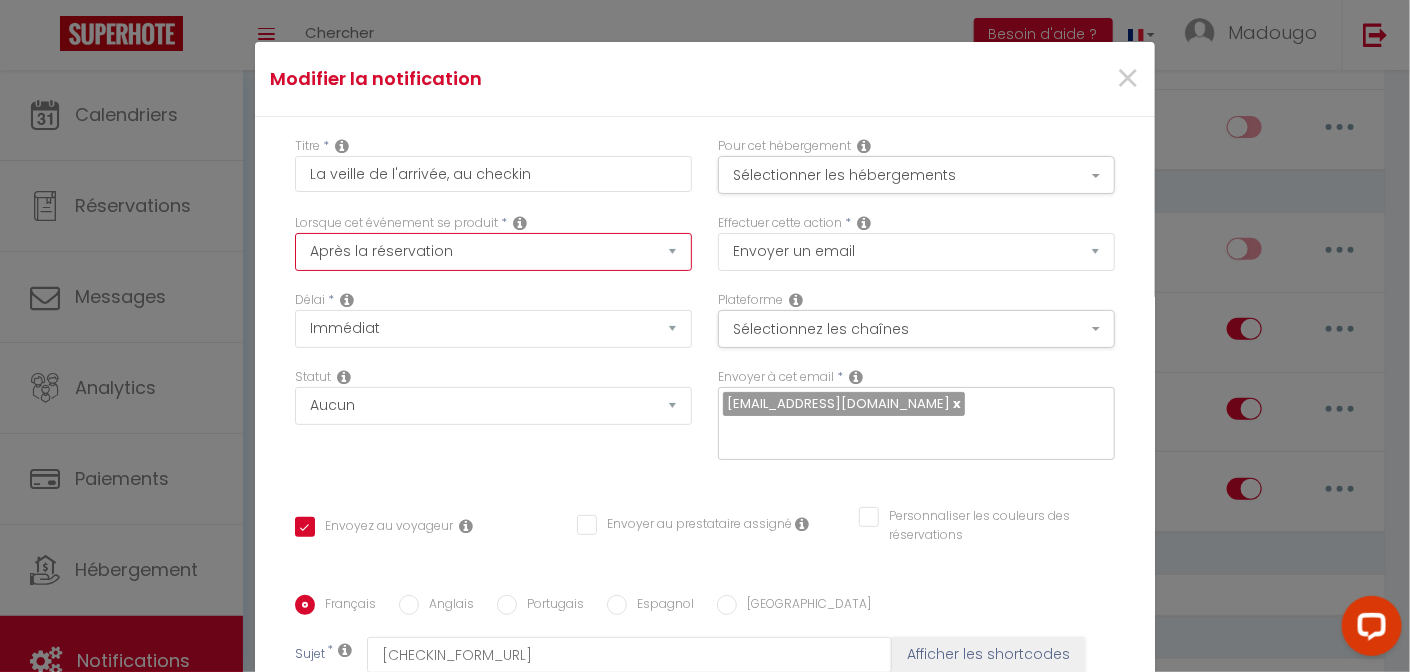 click on "Après la réservation   Avant Checkin (à partir de 12h00)   Après Checkin (à partir de 12h00)   Avant Checkout (à partir de 12h00)   Après Checkout (à partir de 12h00)   Température   Co2   Bruit sonore   Après visualisation lien paiement   Après Paiement Lien KO   Après Caution Lien KO   Après Paiement Automatique KO   Après Caution Automatique KO   Après Visualisation du Contrat   Après Signature du Contrat   Paiement OK   Après soumission formulaire bienvenue   Aprés annulation réservation   Après remboursement automatique   Date spécifique   Après Assignation   Après Désassignation   Après soumission online checkin   Caution OK" at bounding box center [493, 252] 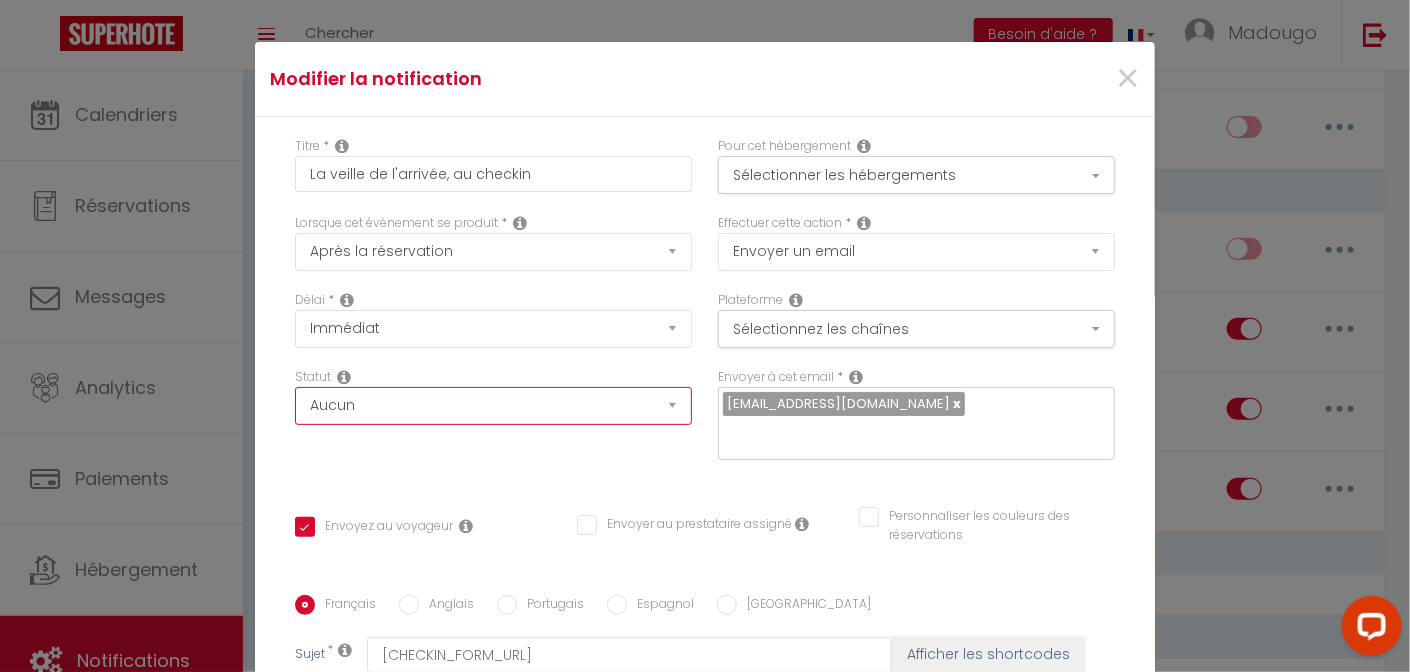 click on "Aucun   Si la réservation est payée   Si réservation non payée   Si la caution a été prise   Si caution non payée" at bounding box center [493, 406] 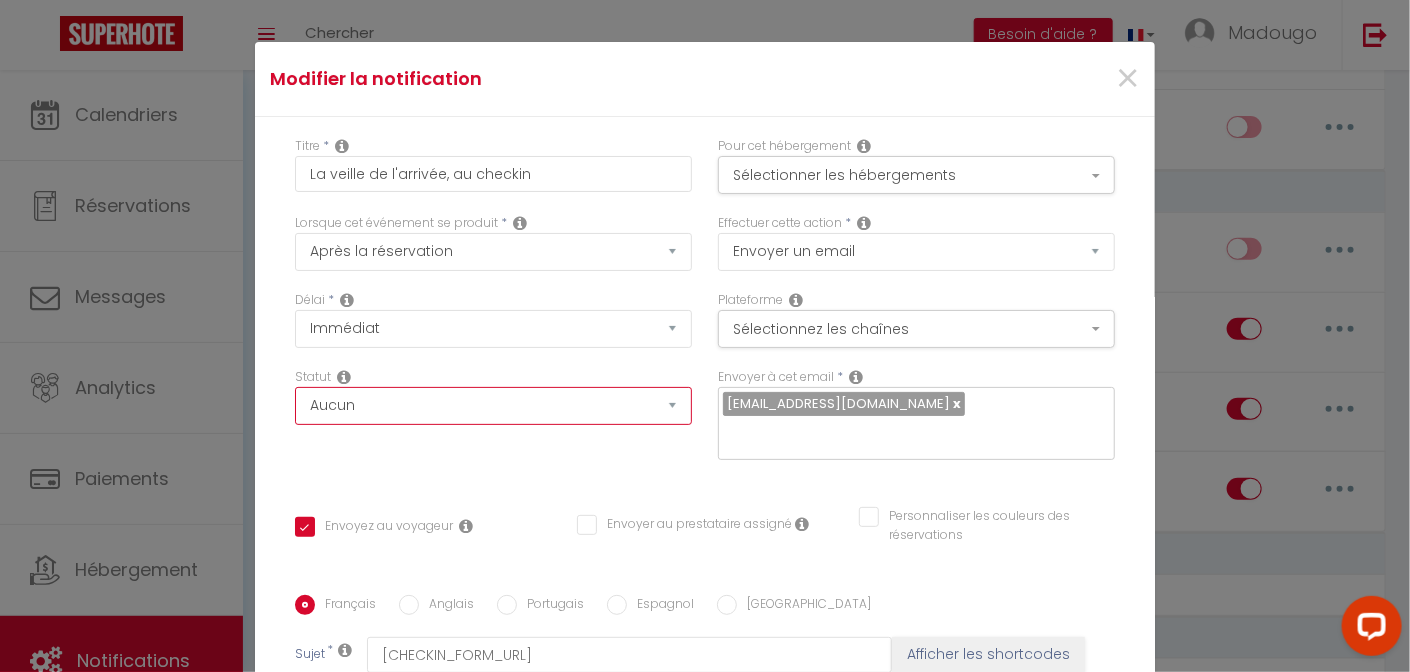 click on "Aucun   Si la réservation est payée   Si réservation non payée   Si la caution a été prise   Si caution non payée" at bounding box center (493, 406) 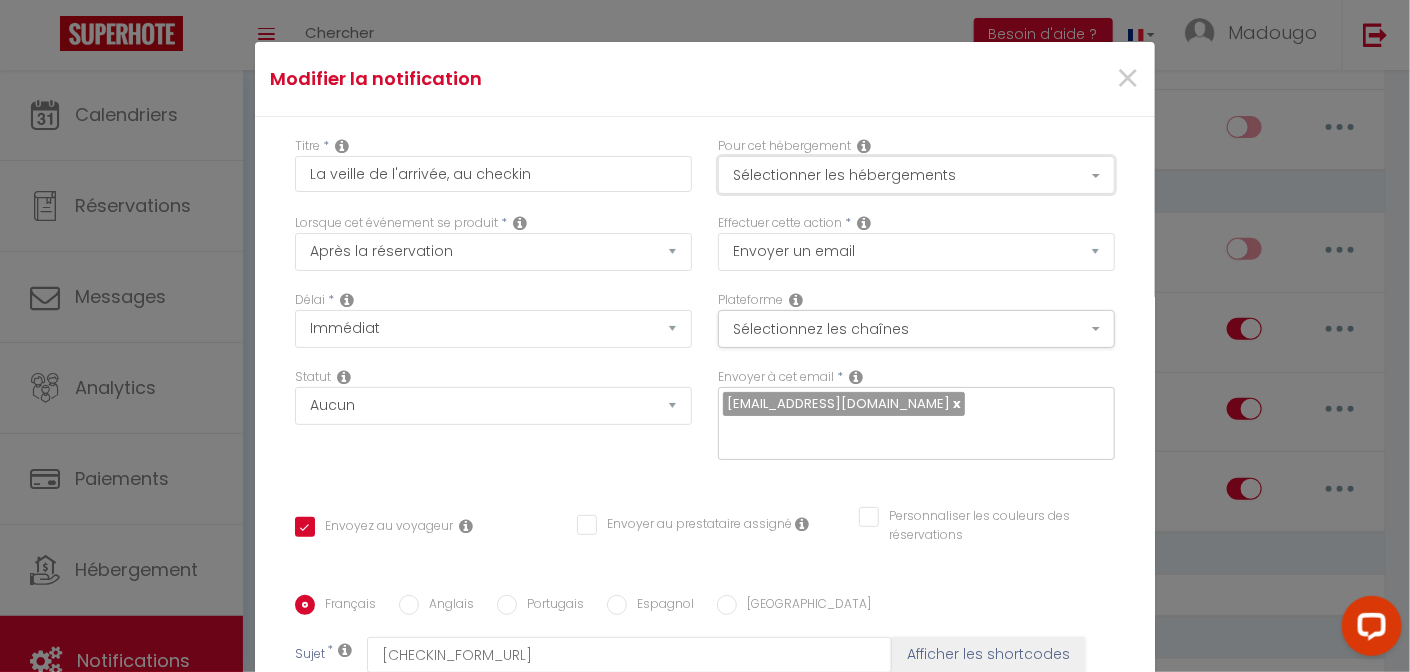 click on "Sélectionner les hébergements" at bounding box center [916, 175] 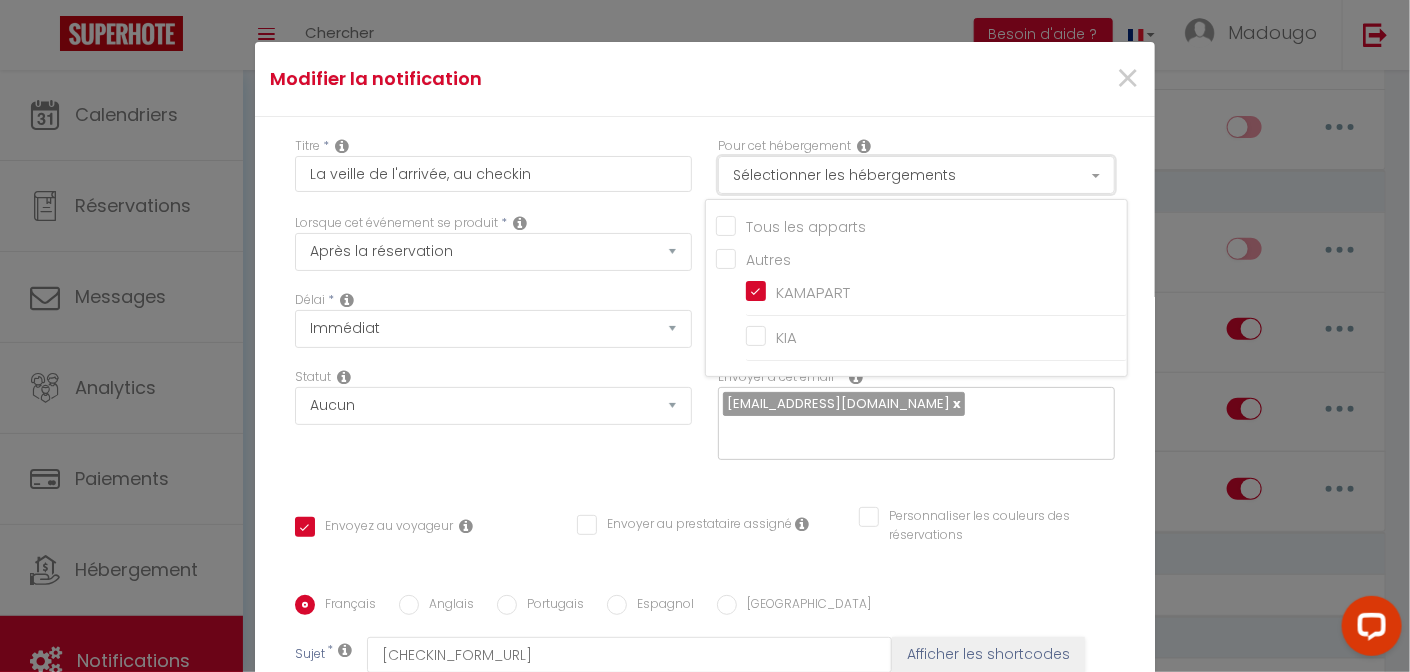 click on "Sélectionner les hébergements" at bounding box center (916, 175) 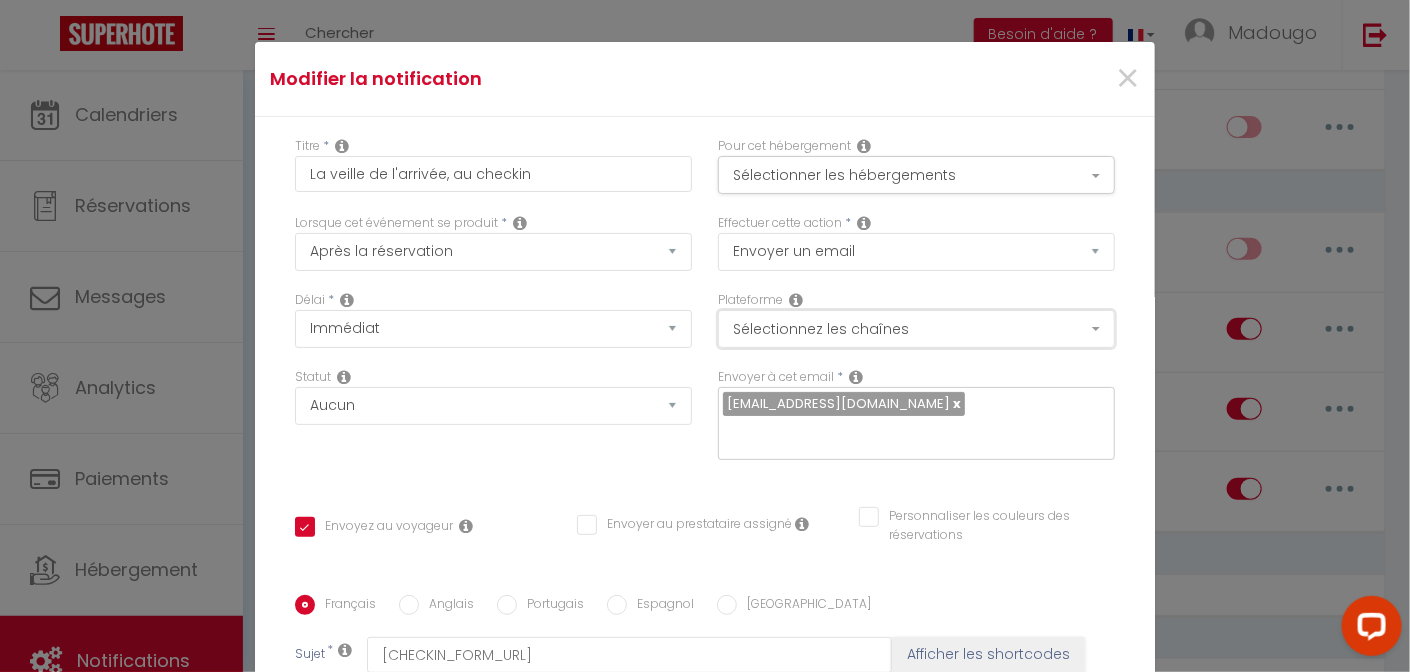 click on "Sélectionnez les chaînes" at bounding box center (916, 329) 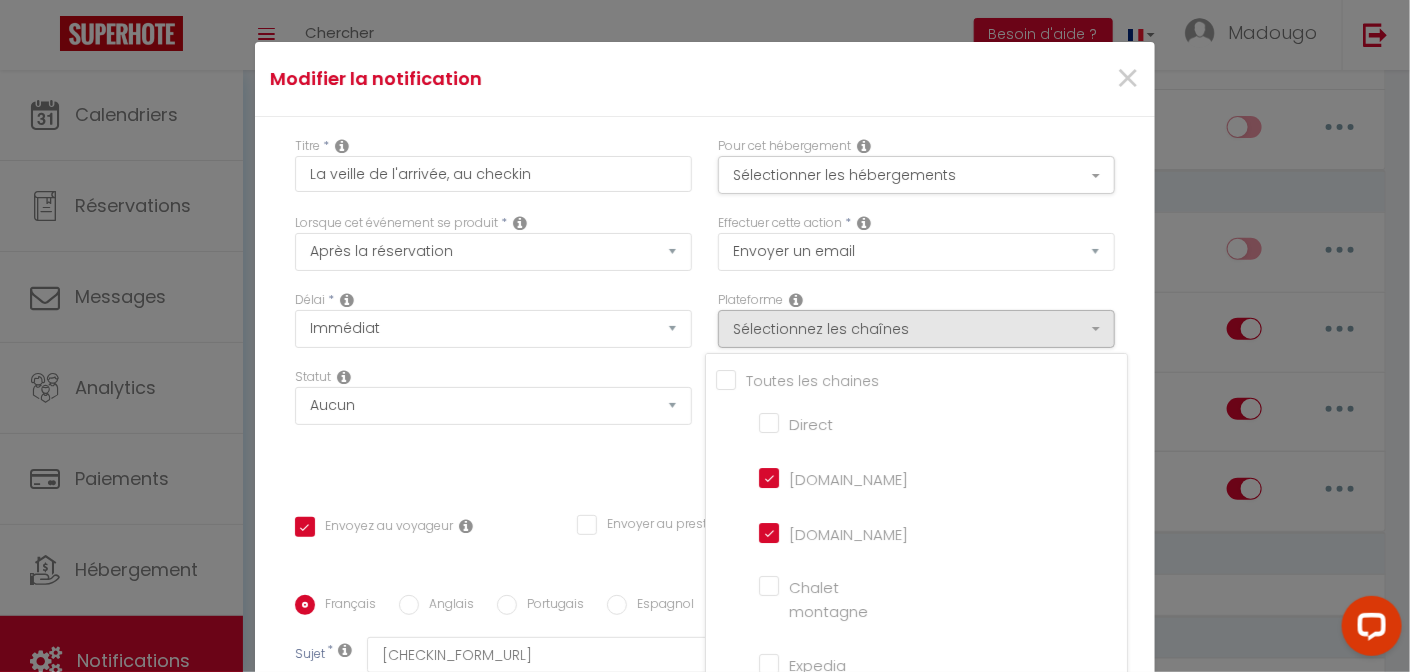 click on "Délai   *     Immédiat - 10 Minutes - 1 Heure - 2 Heures - 3 Heures - 4 Heures - 5 Heures - 6 Heures - 7 Heures - 8 Heures - 9 Heures - 10 Heures - 11 Heures - 12 Heures - 13 Heures - 14 Heures - 15 Heures - 16 Heures - 17 Heures - 18 Heures - 19 Heures - 20 Heures - 21 Heures - 22 Heures - 23 Heures   - 1 Jour - 2 Jours - 3 Jours - 4 Jours - 5 Jours - 6 Jours - 7 Jours - 8 Jours - 9 Jours - 10 Jours - 11 Jours - 12 Jours - 13 Jours - 14 Jours - 15 Jours - 16 Jours - 17 Jours - 18 Jours - 19 Jours - 20 Jours - 21 Jours - 22 Jours - 23 Jours - 24 Jours - 25 Jours - 26 Jours - 27 Jours - 28 Jours - 29 Jours - 30 Jours - 31 Jours - 32 Jours - 33 Jours - 34 Jours - 35 Jours - 36 Jours - 37 Jours - 38 Jours - 39 Jours - 40 Jours - 41 Jours - 42 Jours - 43 Jours - 44 Jours - 45 Jours - 46 Jours - 47 Jours - 48 Jours - 49 Jours - 50 Jours - 51 Jours - 52 Jours - 53 Jours - 54 Jours - 55 Jours - 56 Jours - 57 Jours - 58 Jours - 59 Jours - 60 Jours - 61 Jours - 62 Jours - 63 Jours - 64 Jours - 65 Jours - 66 Jours" at bounding box center [493, 329] 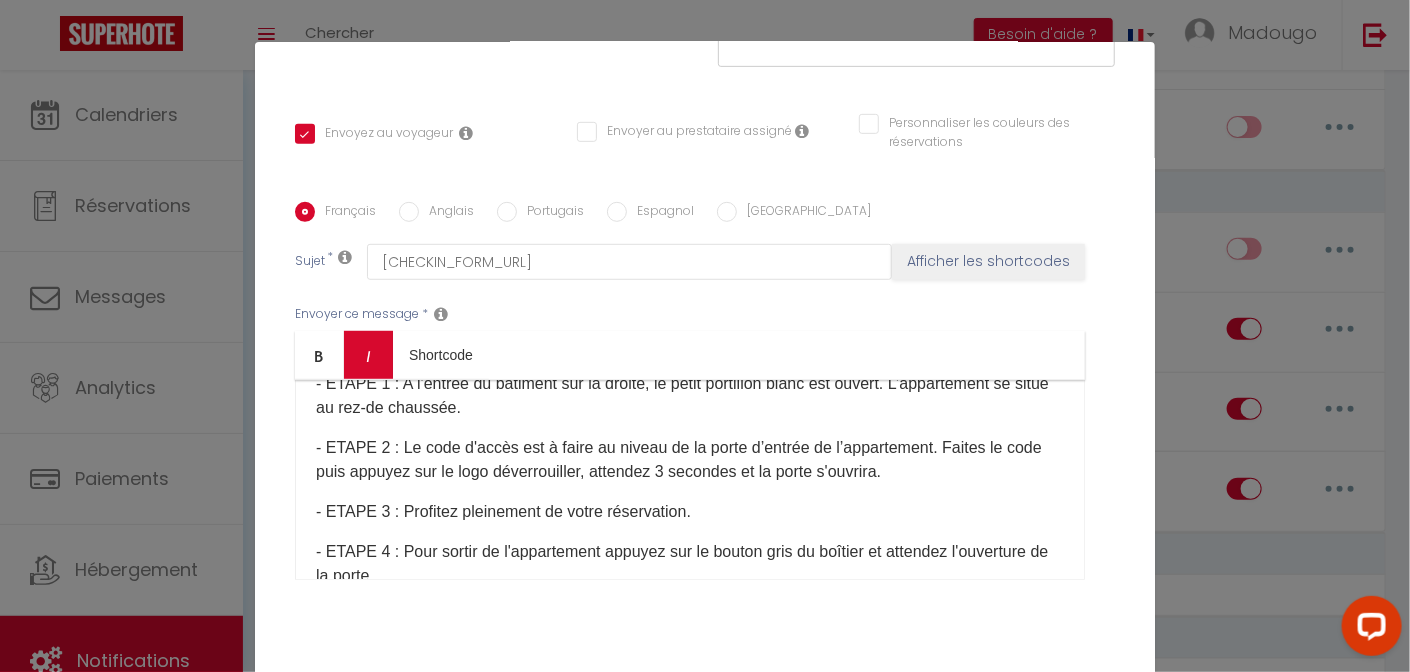 scroll, scrollTop: 400, scrollLeft: 0, axis: vertical 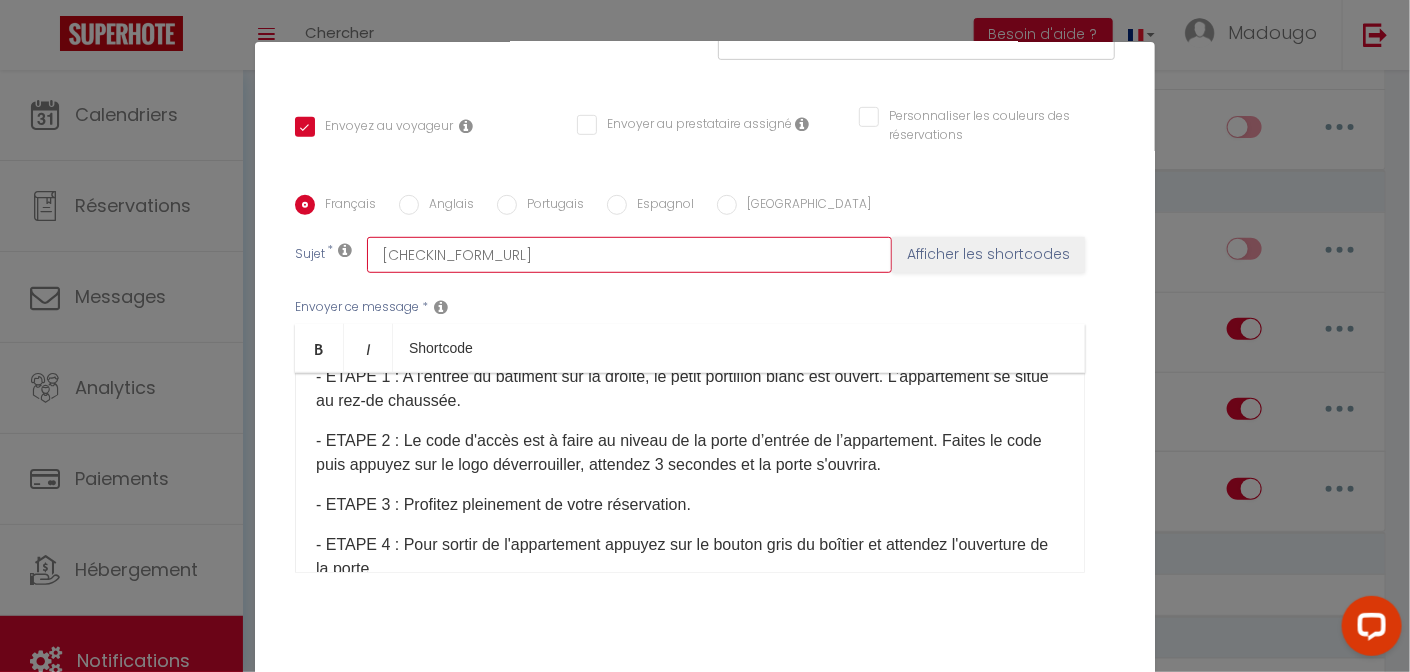 click on "[CHECKIN_FORM_URL]" at bounding box center (629, 255) 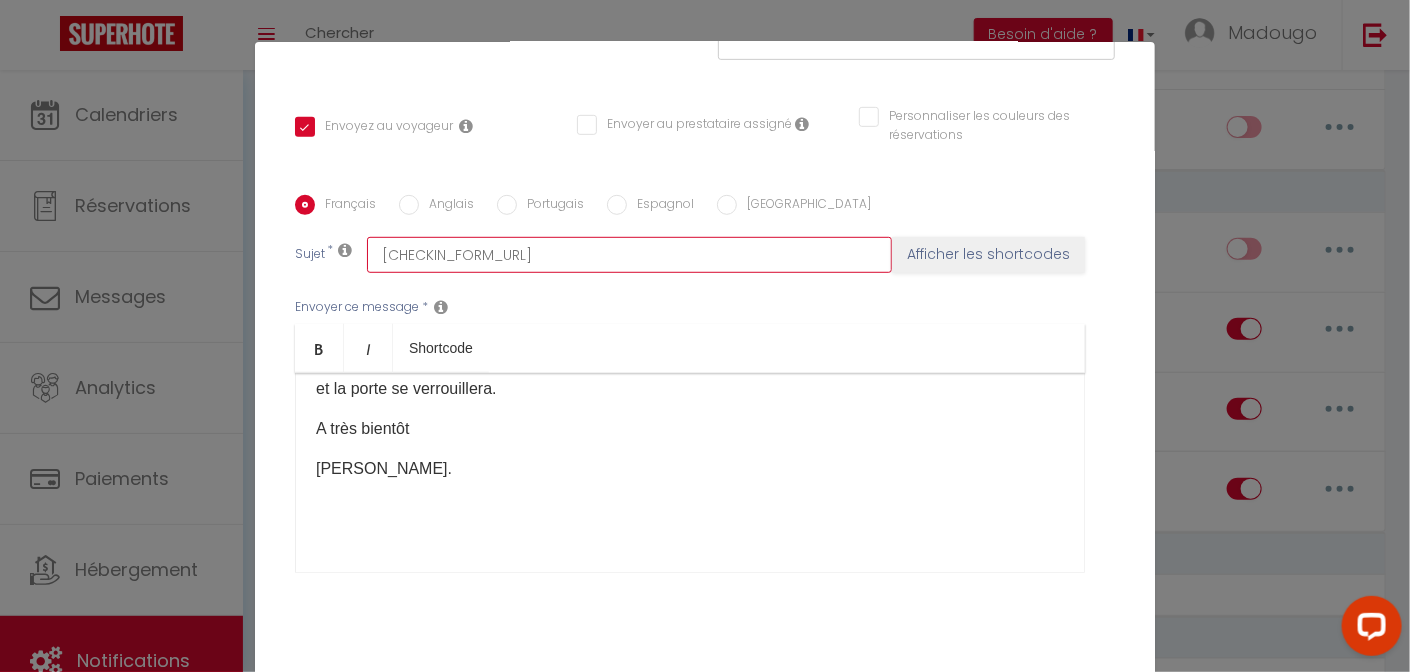 scroll, scrollTop: 685, scrollLeft: 0, axis: vertical 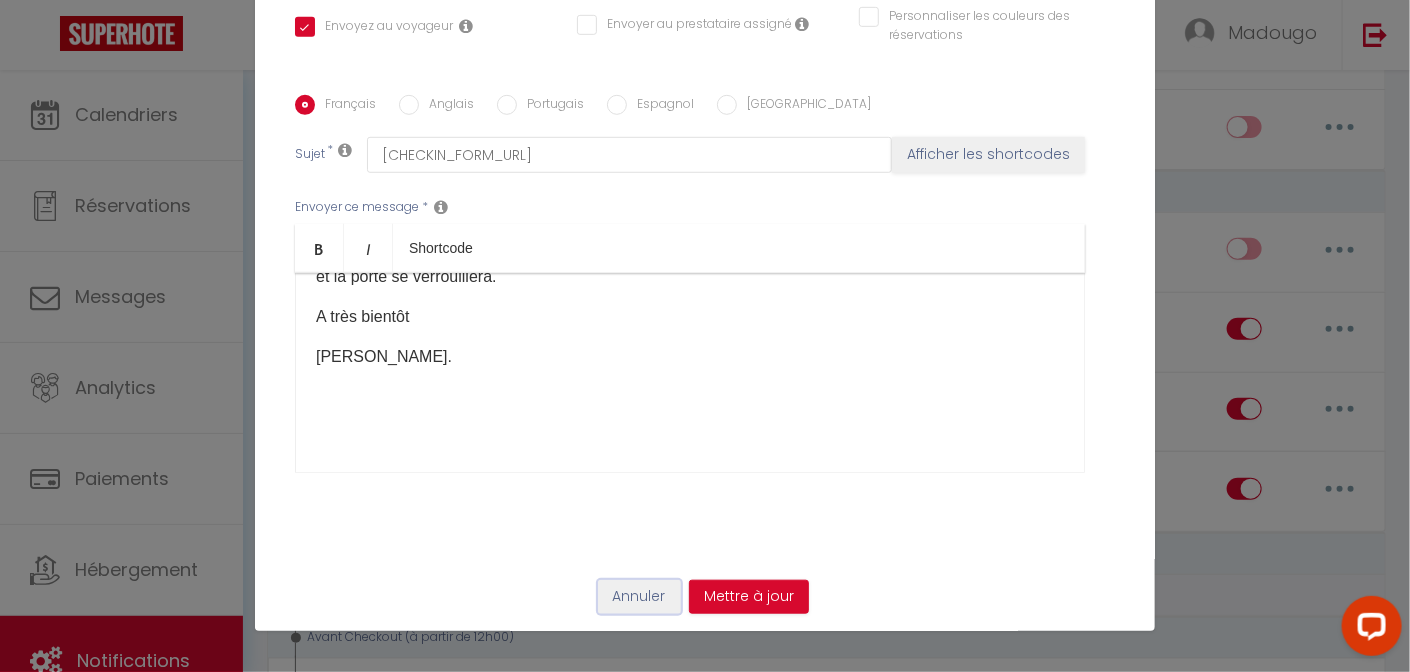click on "Annuler" at bounding box center (639, 597) 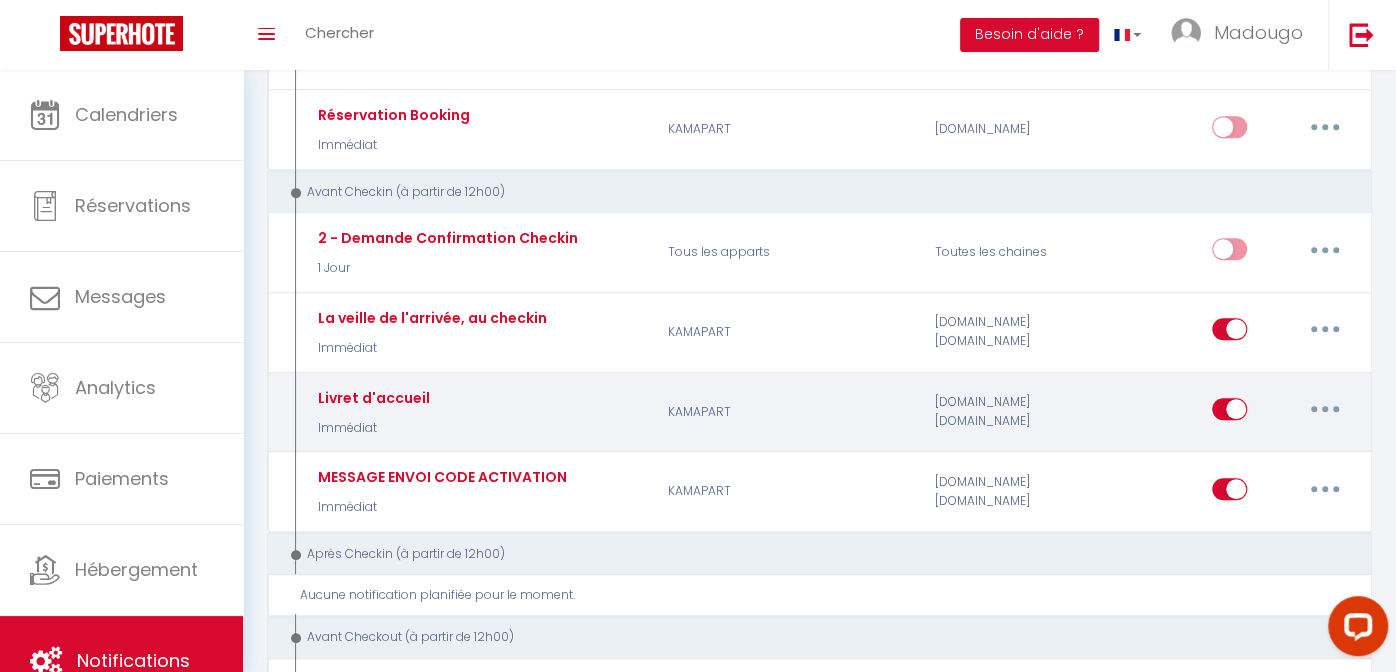 click at bounding box center (1325, 409) 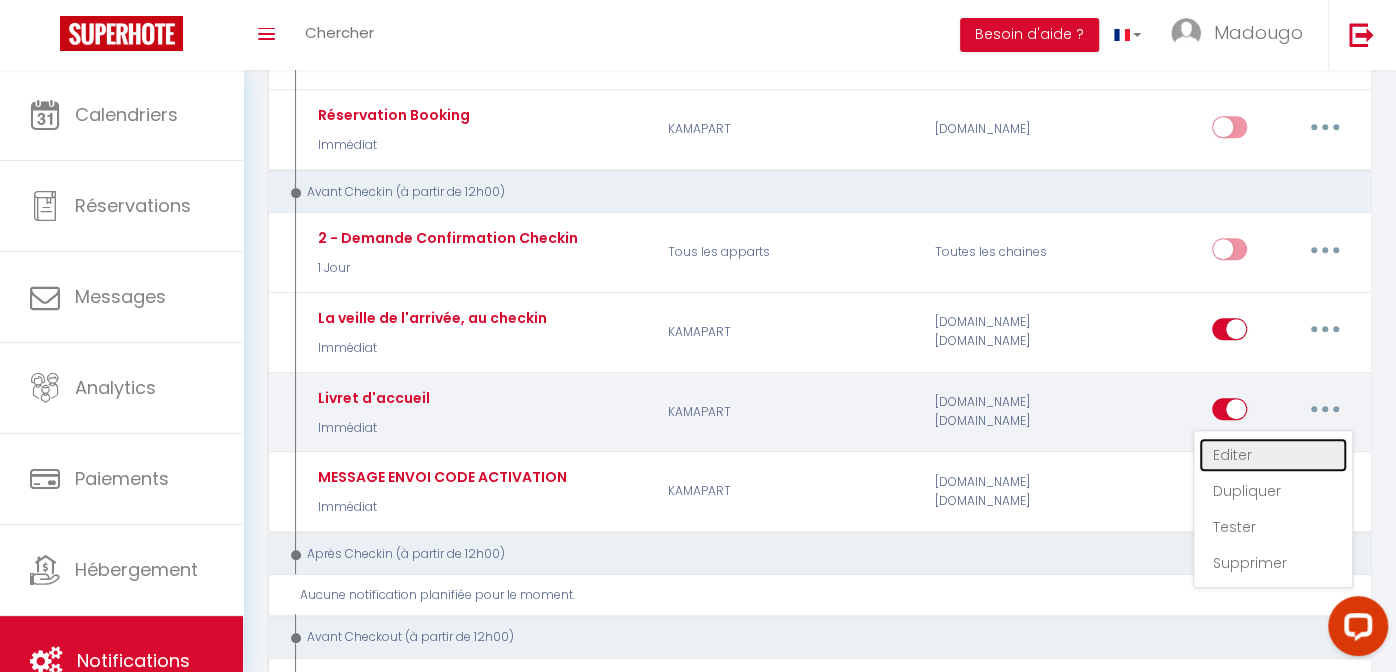 click on "Editer" at bounding box center (1273, 455) 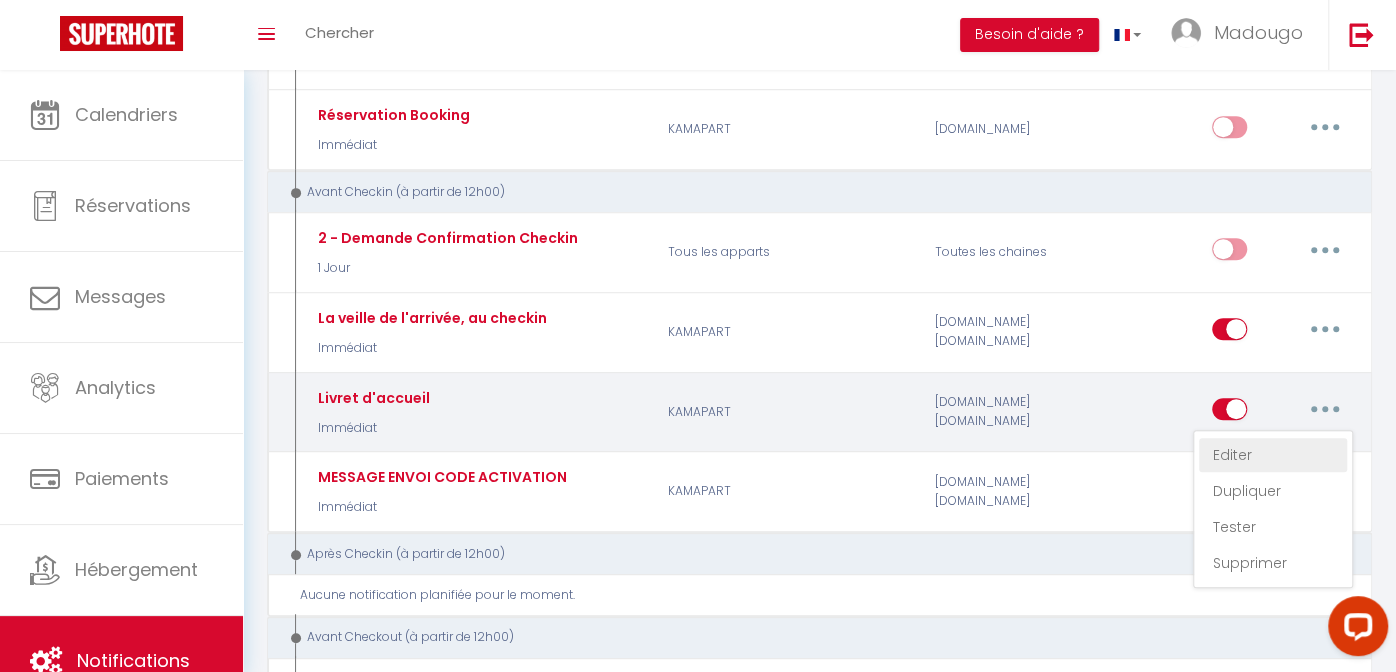 type on "Livret d'accueil" 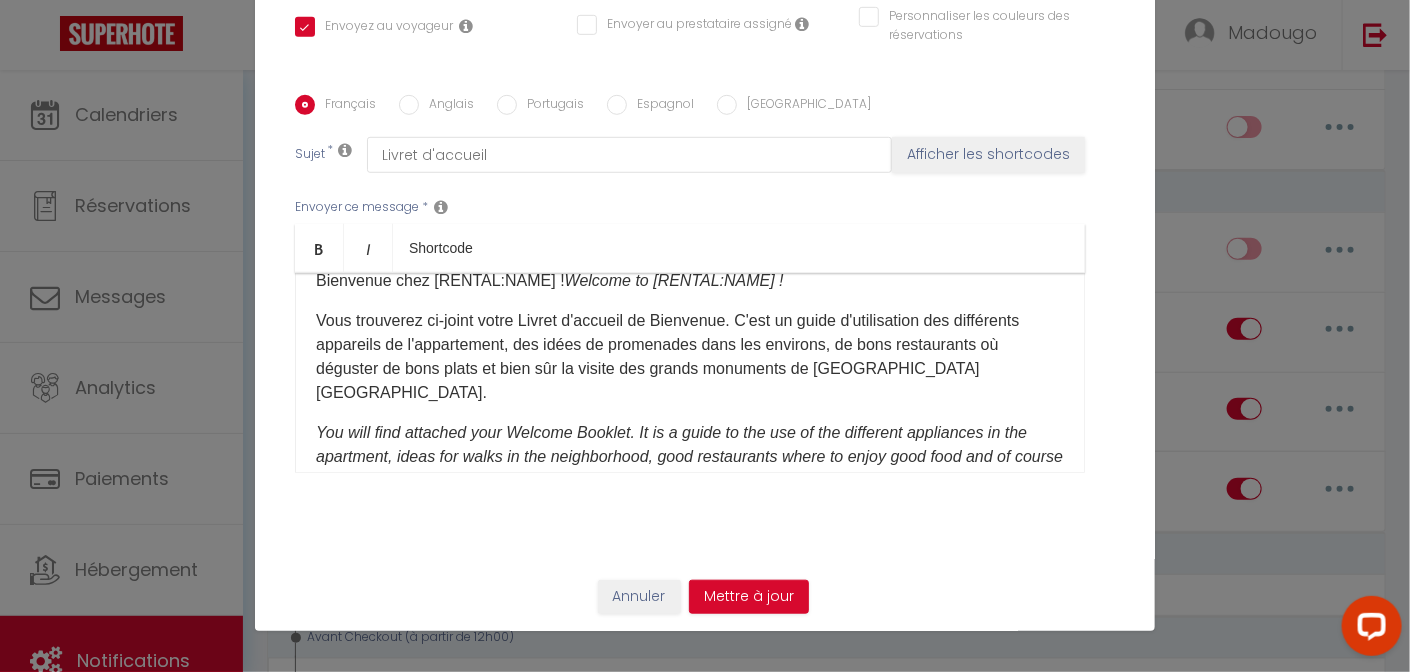 scroll, scrollTop: 0, scrollLeft: 0, axis: both 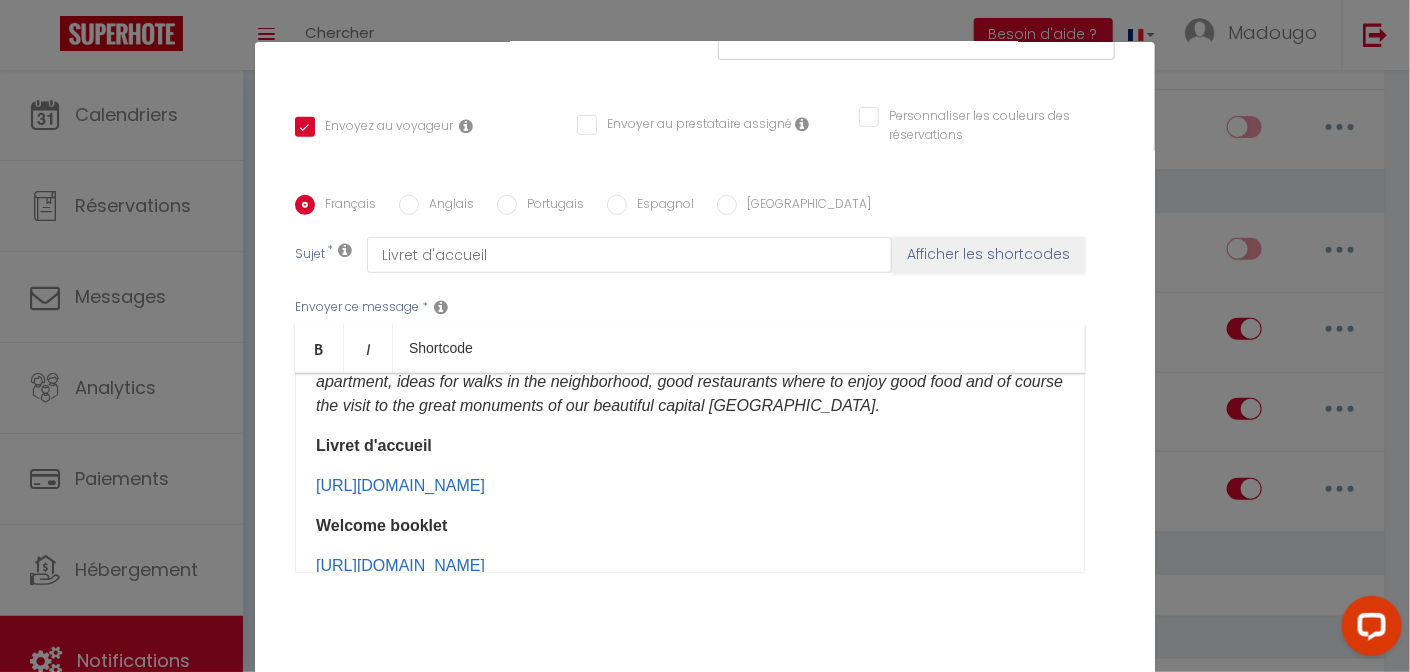 click on "[URL][DOMAIN_NAME] ​​" at bounding box center (690, 486) 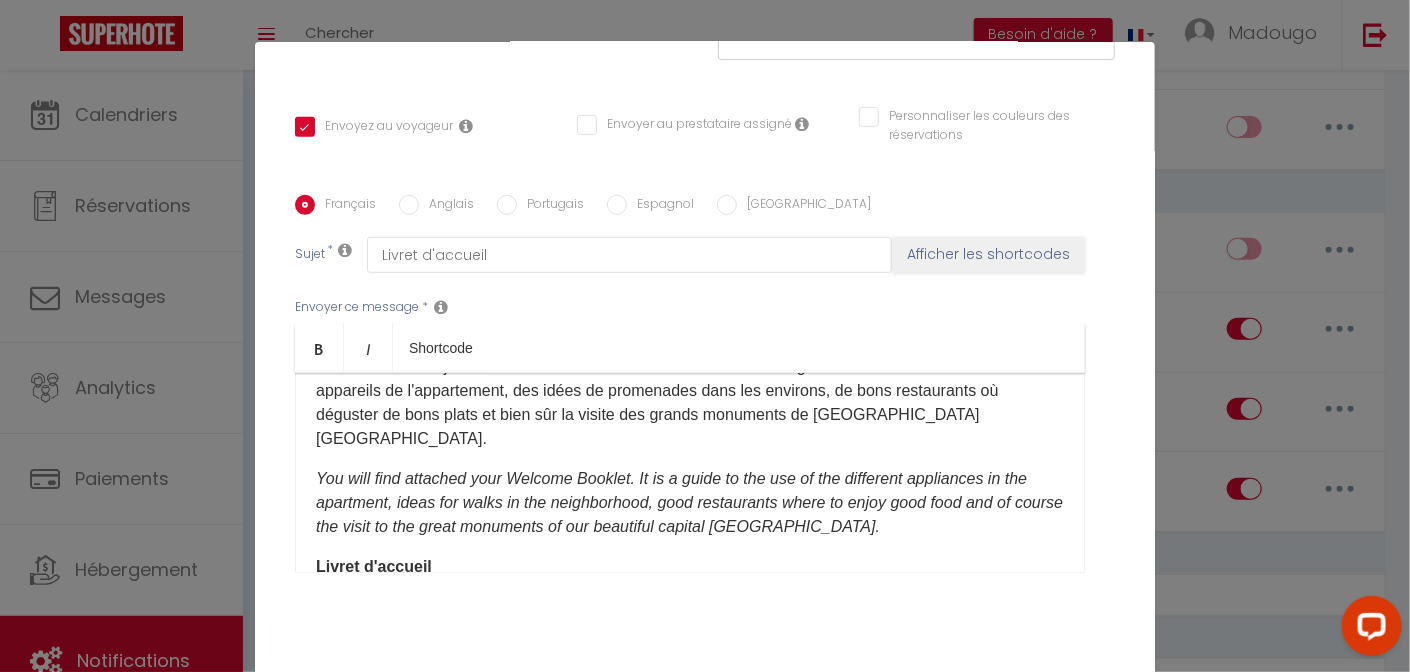 scroll, scrollTop: 0, scrollLeft: 0, axis: both 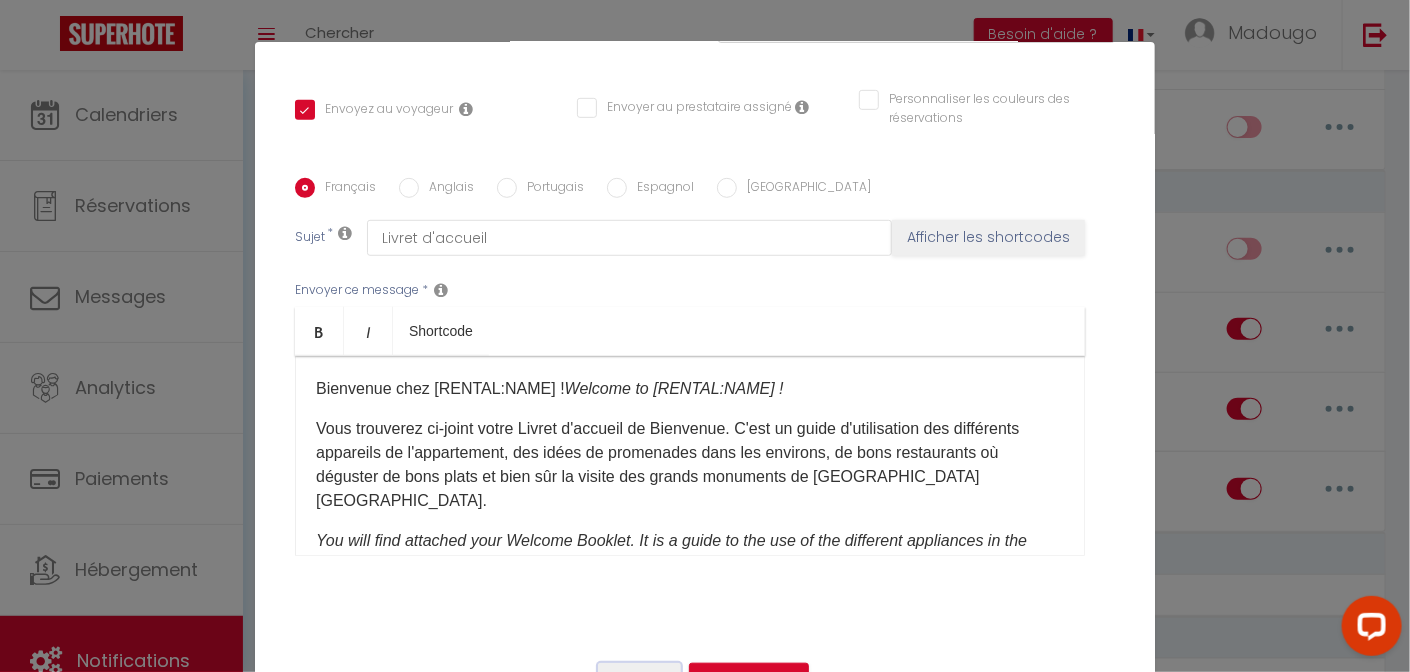 click on "Annuler" at bounding box center (639, 680) 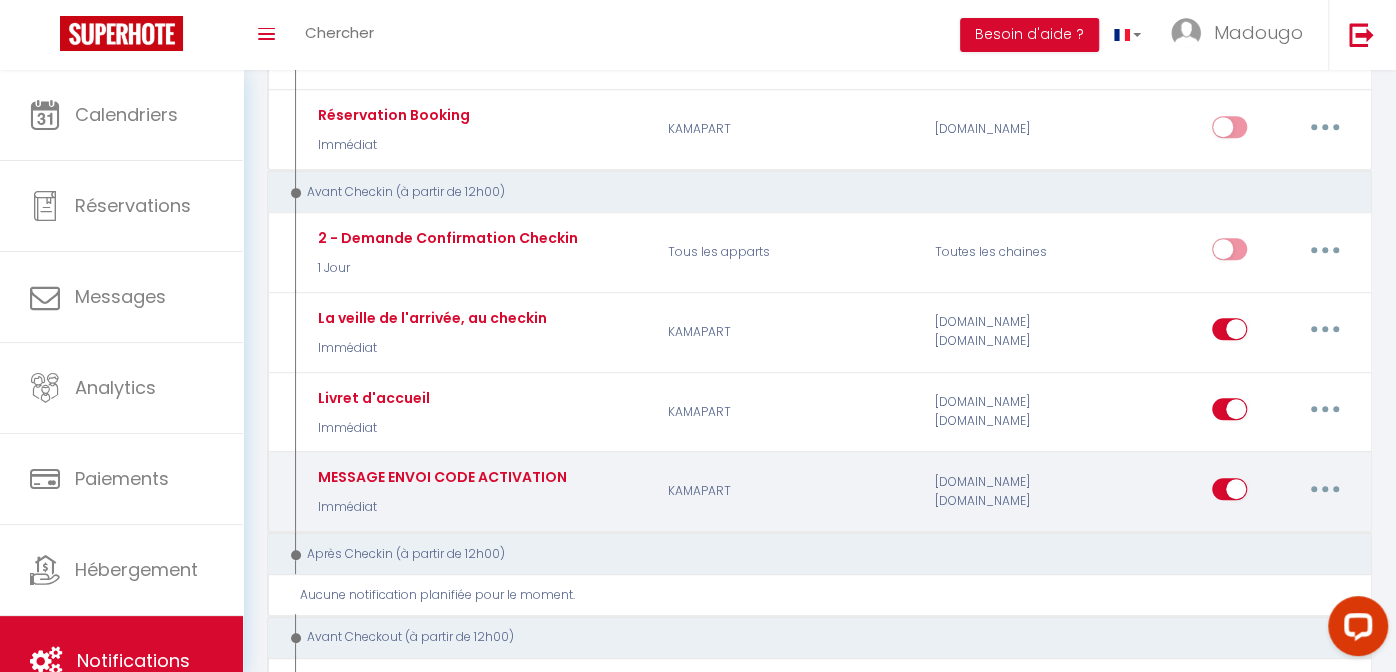 click at bounding box center [1325, 489] 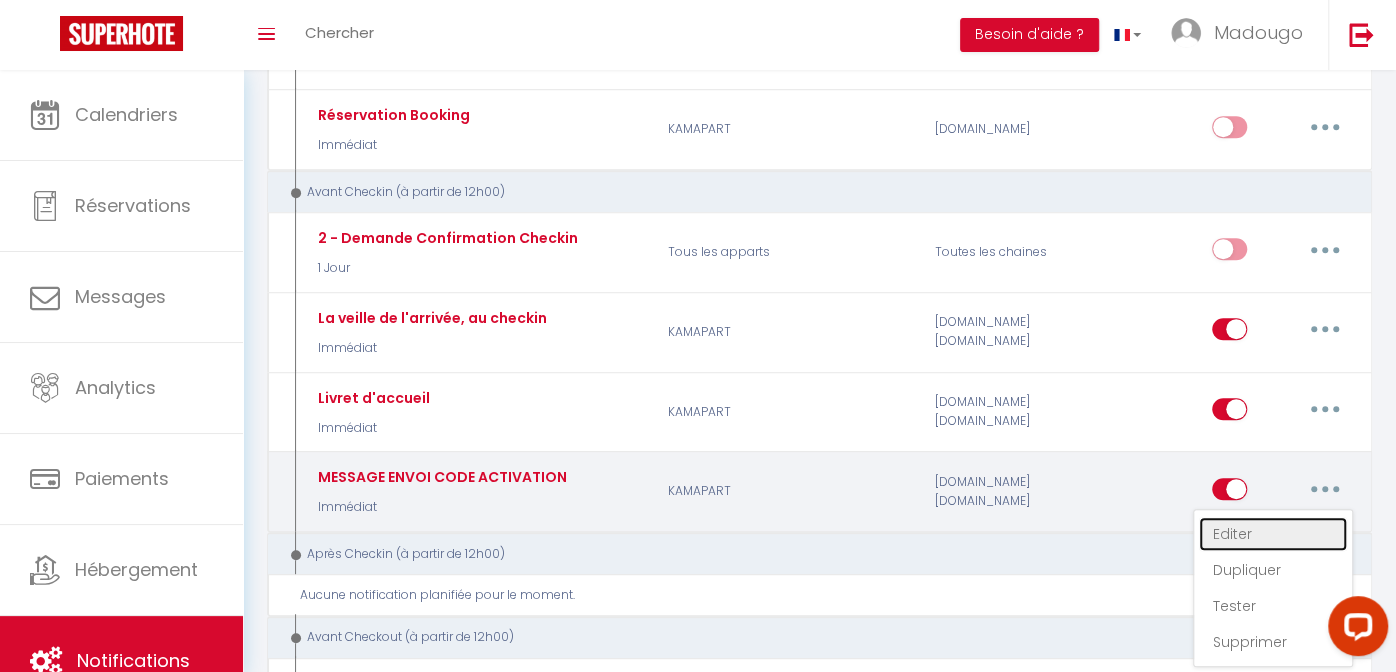 click on "Editer" at bounding box center (1273, 534) 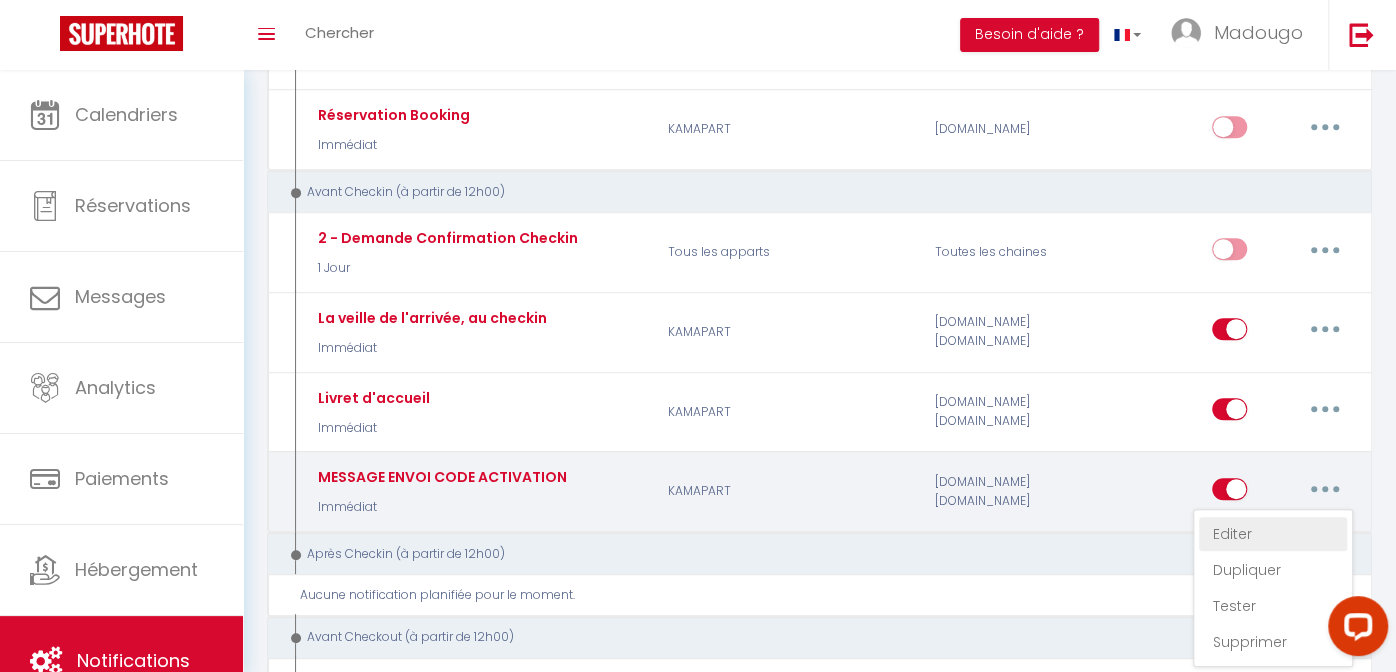 type on "MESSAGE ENVOI CODE ACTIVATION" 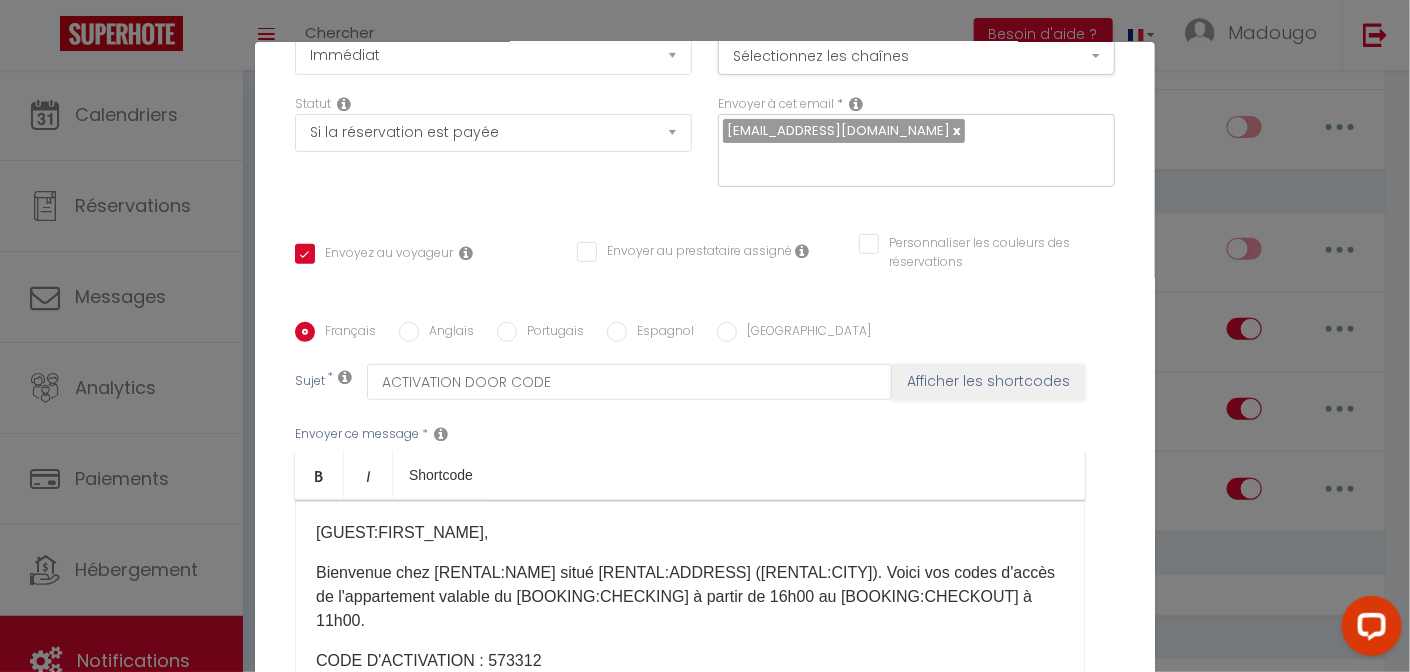 scroll, scrollTop: 417, scrollLeft: 0, axis: vertical 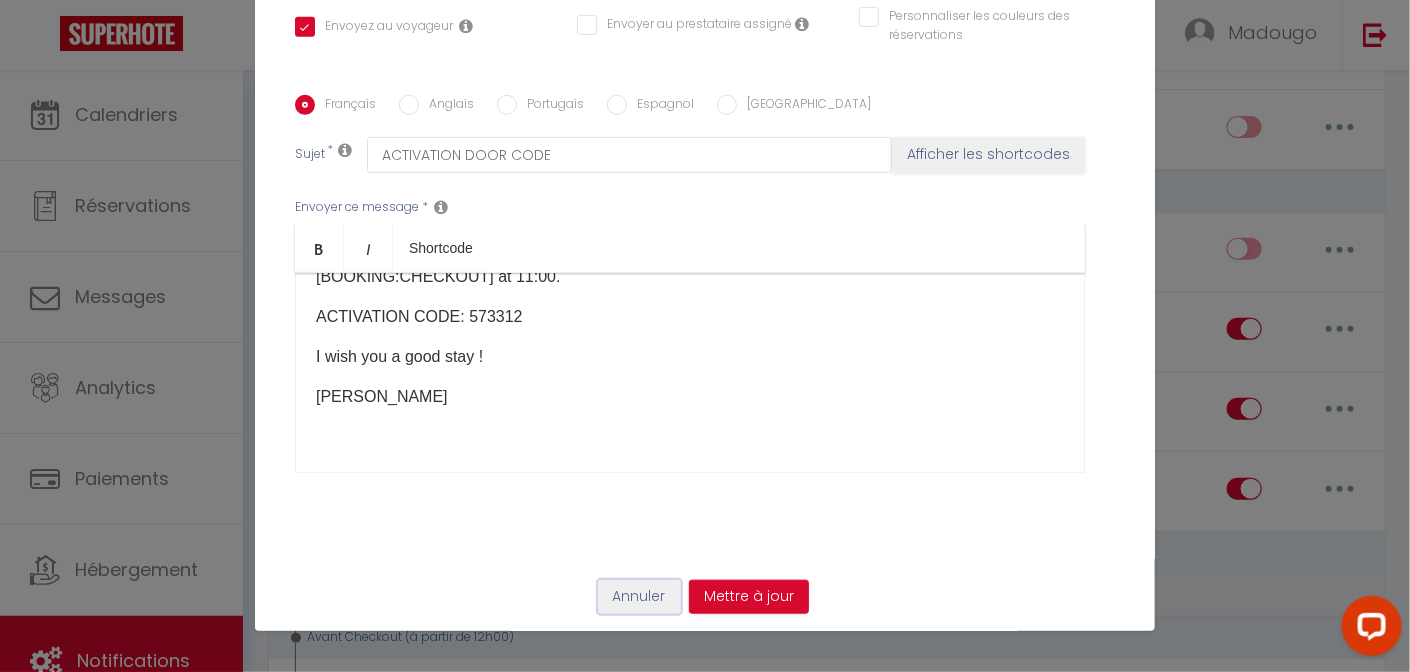 drag, startPoint x: 622, startPoint y: 589, endPoint x: 624, endPoint y: 579, distance: 10.198039 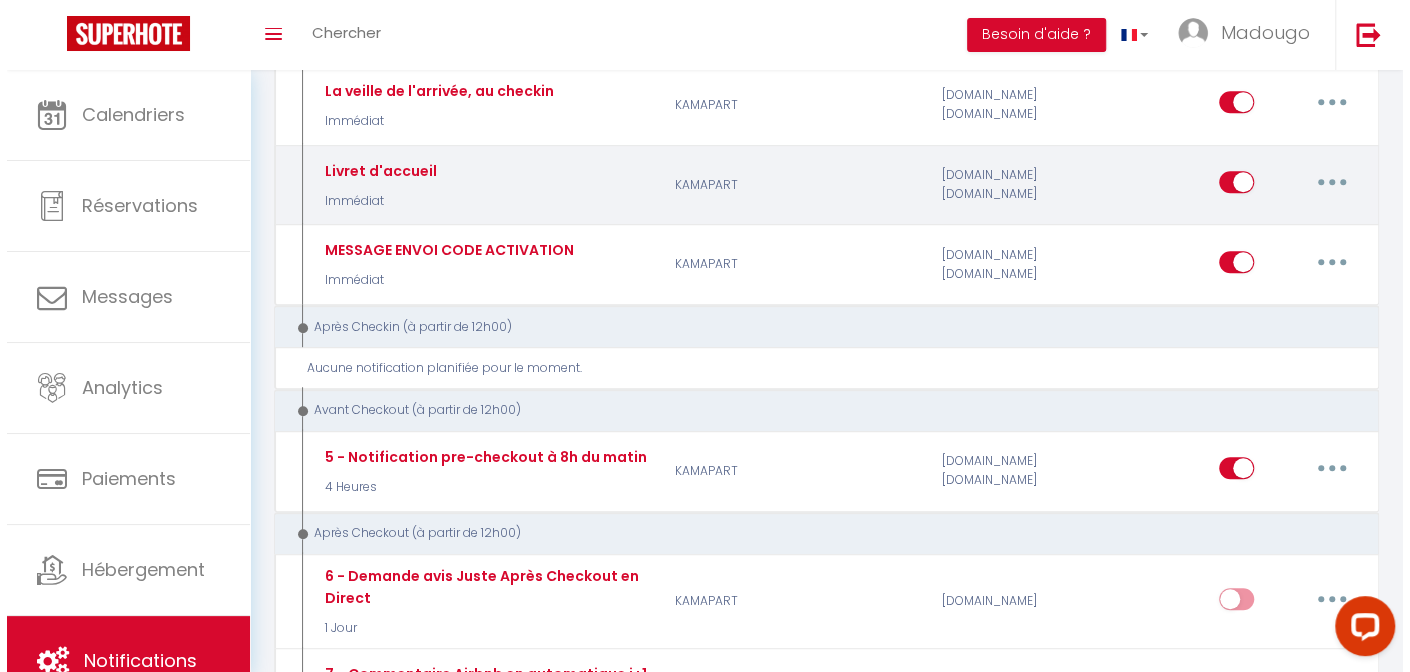scroll, scrollTop: 799, scrollLeft: 0, axis: vertical 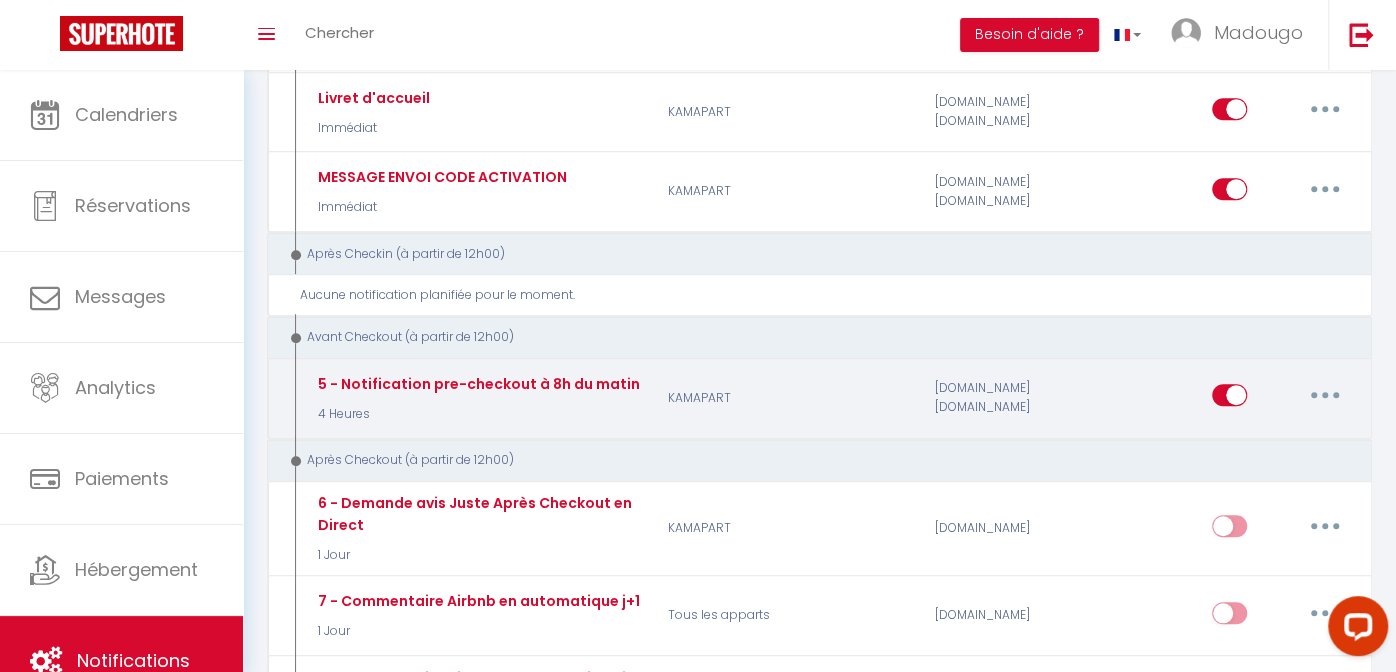 click at bounding box center [1325, 395] 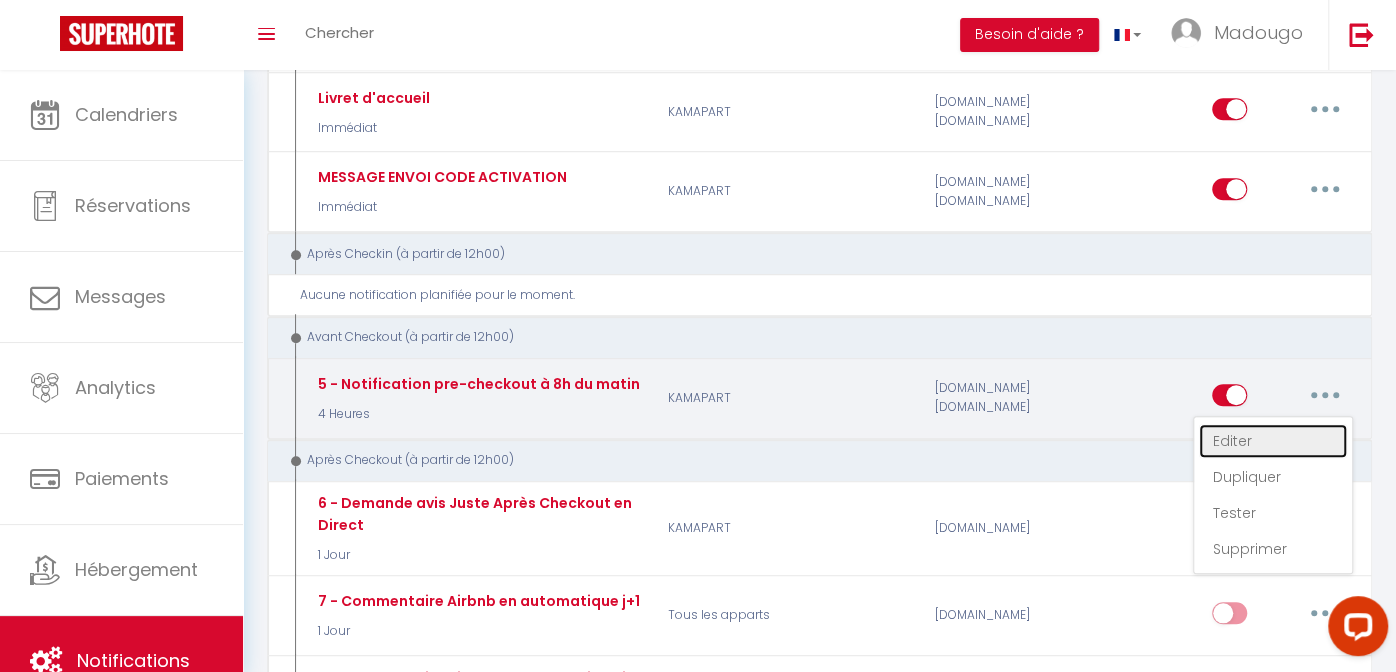 click on "Editer" at bounding box center (1273, 441) 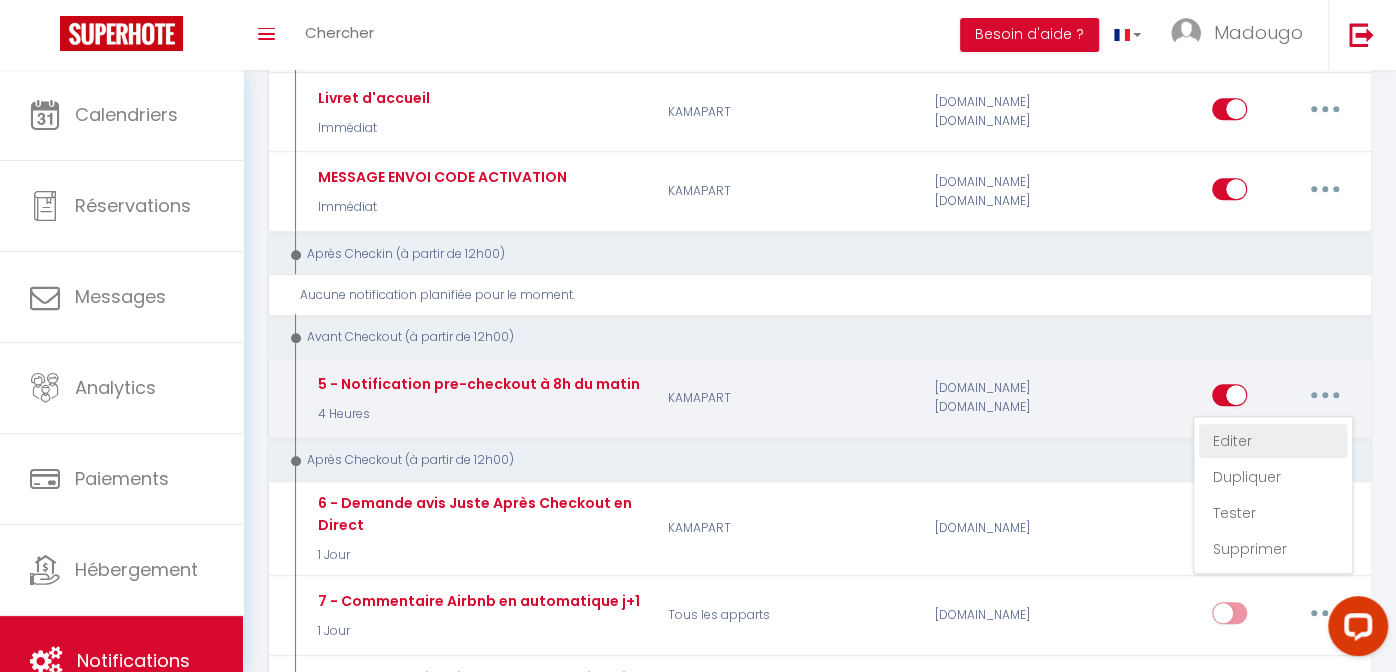 type on "5 - Notification pre-checkout à 8h du matin" 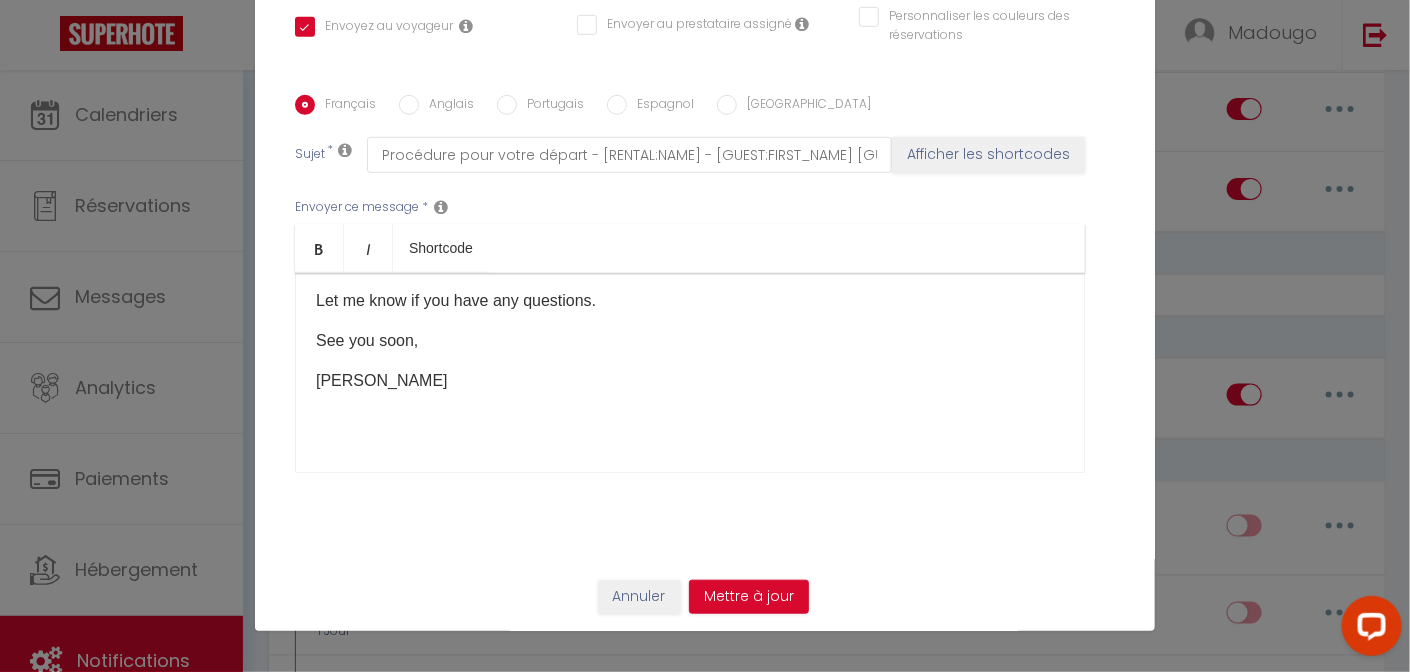 scroll, scrollTop: 0, scrollLeft: 0, axis: both 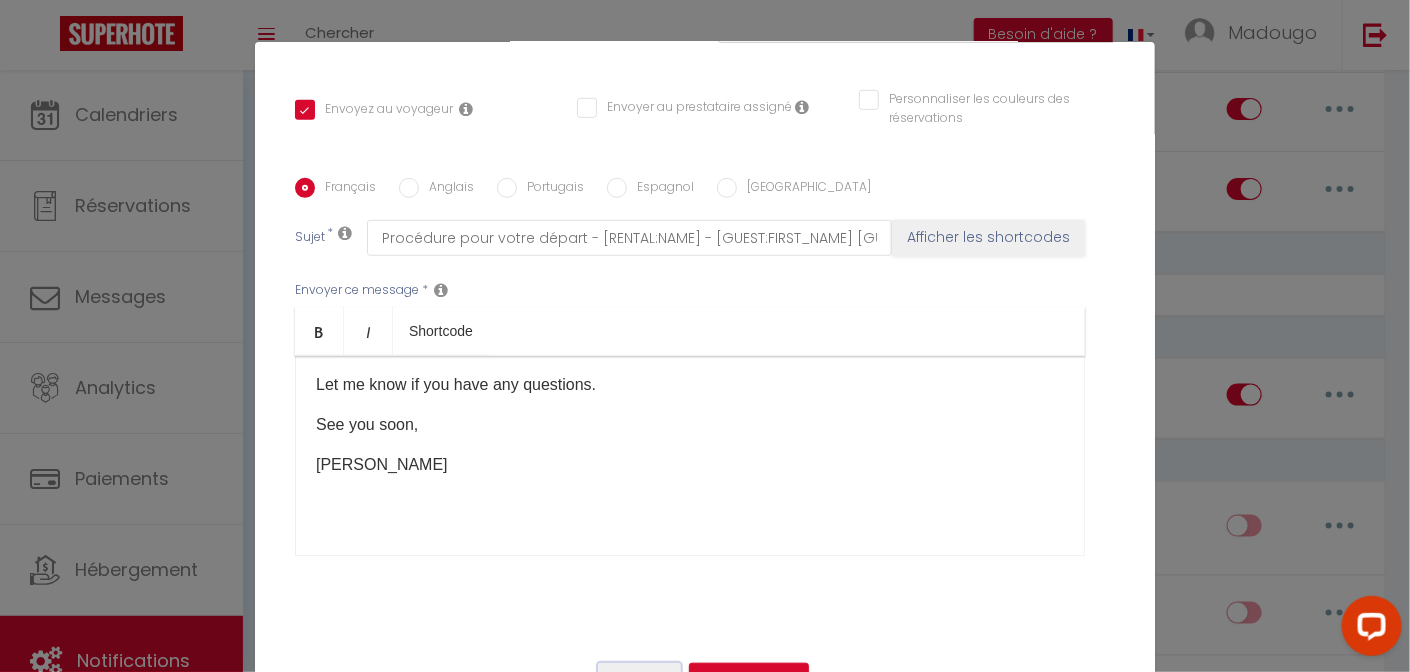 click on "Annuler" at bounding box center (639, 680) 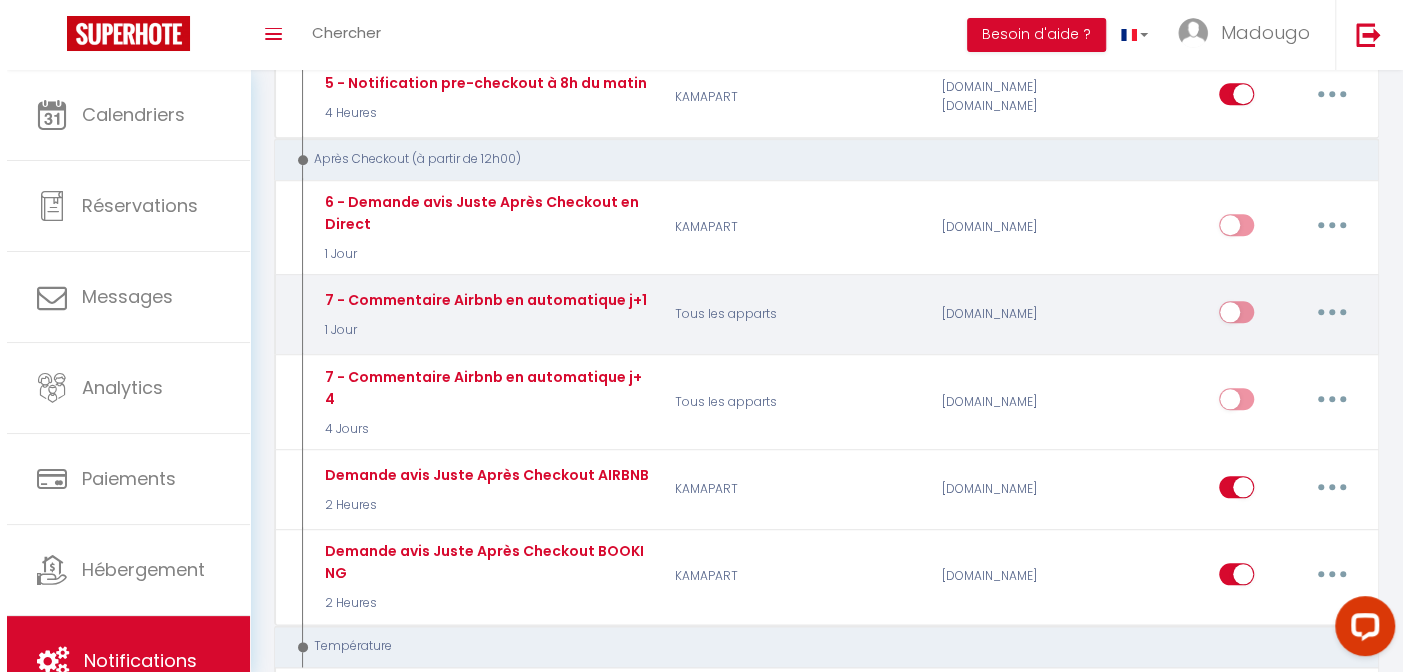 scroll, scrollTop: 1200, scrollLeft: 0, axis: vertical 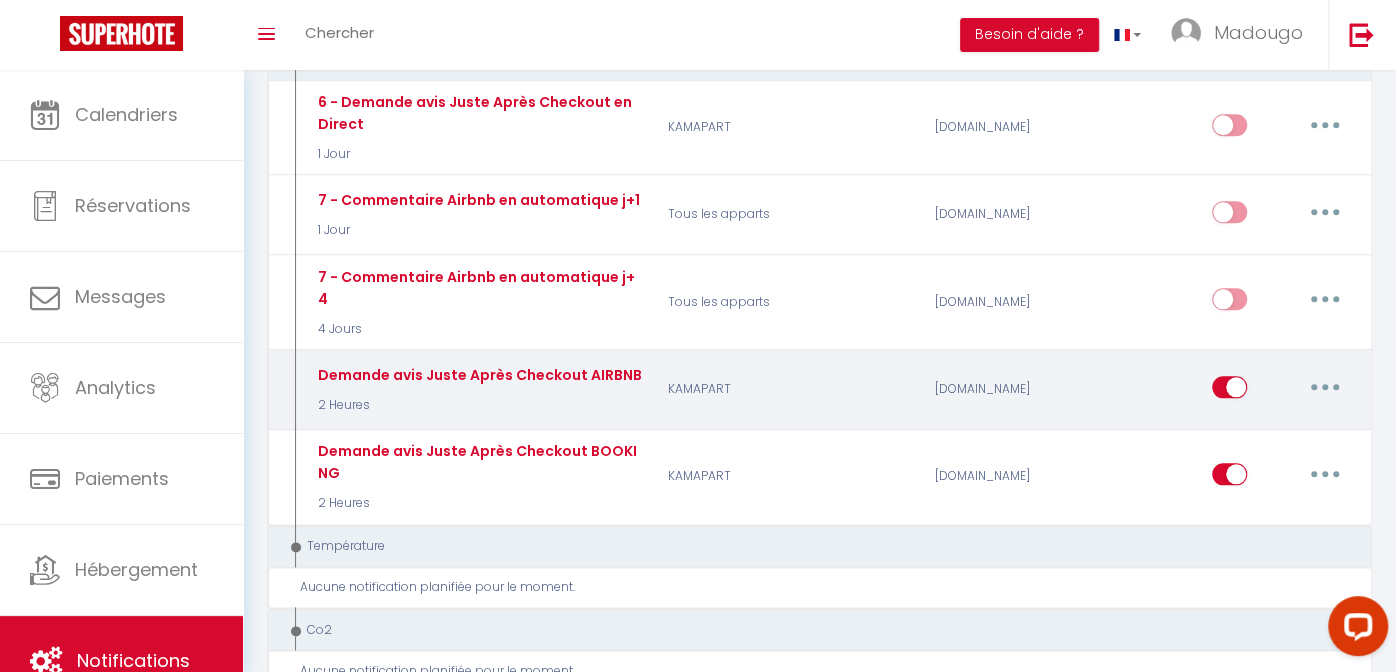 click at bounding box center [1325, 387] 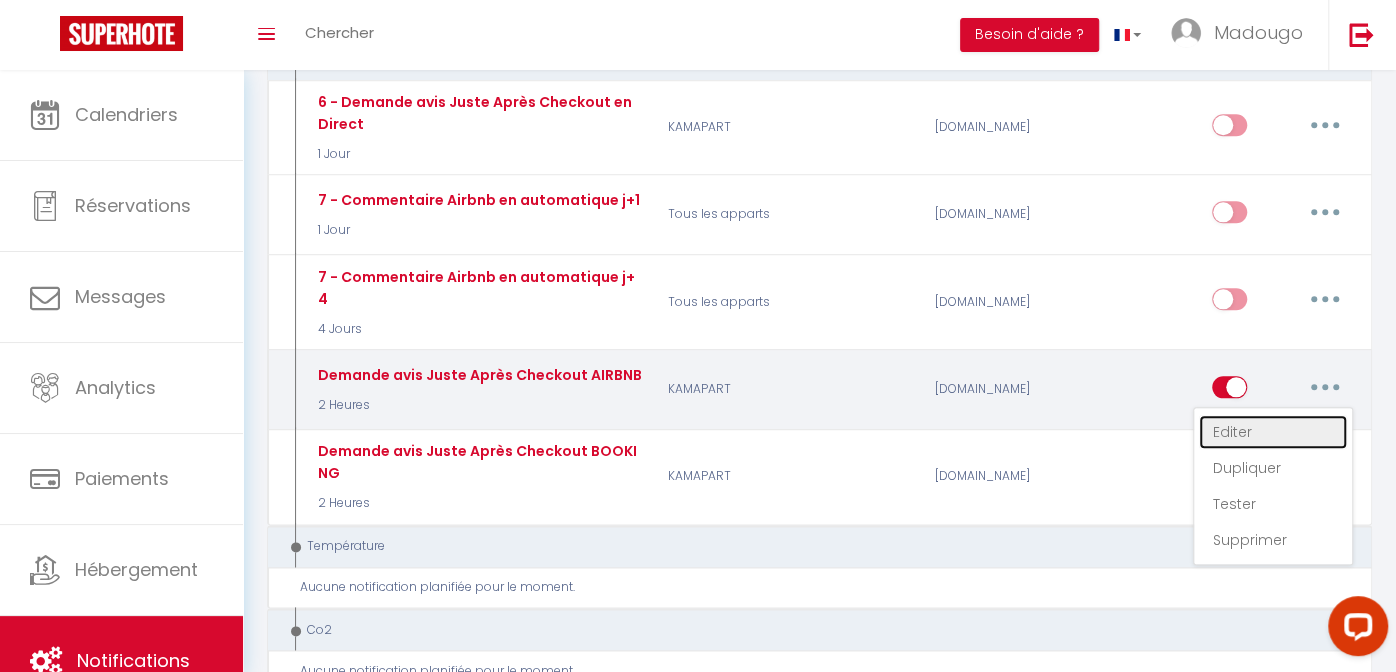 click on "Editer" at bounding box center [1273, 432] 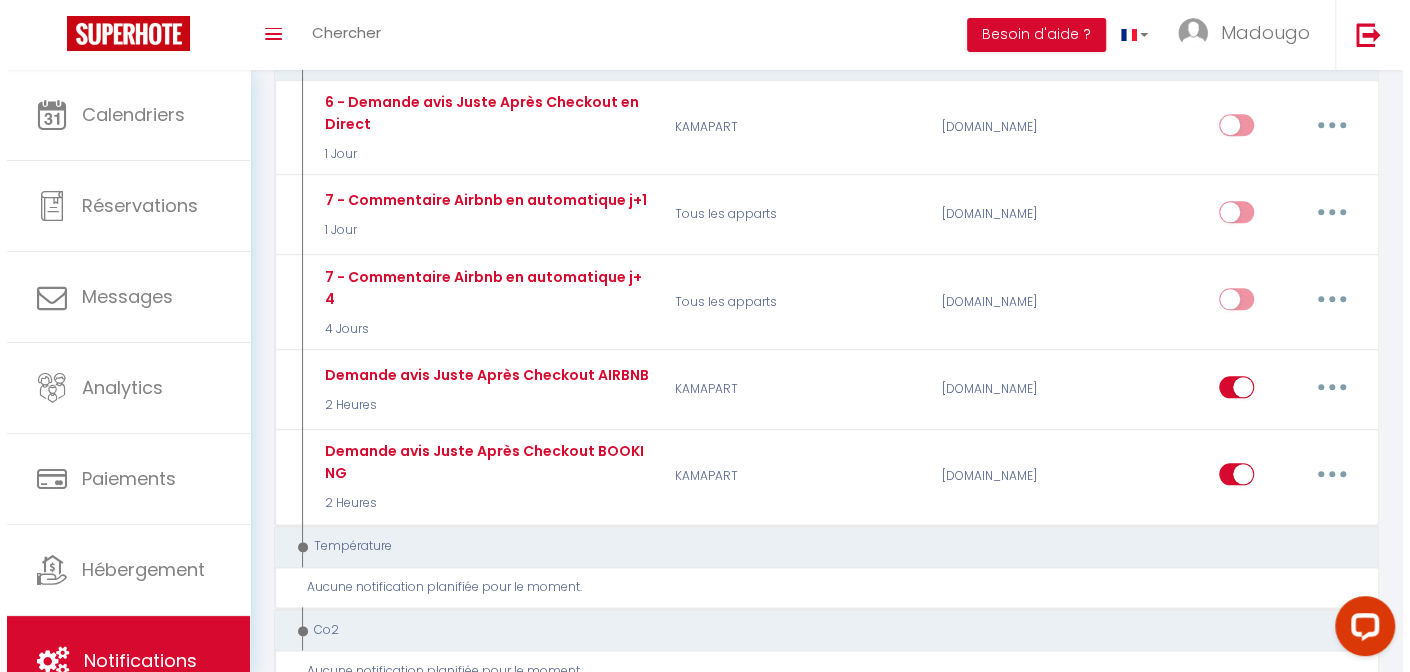 scroll, scrollTop: 261, scrollLeft: 0, axis: vertical 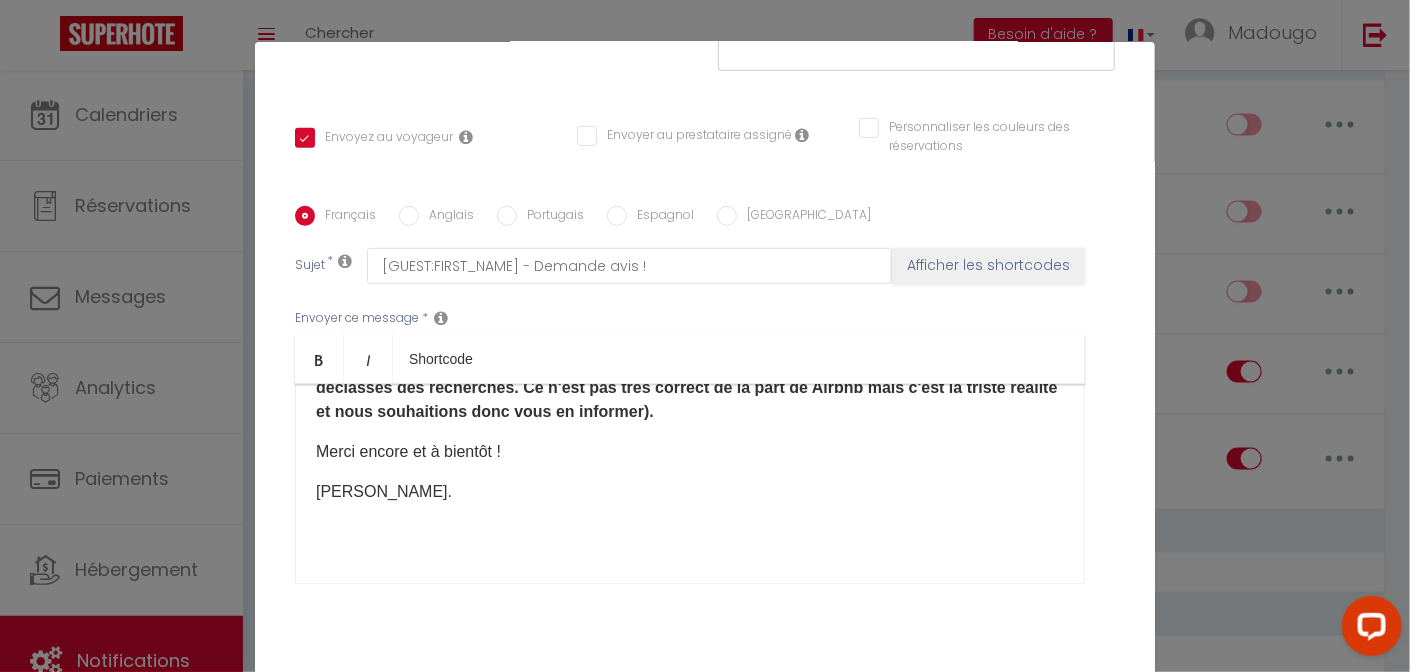 click on "Annuler" at bounding box center [639, 708] 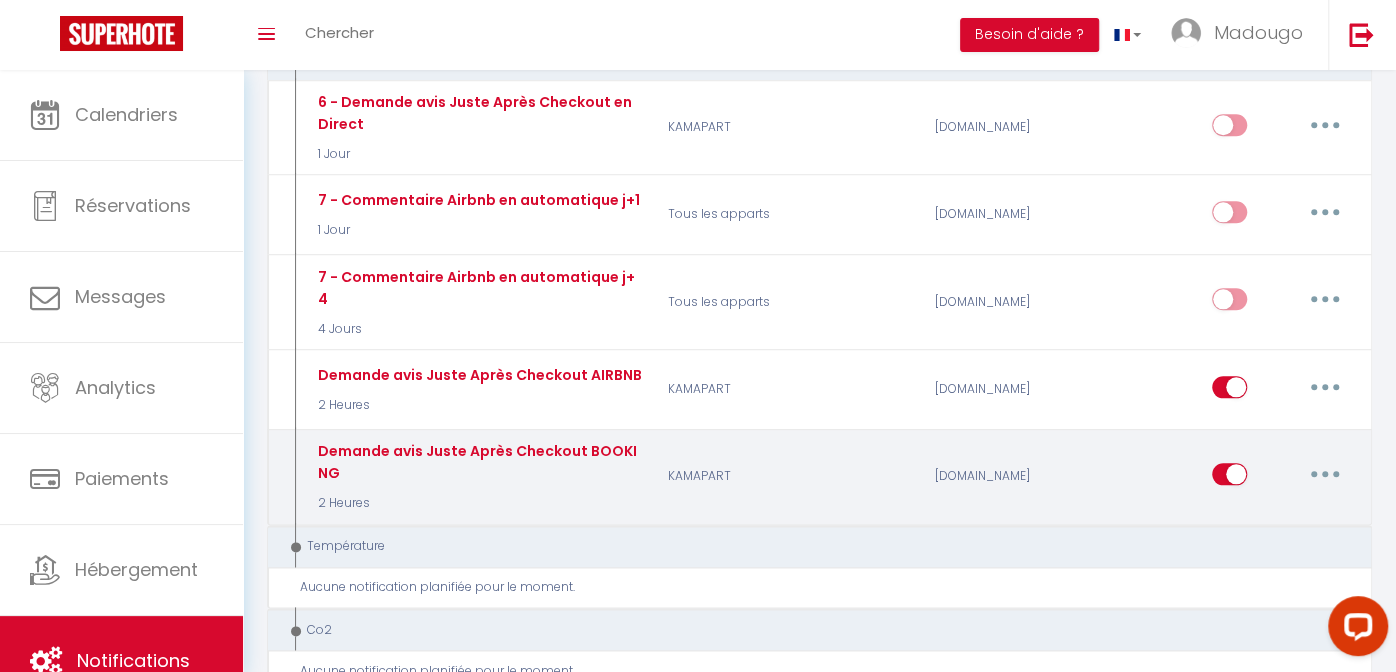 click at bounding box center [1325, 474] 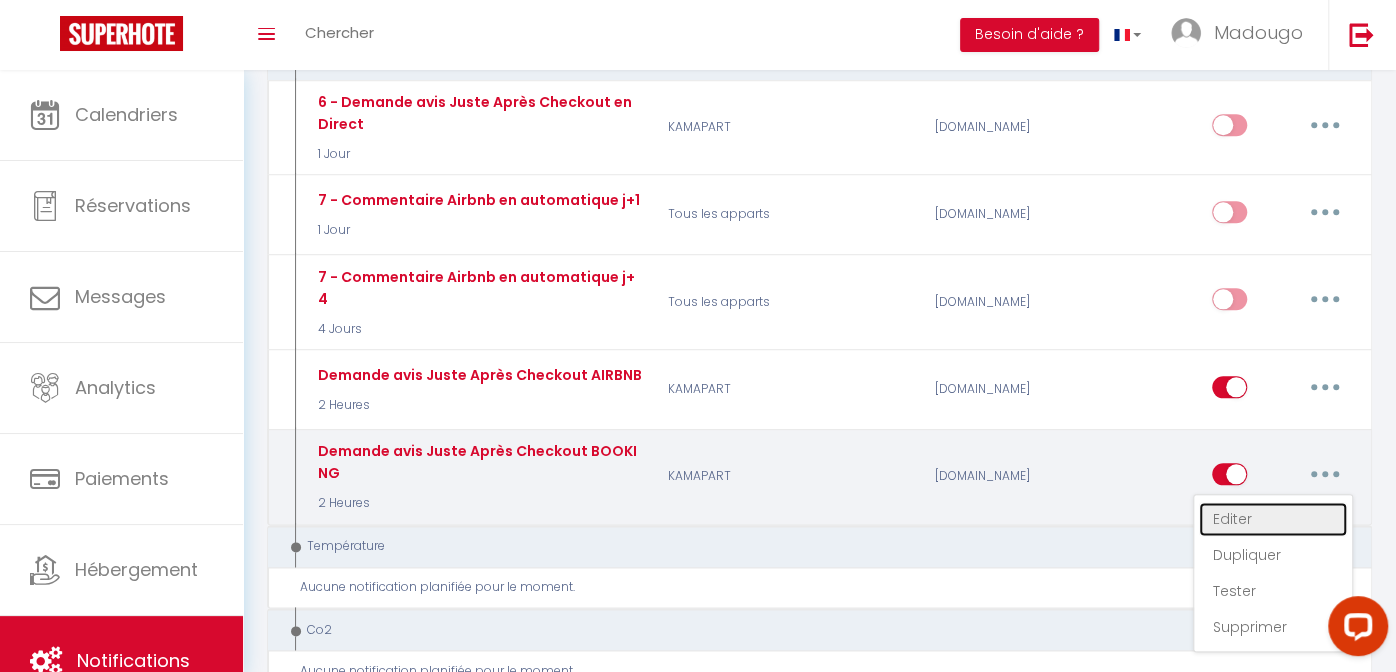 click on "Editer" at bounding box center (1273, 519) 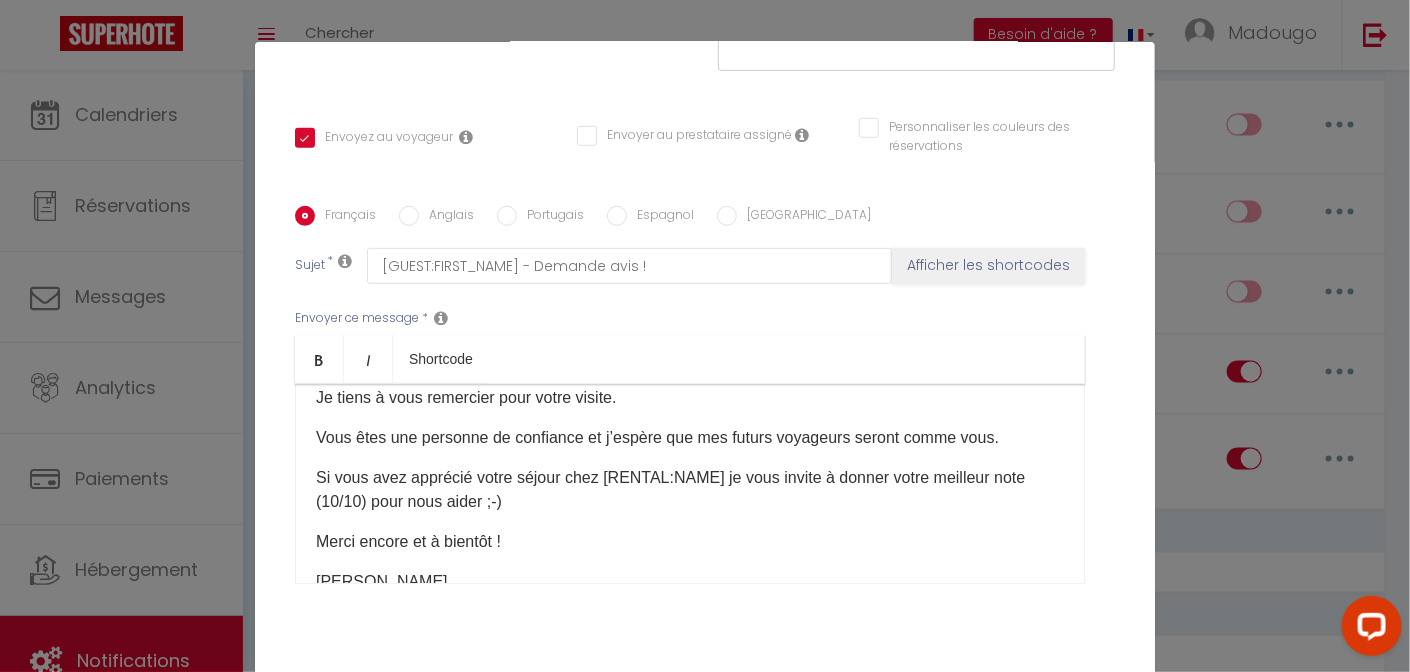 scroll, scrollTop: 189, scrollLeft: 0, axis: vertical 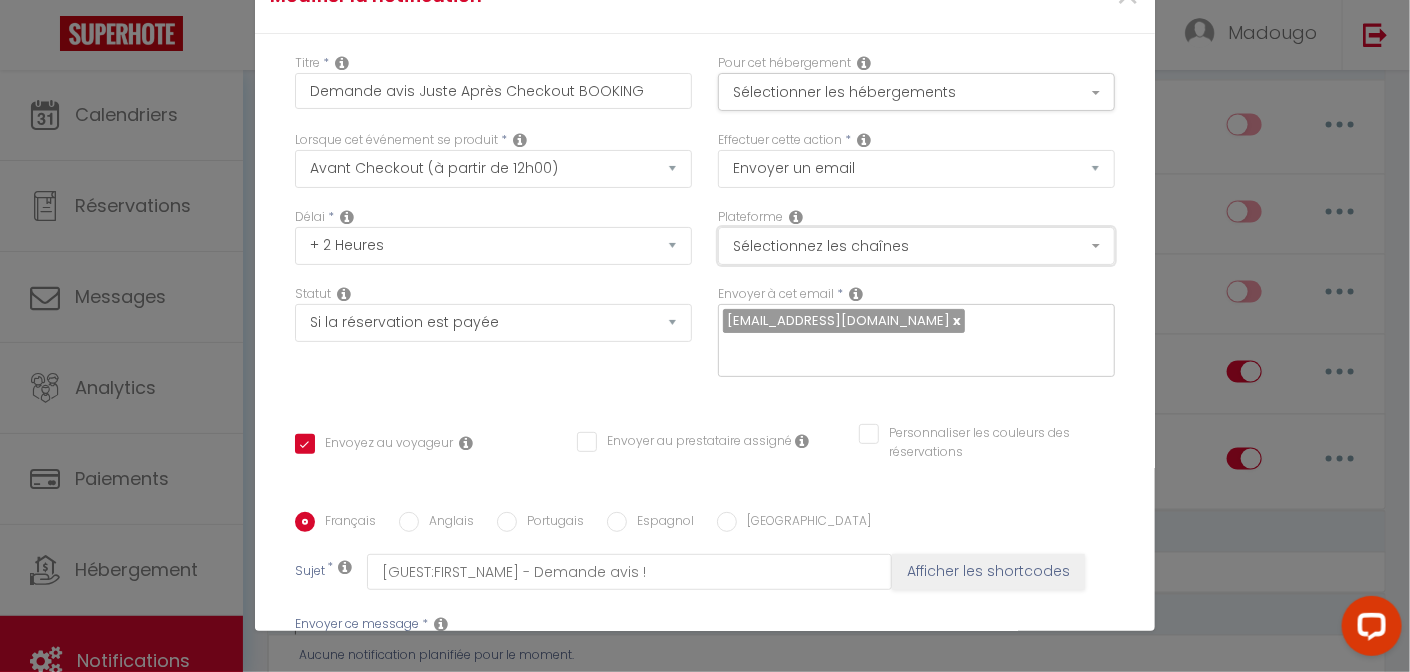 click on "Sélectionnez les chaînes" at bounding box center [916, 246] 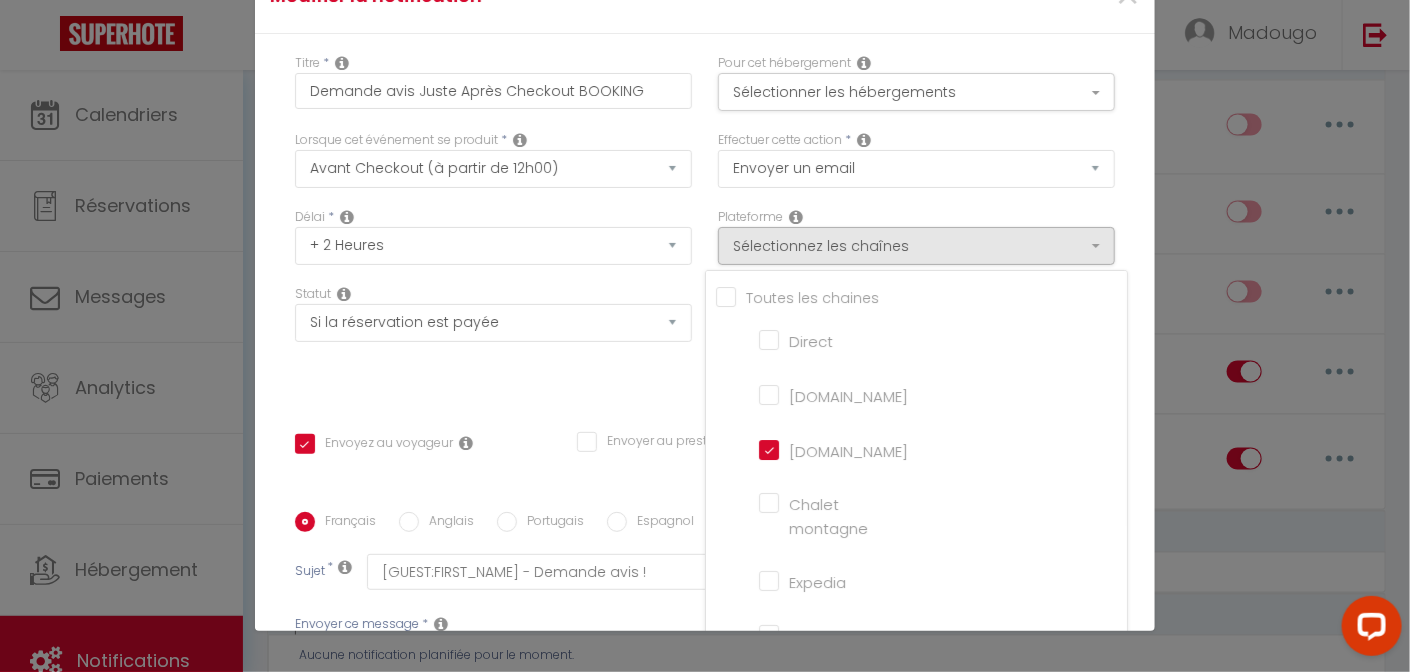 click on "Modifier la notification   ×   Titre   *     Demande avis Juste Après Checkout BOOKING   Pour cet hébergement
Sélectionner les hébergements
Tous les apparts
Autres
[GEOGRAPHIC_DATA]
KIA
Lorsque cet événement se produit   *      Après la réservation   Avant Checkin (à partir de 12h00)   Après Checkin (à partir de 12h00)   Avant Checkout (à partir de 12h00)   Après Checkout (à partir de 12h00)   Température   Co2   [MEDICAL_DATA] sonore   Après visualisation lien paiement   Après Paiement Lien KO   Après Caution Lien KO   Après Paiement Automatique KO   Après Caution Automatique KO   Après Visualisation du Contrat   Après Signature du Contrat   Paiement OK   Aprés annulation réservation" at bounding box center [705, 336] 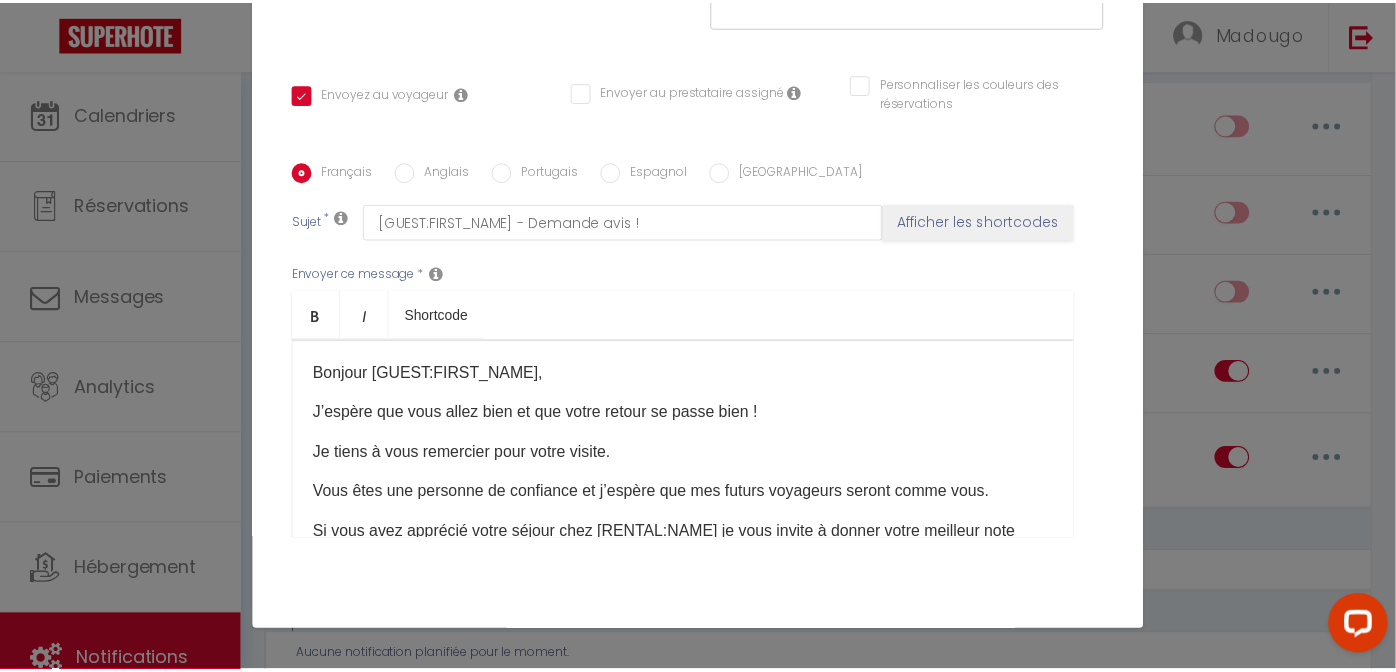 scroll, scrollTop: 389, scrollLeft: 0, axis: vertical 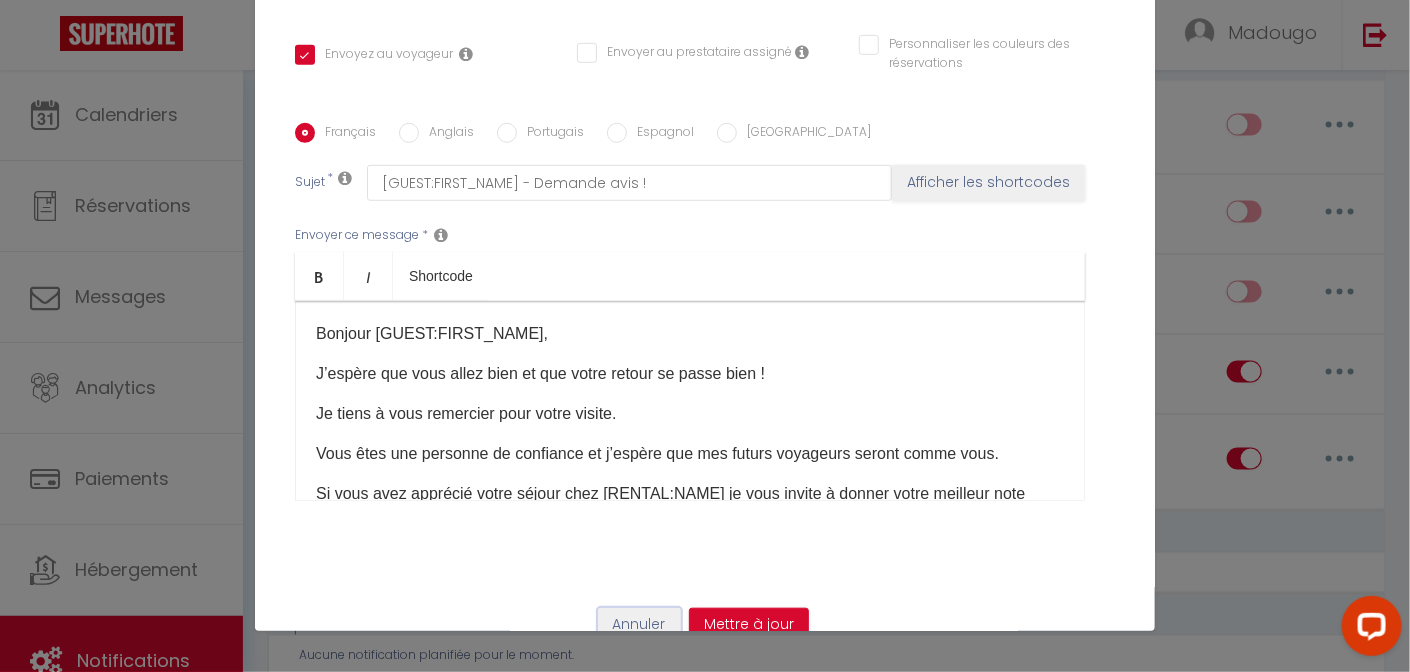 click on "Annuler" at bounding box center [639, 625] 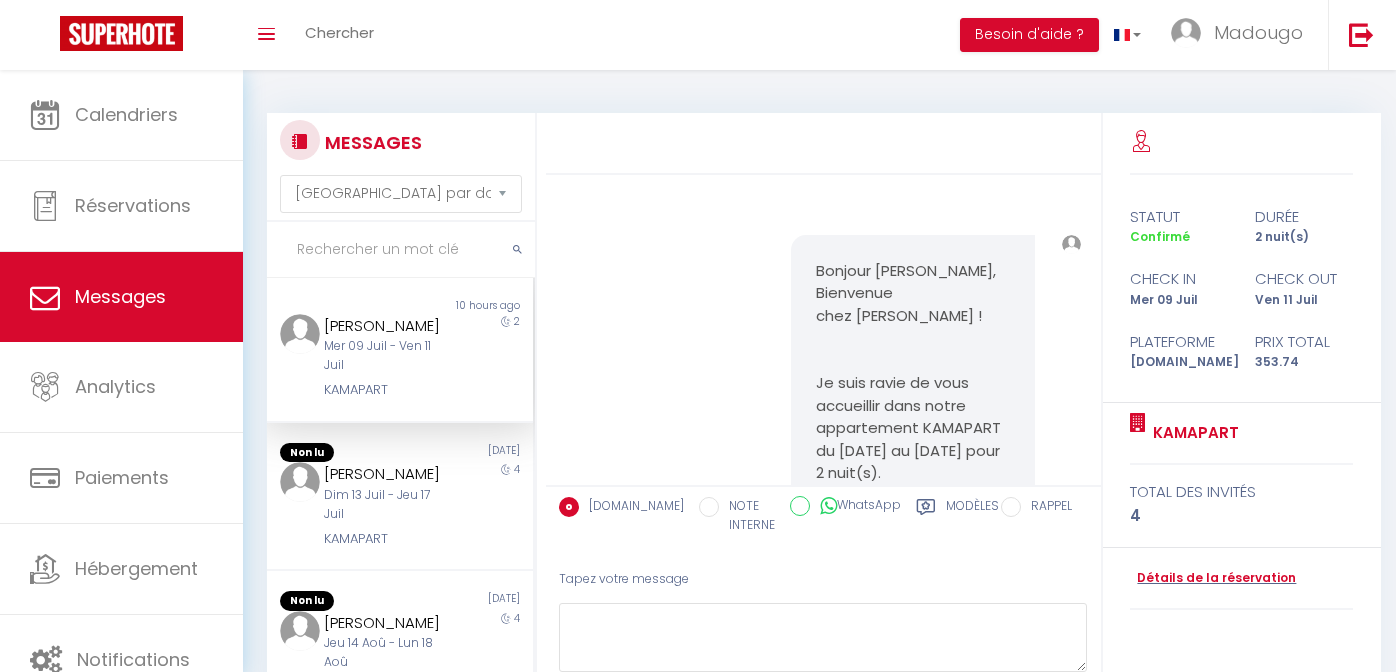 select on "message" 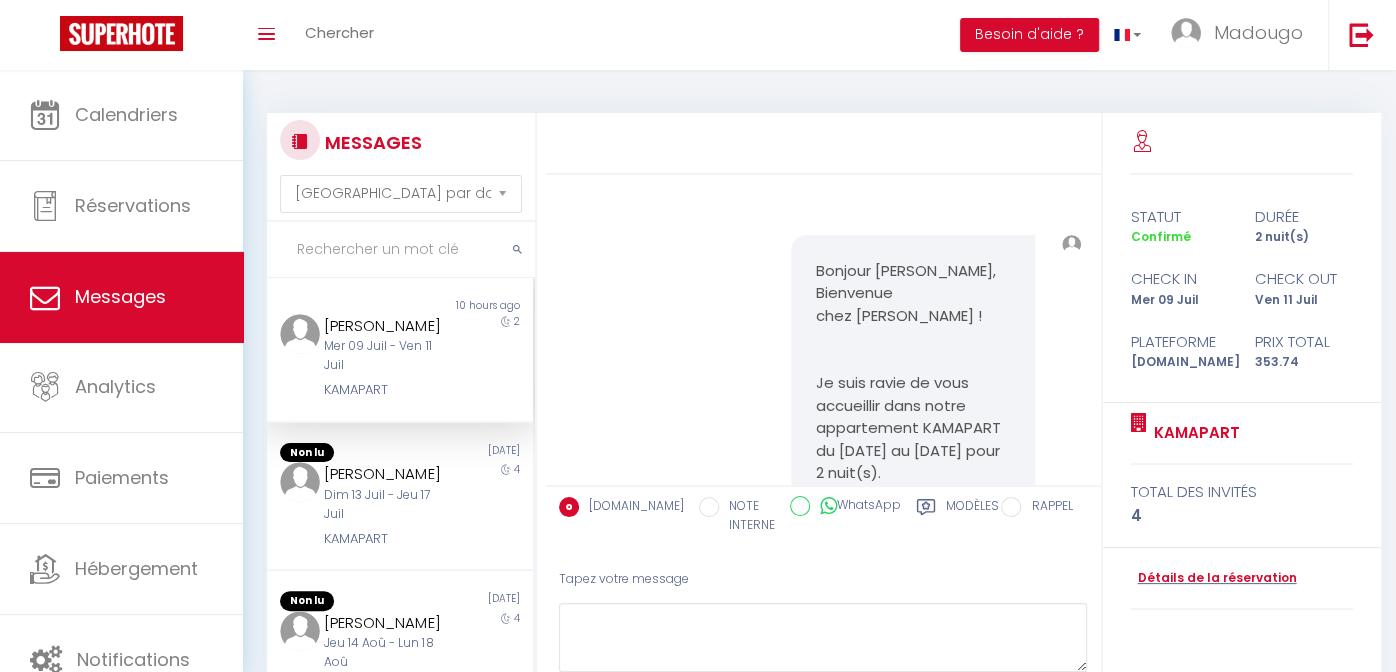 scroll, scrollTop: 9222, scrollLeft: 0, axis: vertical 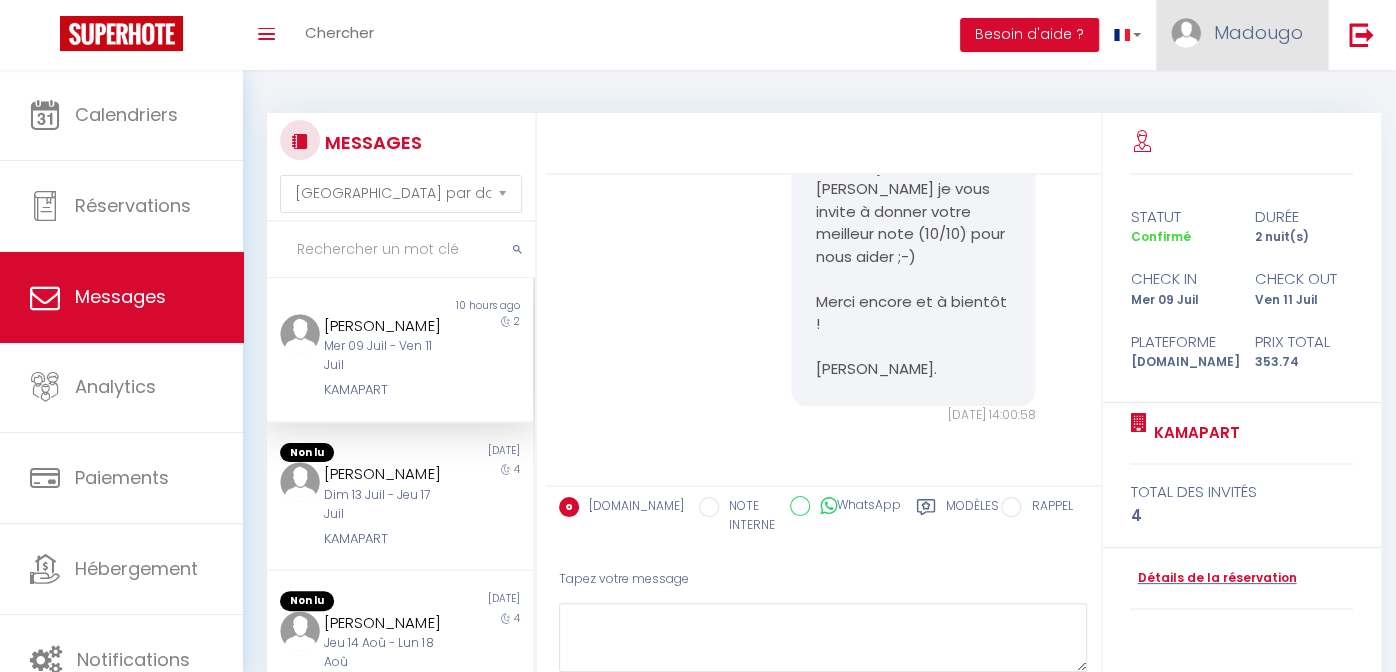 drag, startPoint x: 0, startPoint y: 0, endPoint x: 1252, endPoint y: 38, distance: 1252.5765 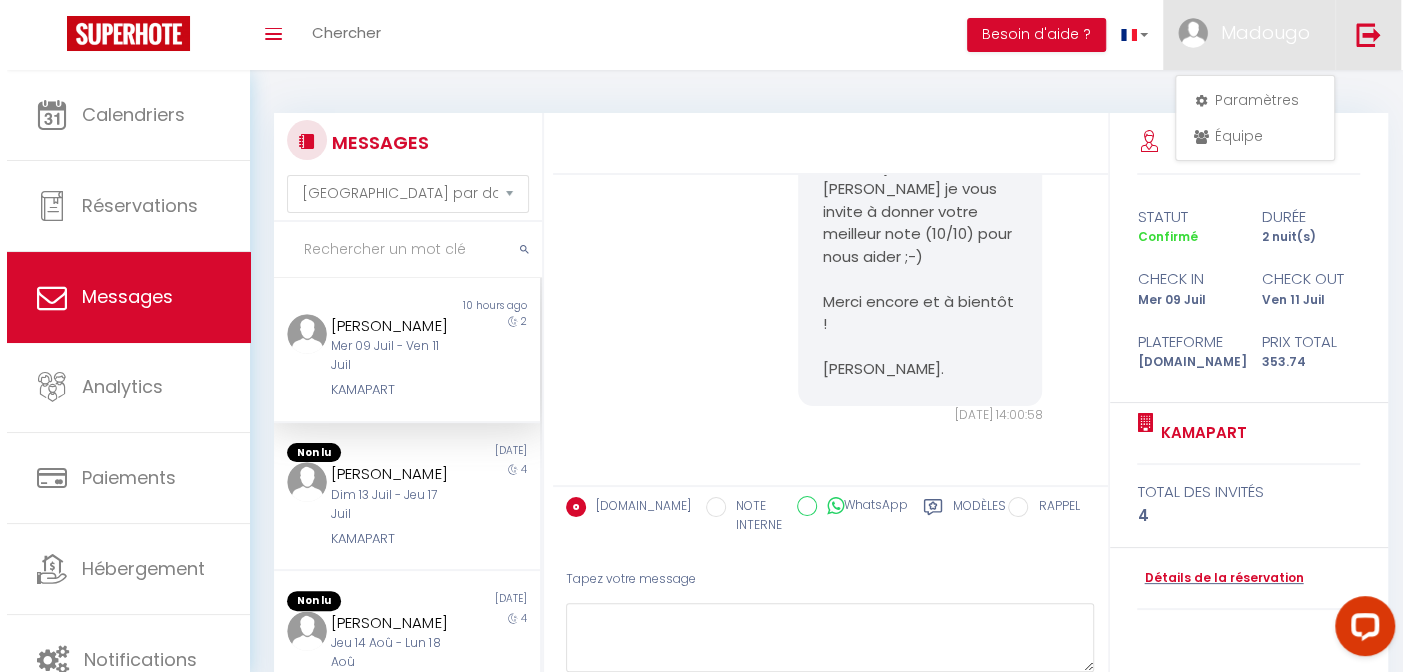 scroll, scrollTop: 0, scrollLeft: 0, axis: both 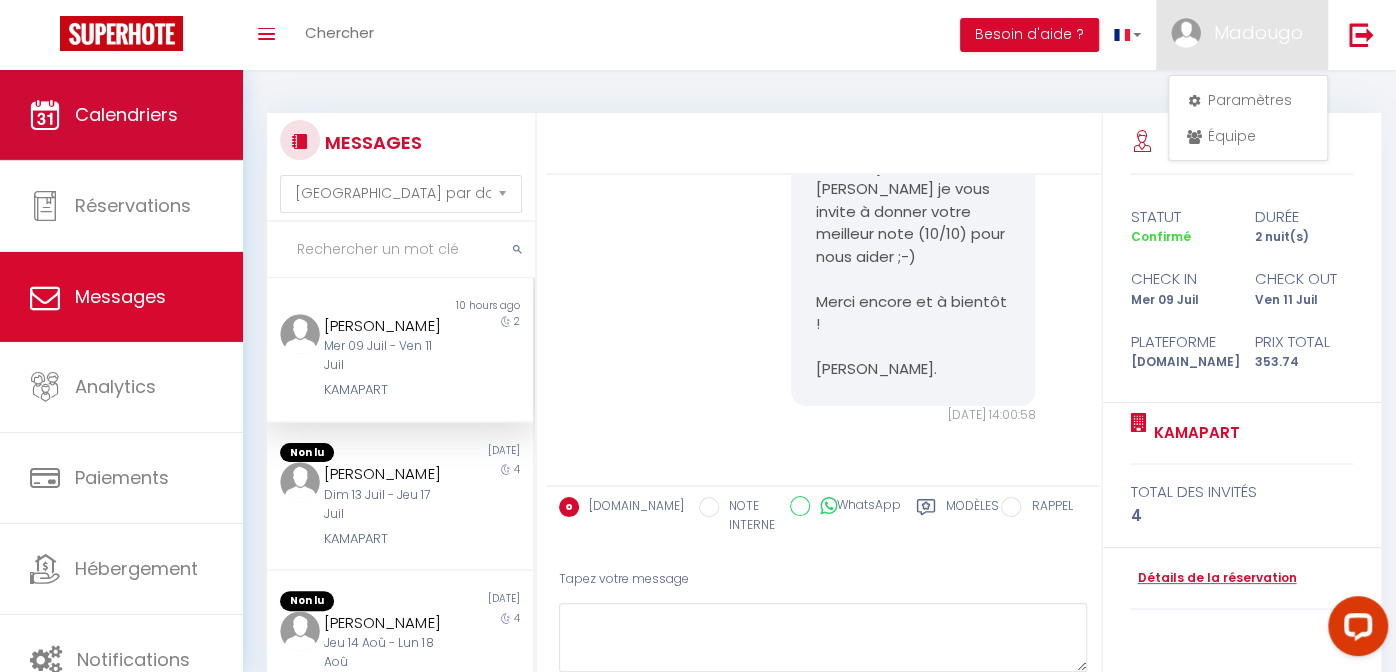 click on "Calendriers" at bounding box center (126, 114) 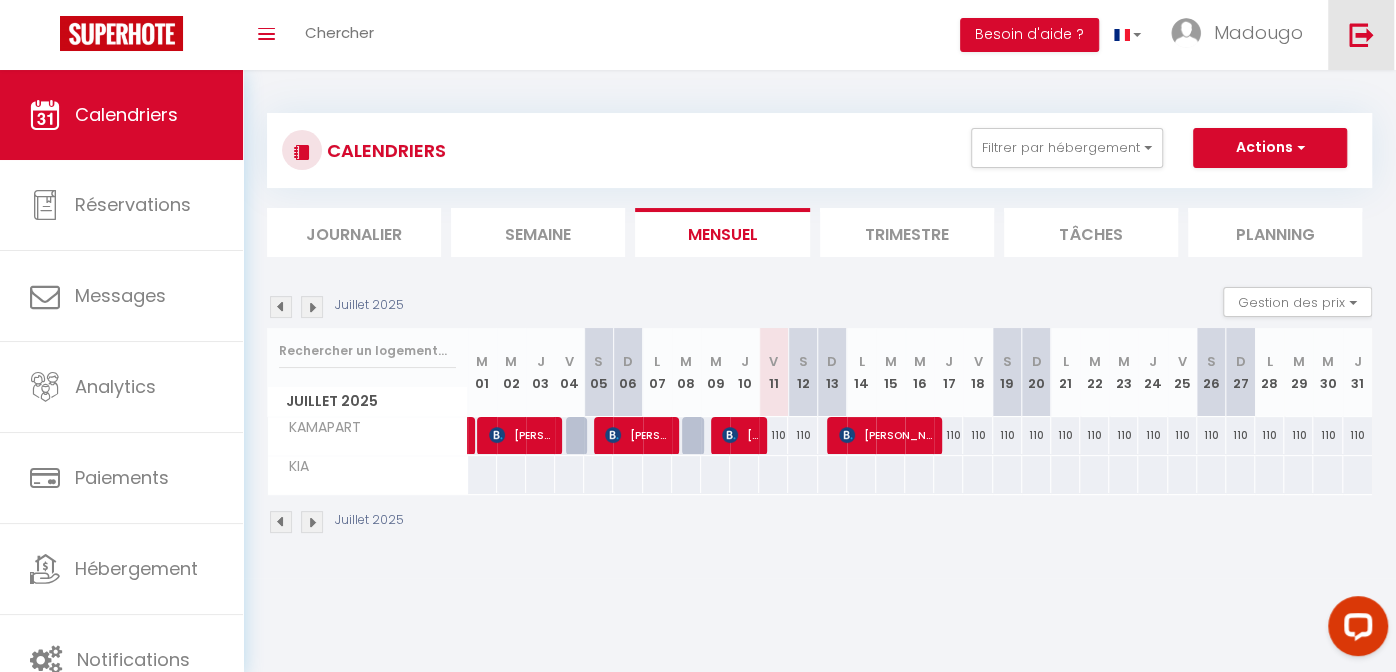 click at bounding box center [1361, 34] 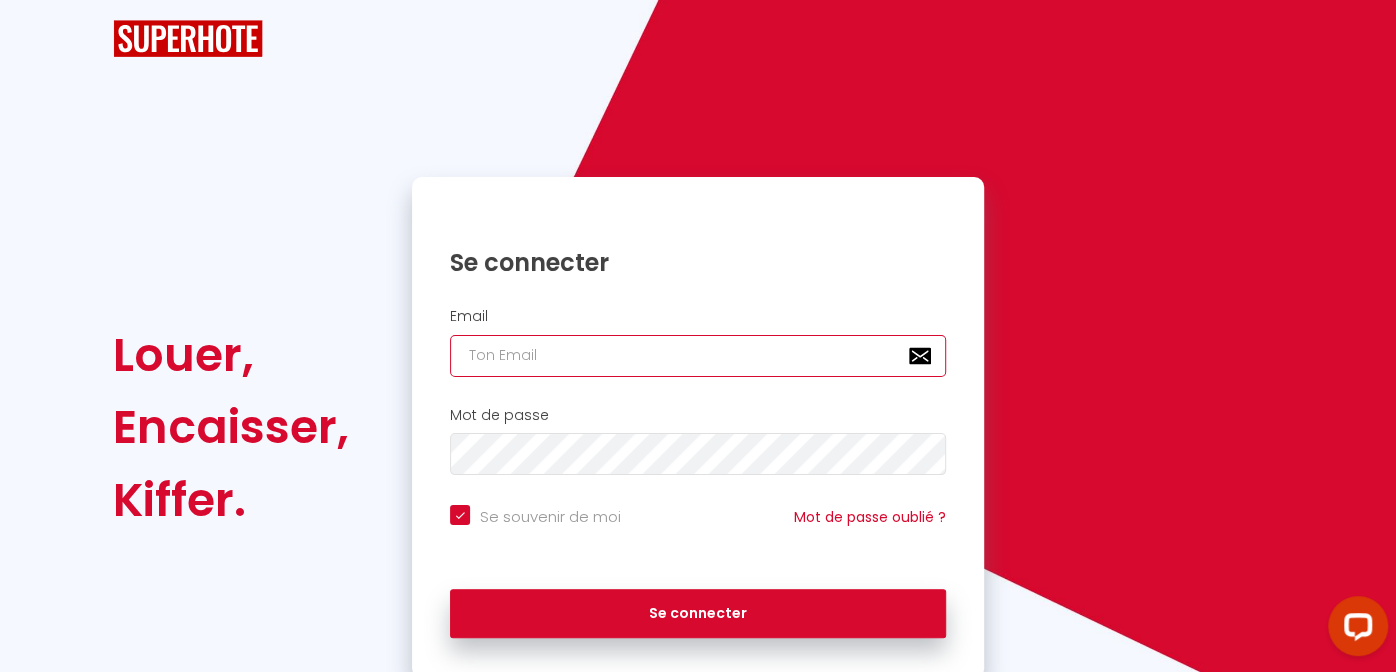 type on "[EMAIL_ADDRESS][DOMAIN_NAME]" 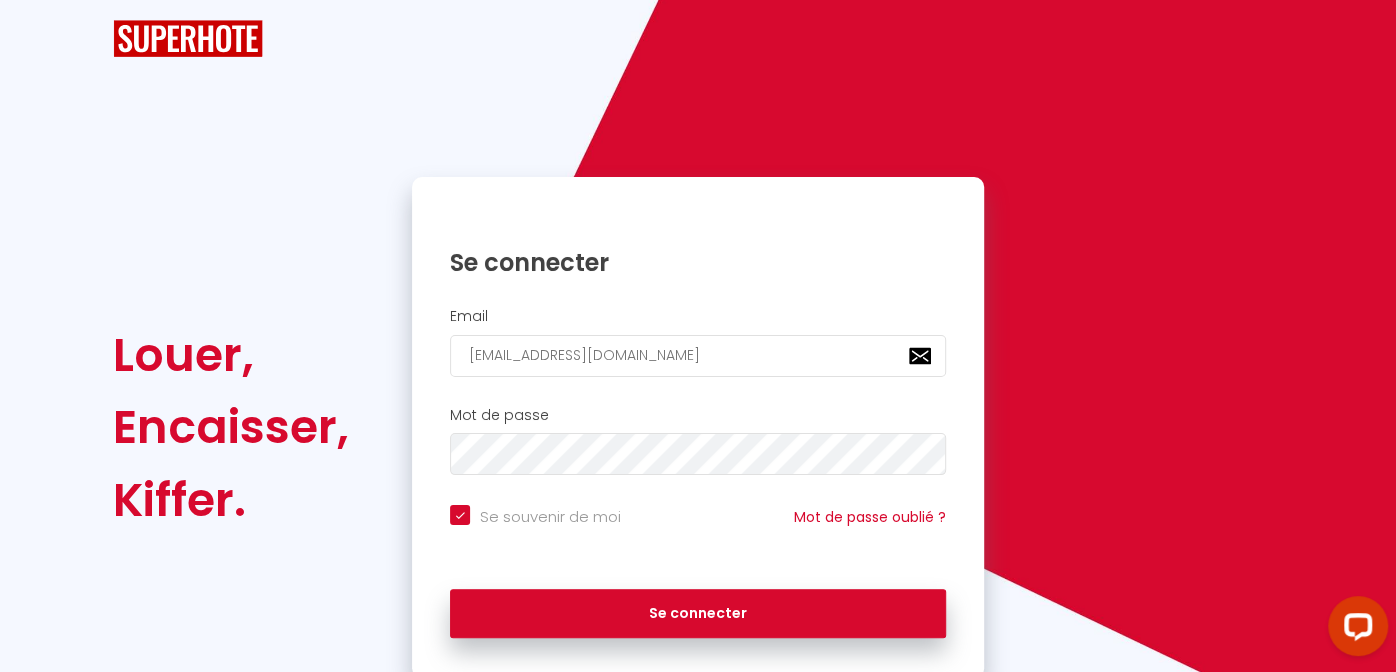 checkbox on "true" 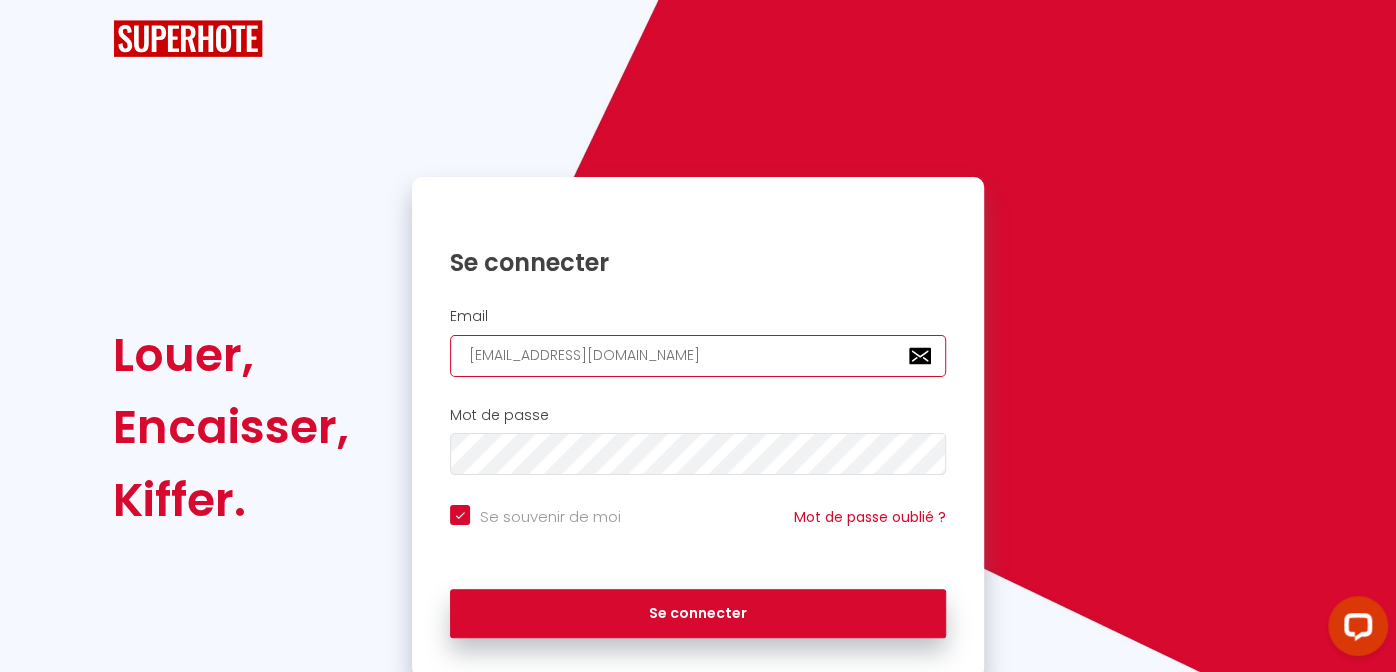 click on "[EMAIL_ADDRESS][DOMAIN_NAME]" at bounding box center [698, 356] 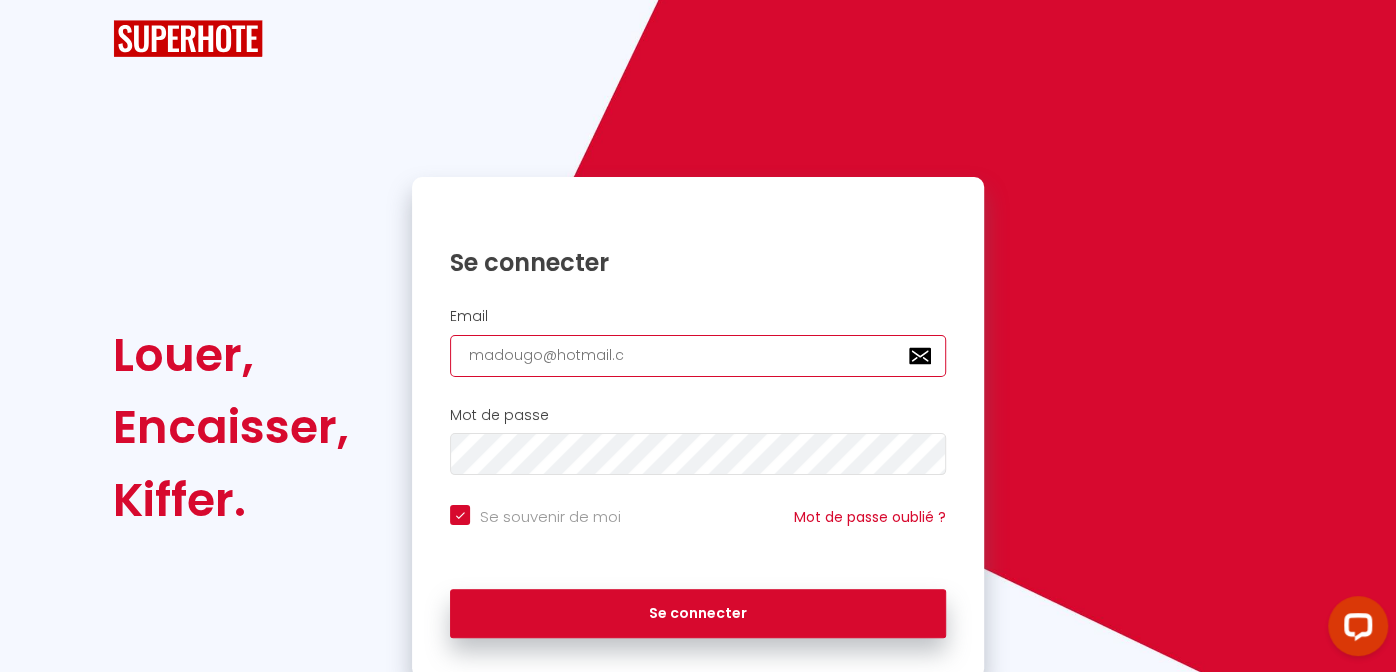 checkbox on "true" 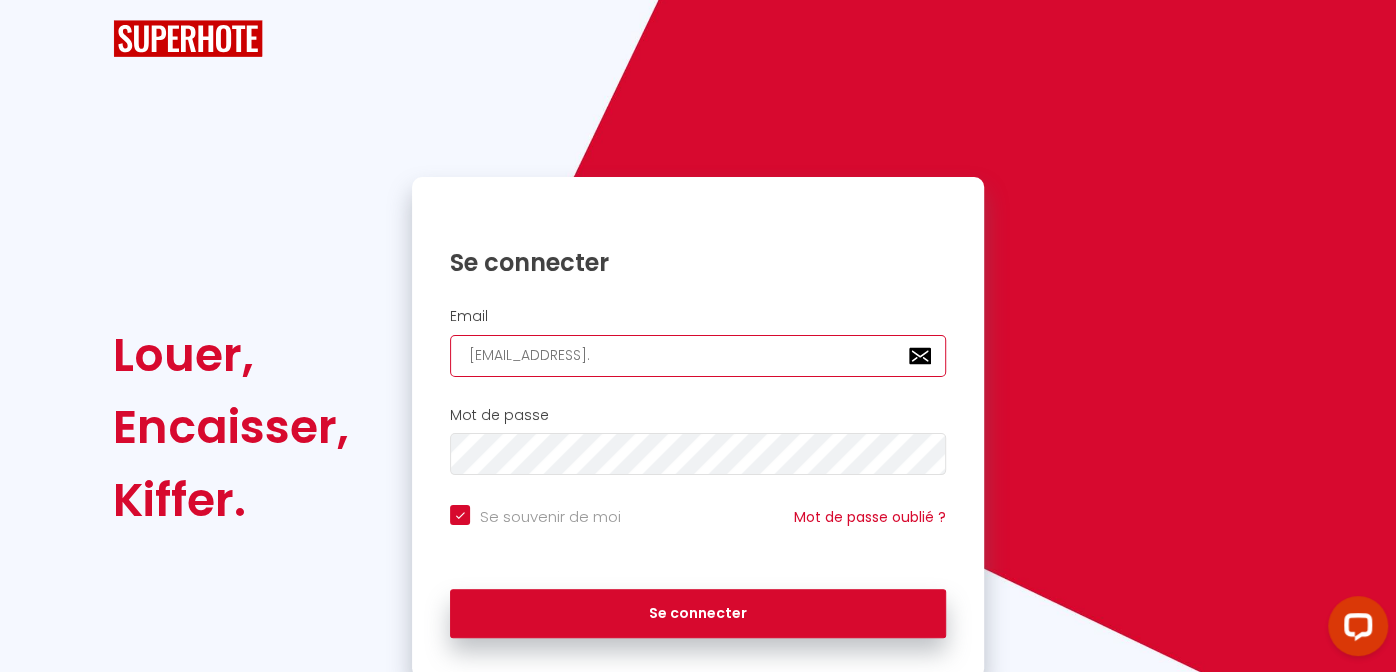 checkbox on "true" 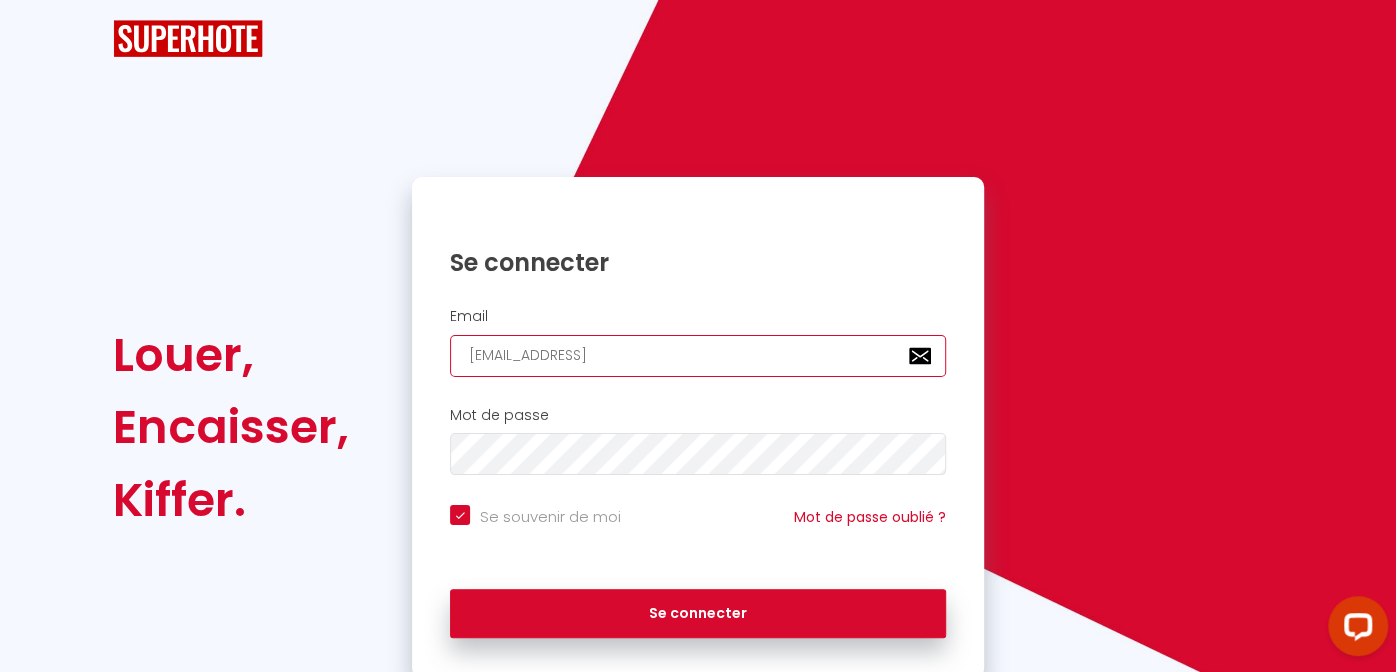 checkbox on "true" 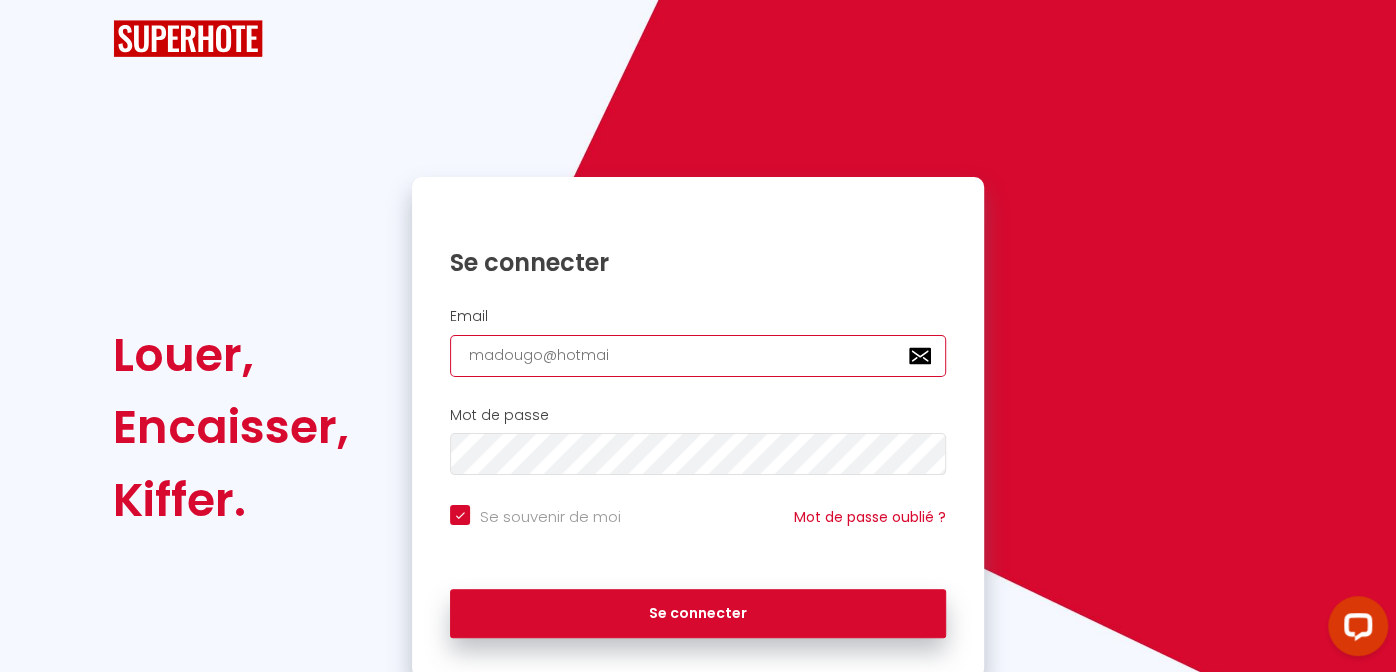 checkbox on "true" 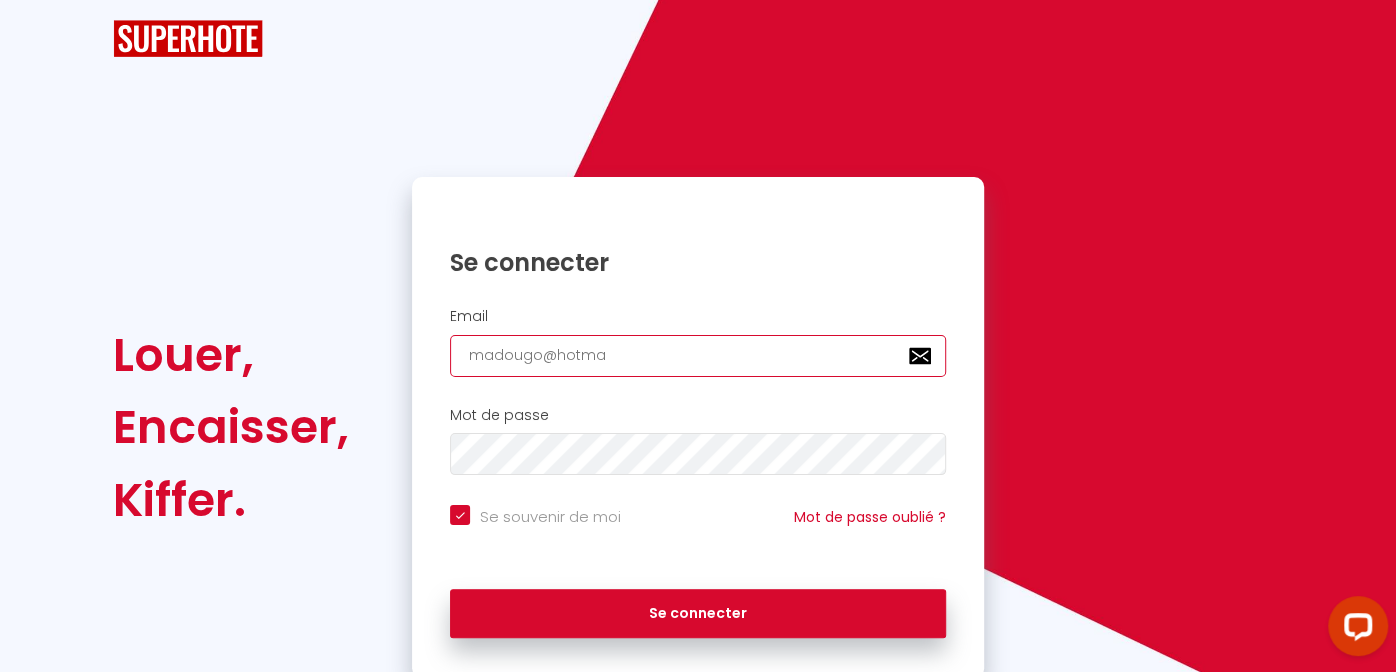 checkbox on "true" 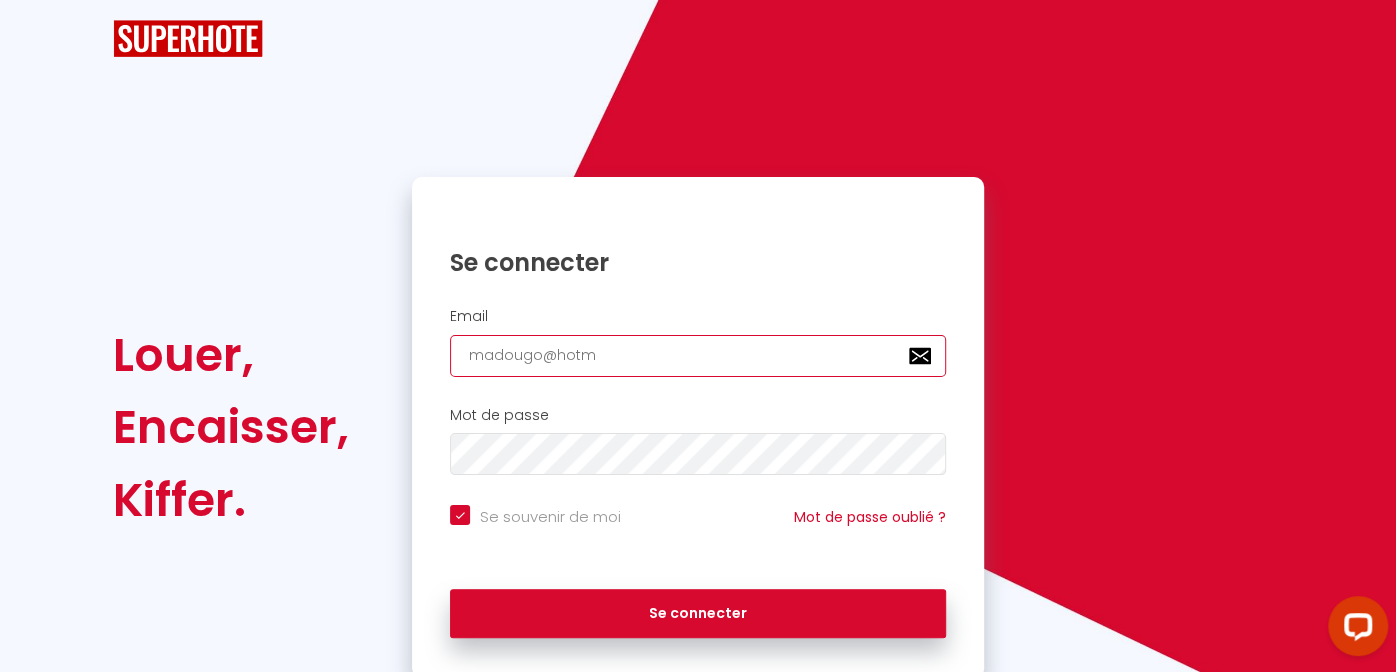checkbox on "true" 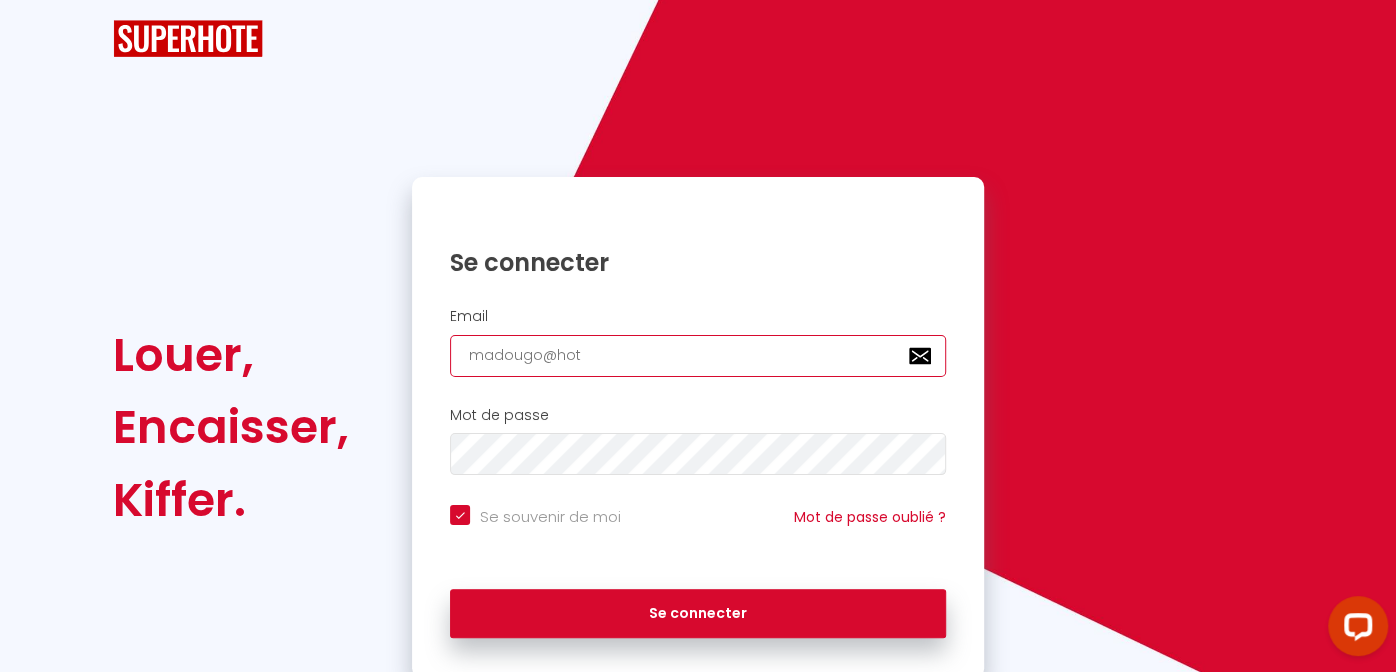 type on "madougo@ho" 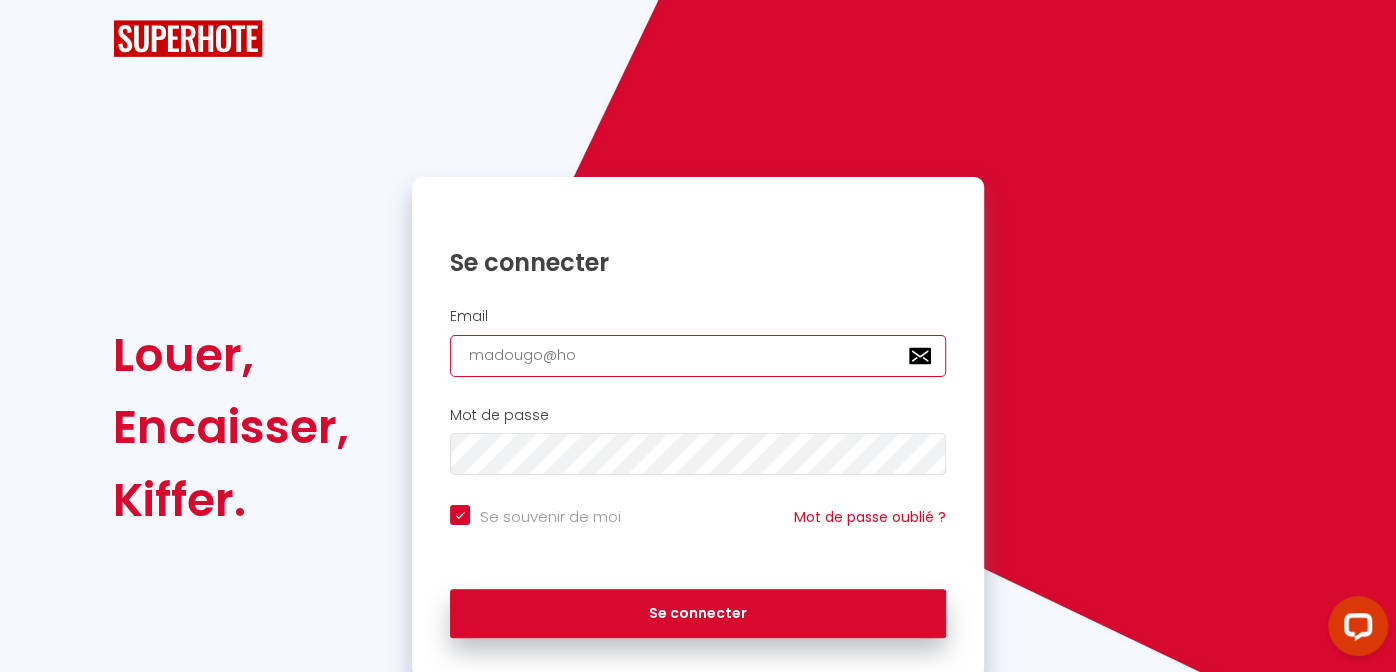 checkbox on "true" 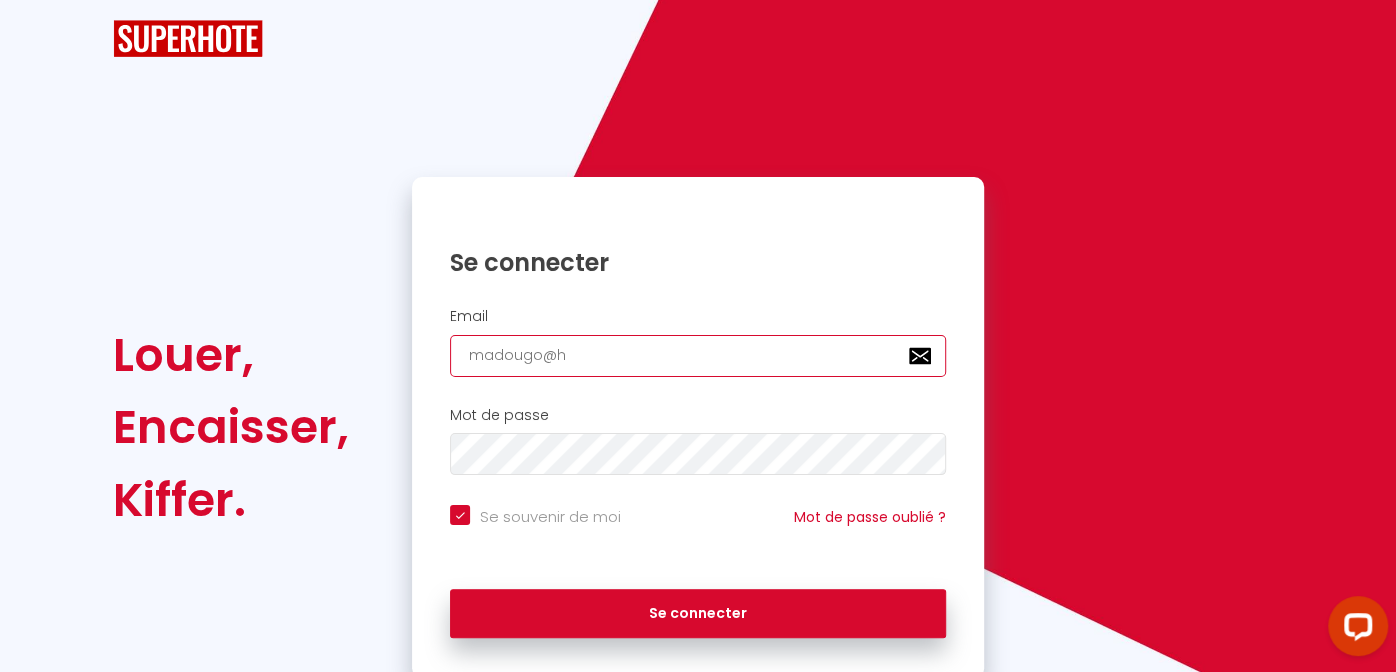 type on "madougo@" 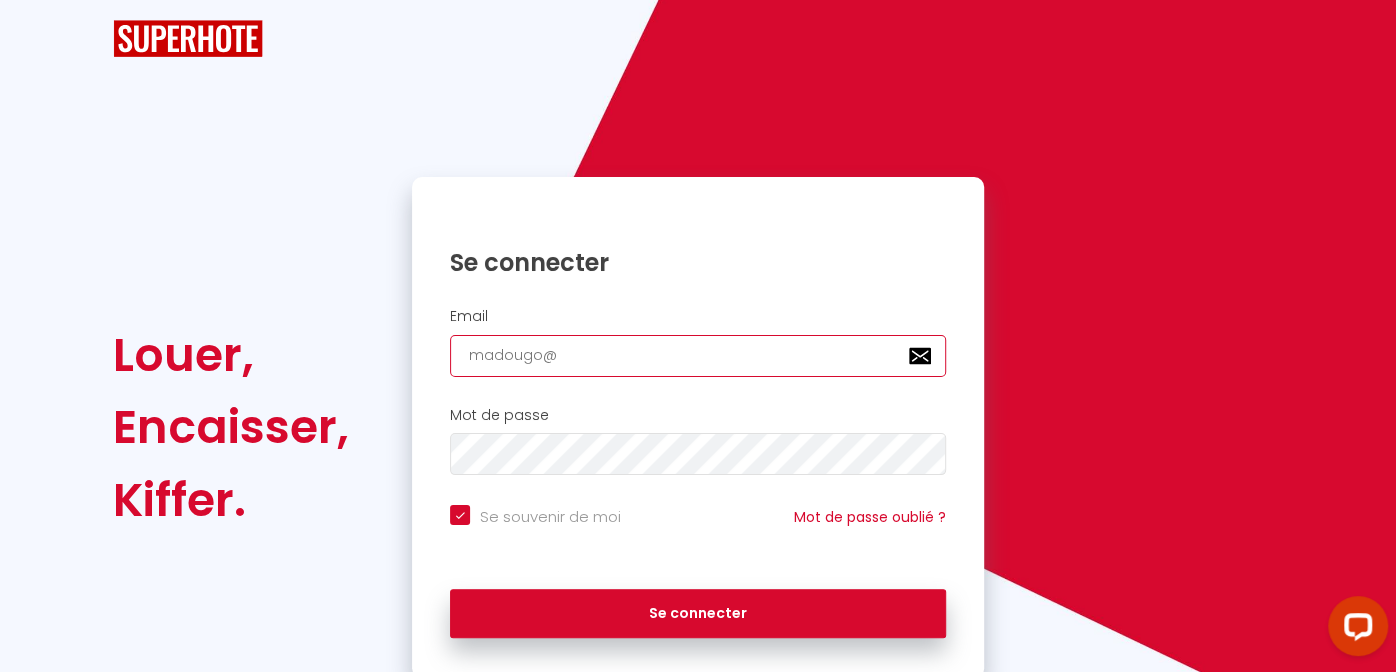 checkbox on "true" 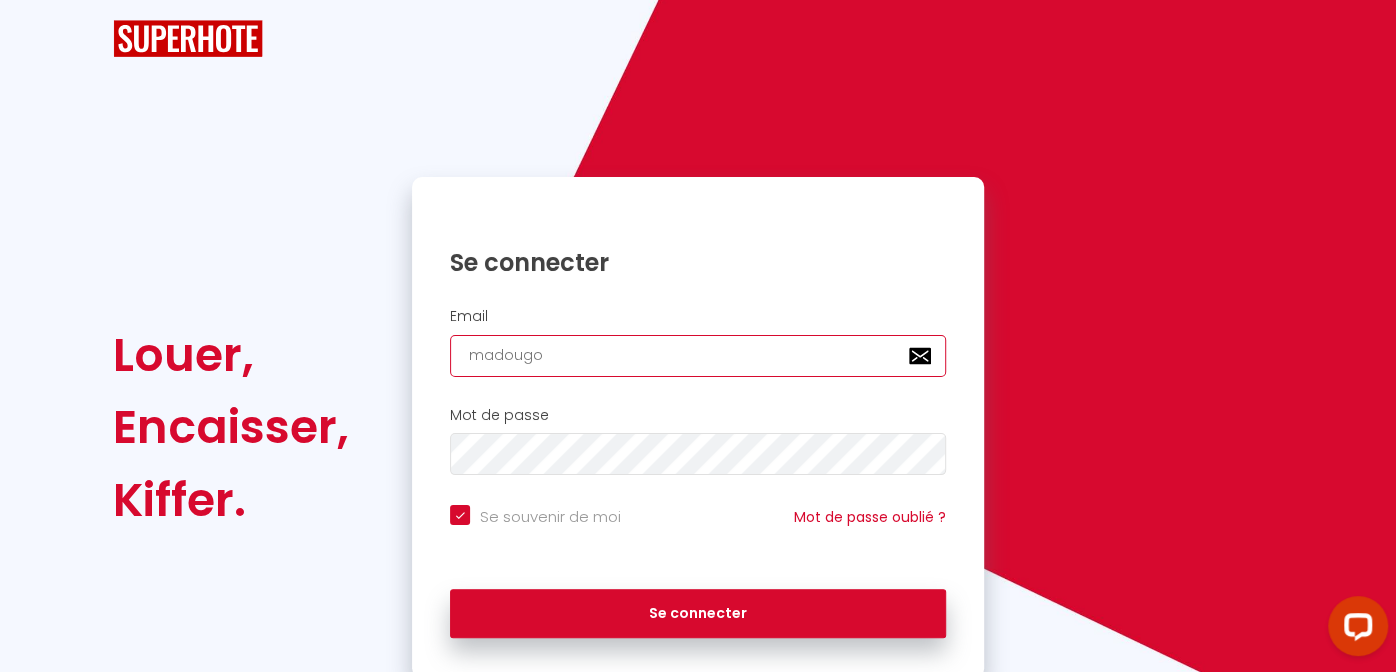 checkbox on "true" 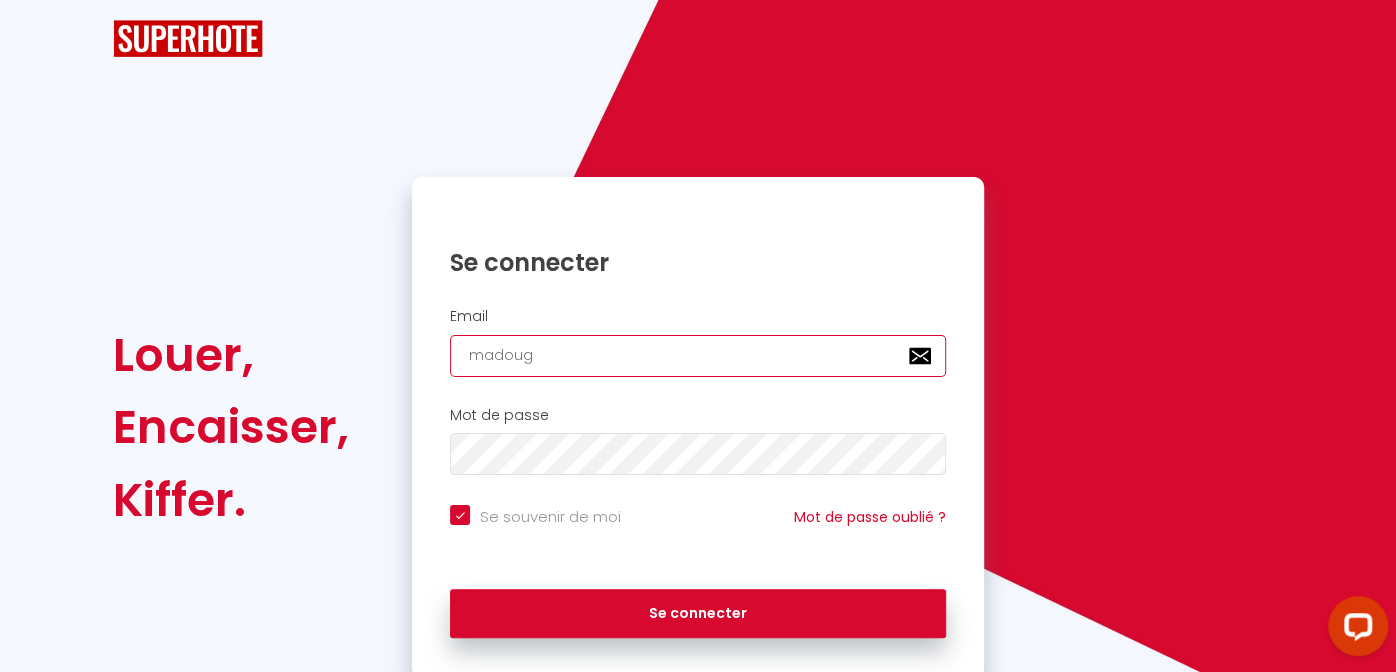checkbox on "true" 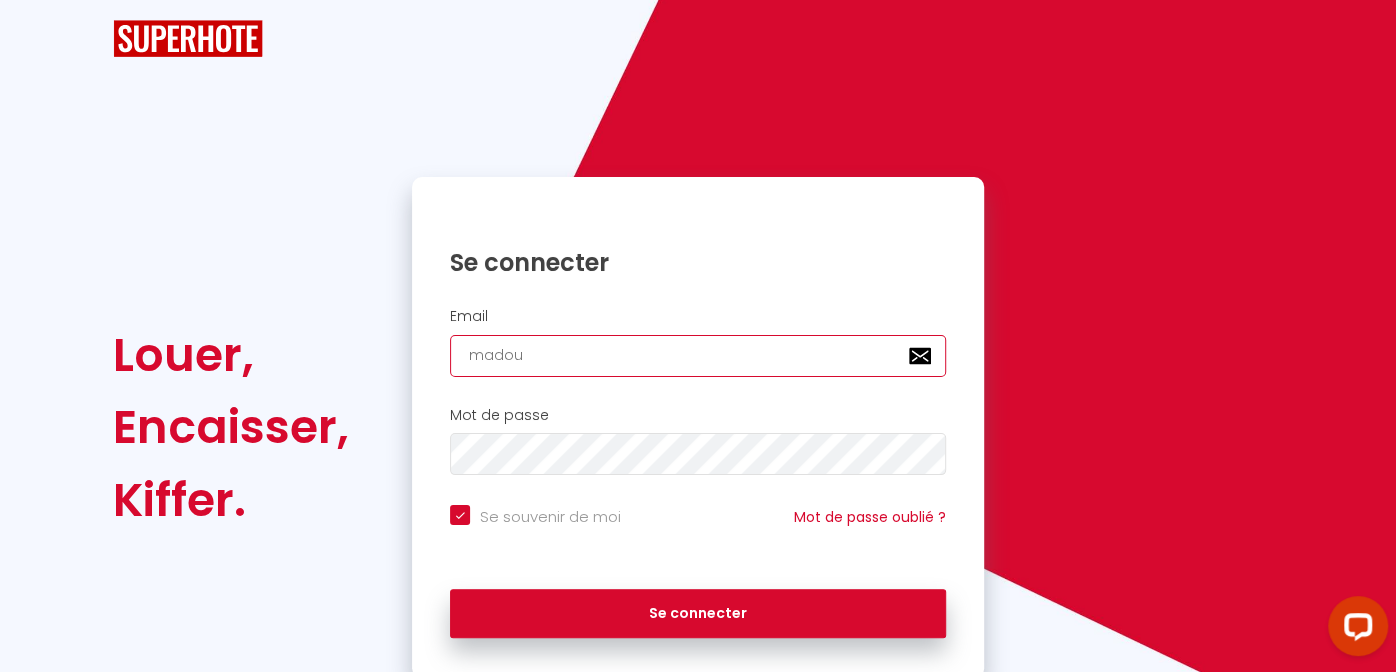 checkbox on "true" 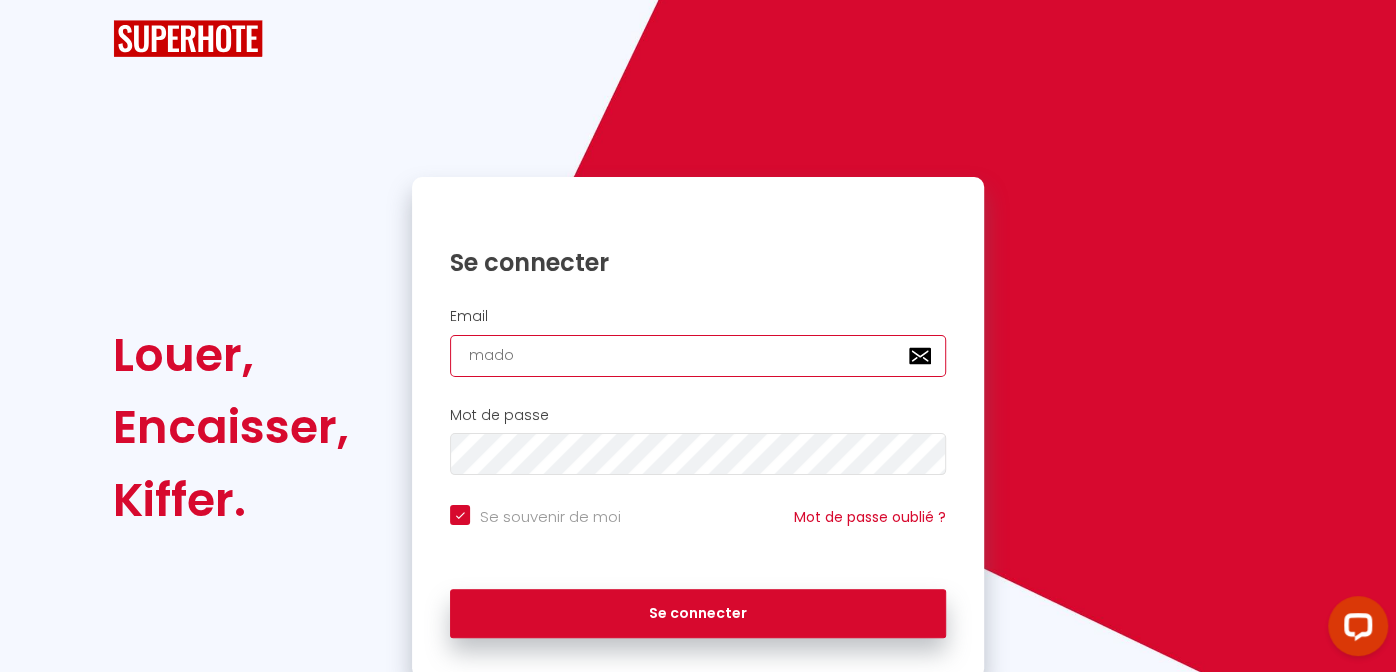 checkbox on "true" 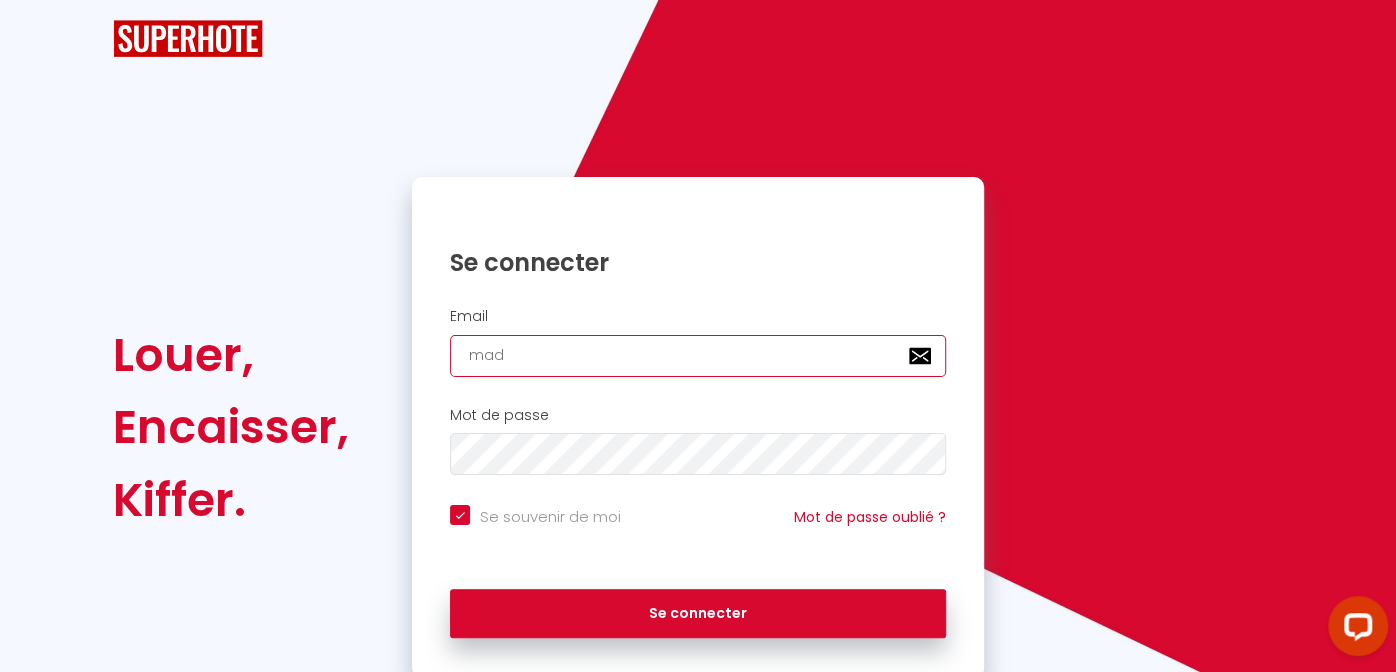 type on "ma" 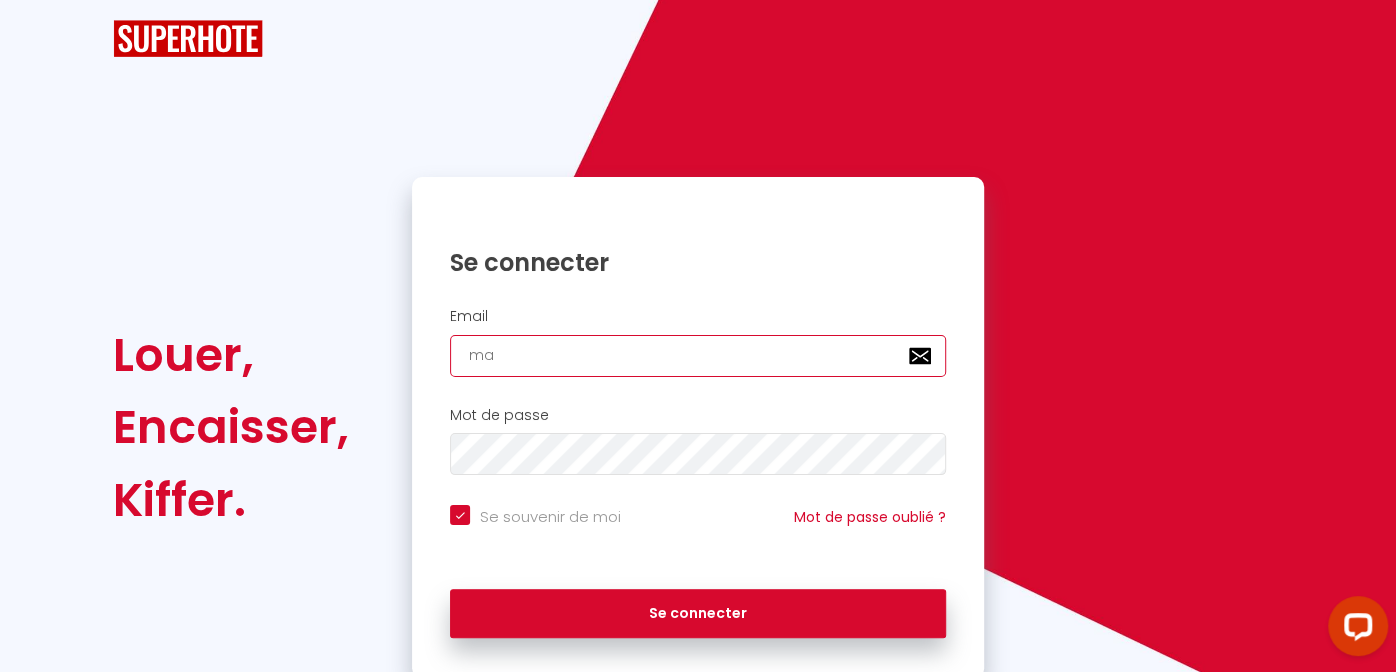 type on "m" 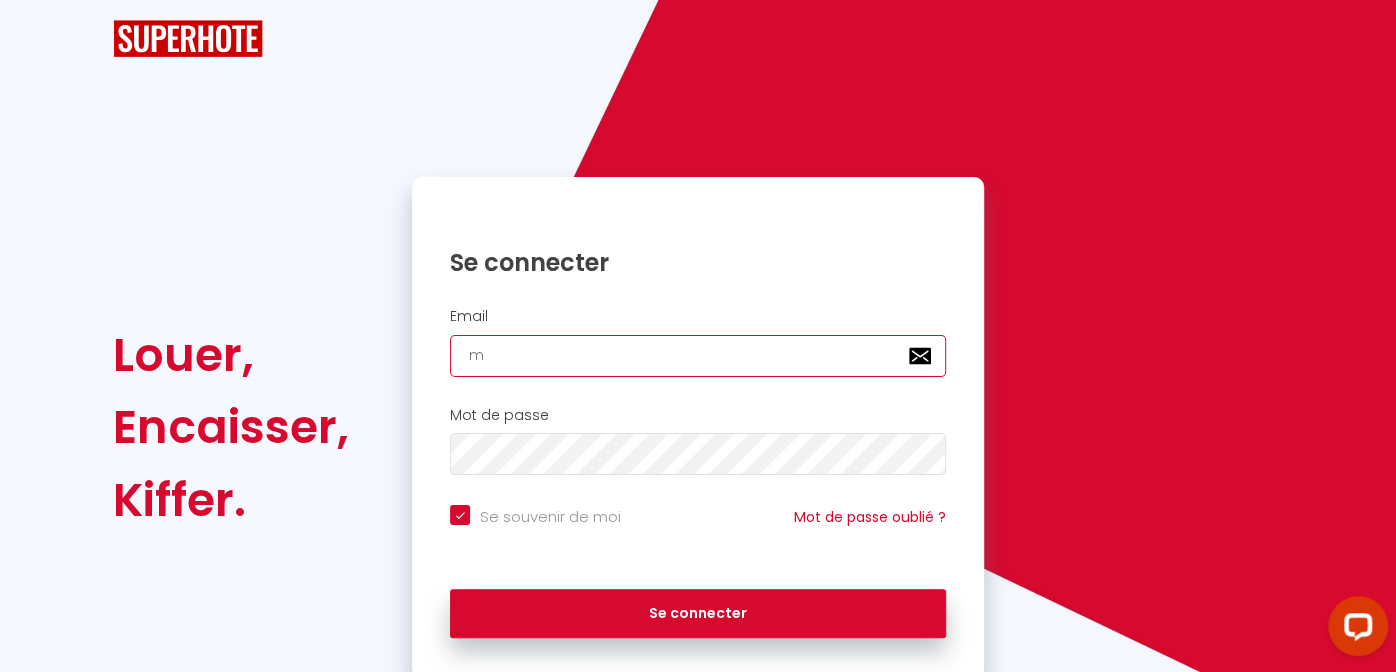 checkbox on "true" 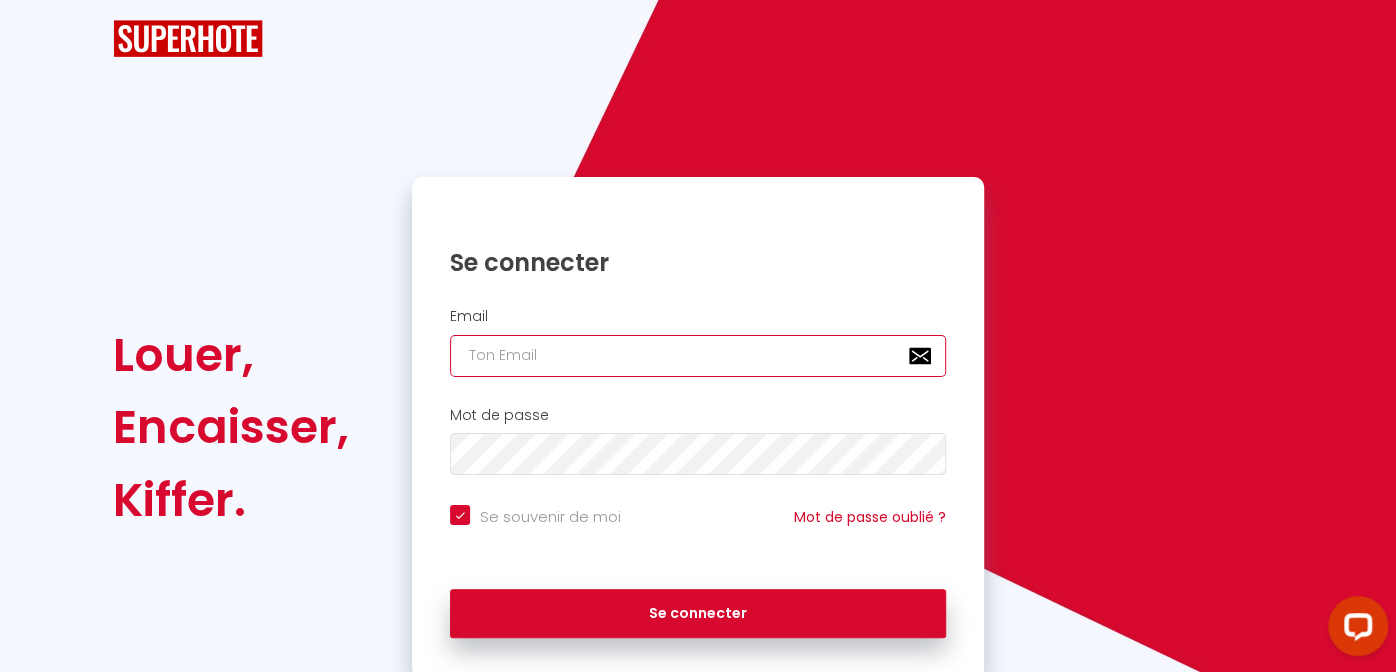 checkbox on "true" 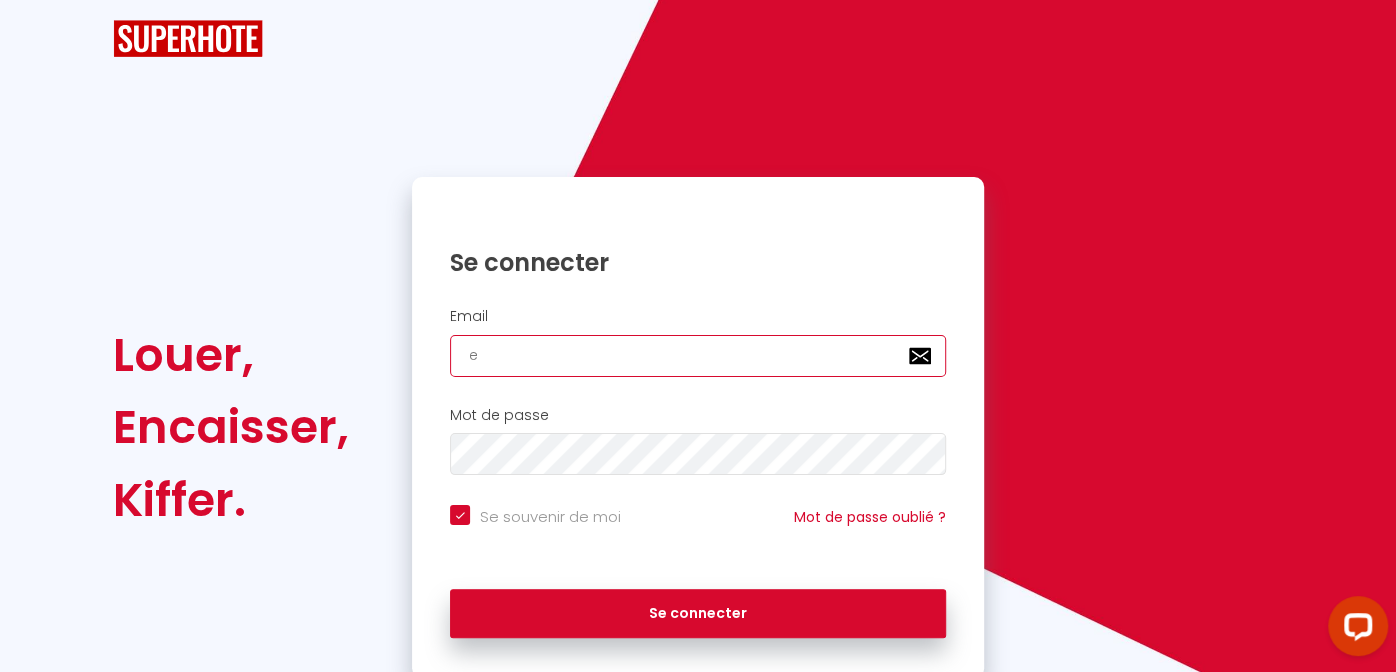 type on "el" 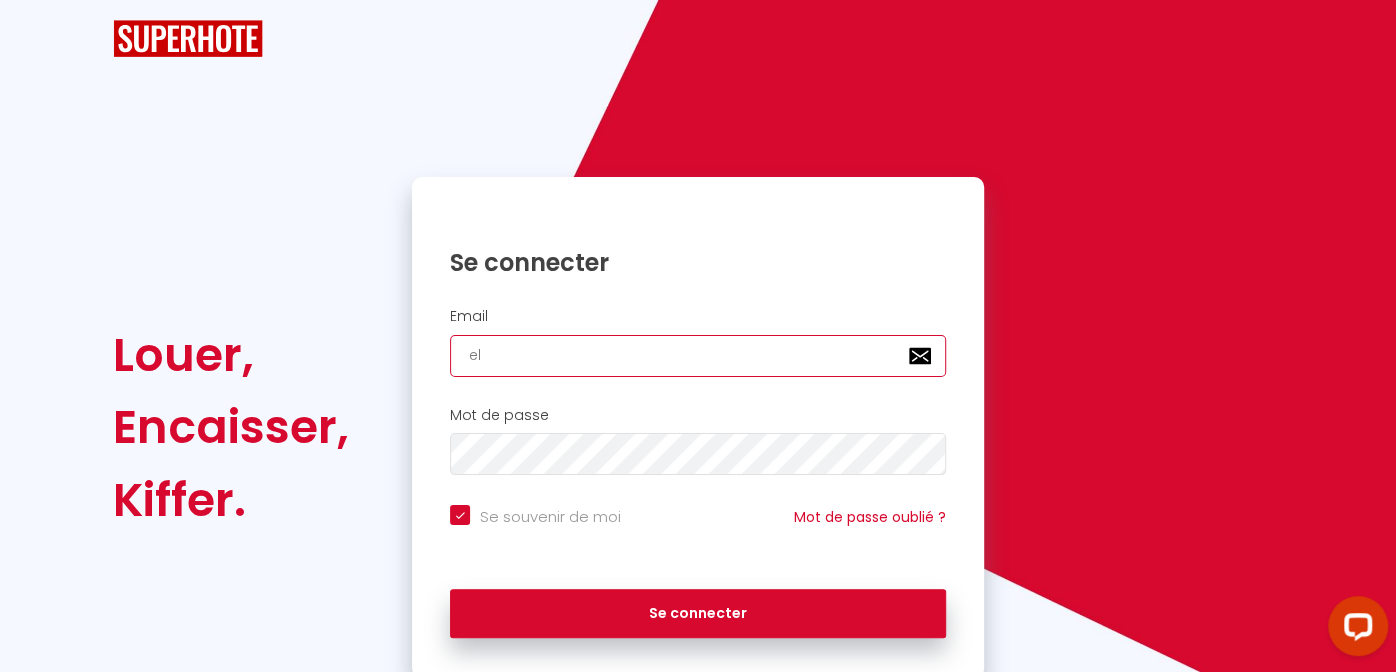 checkbox on "true" 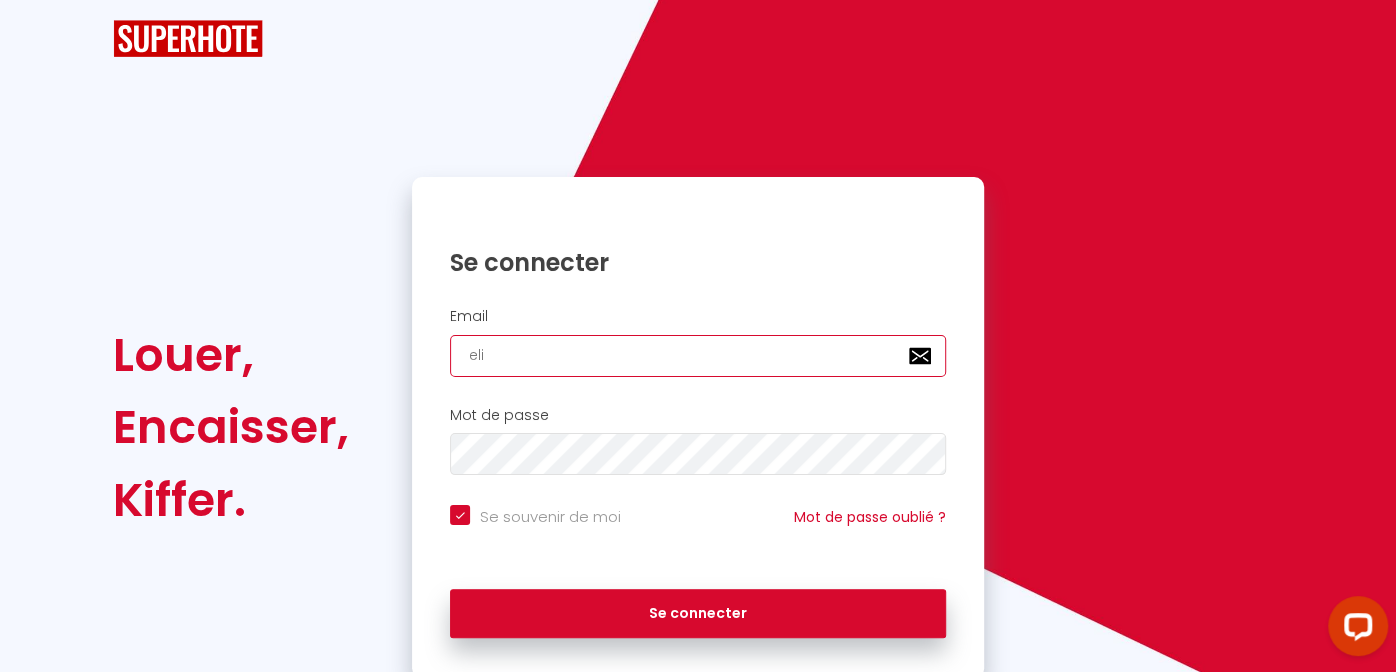 checkbox on "true" 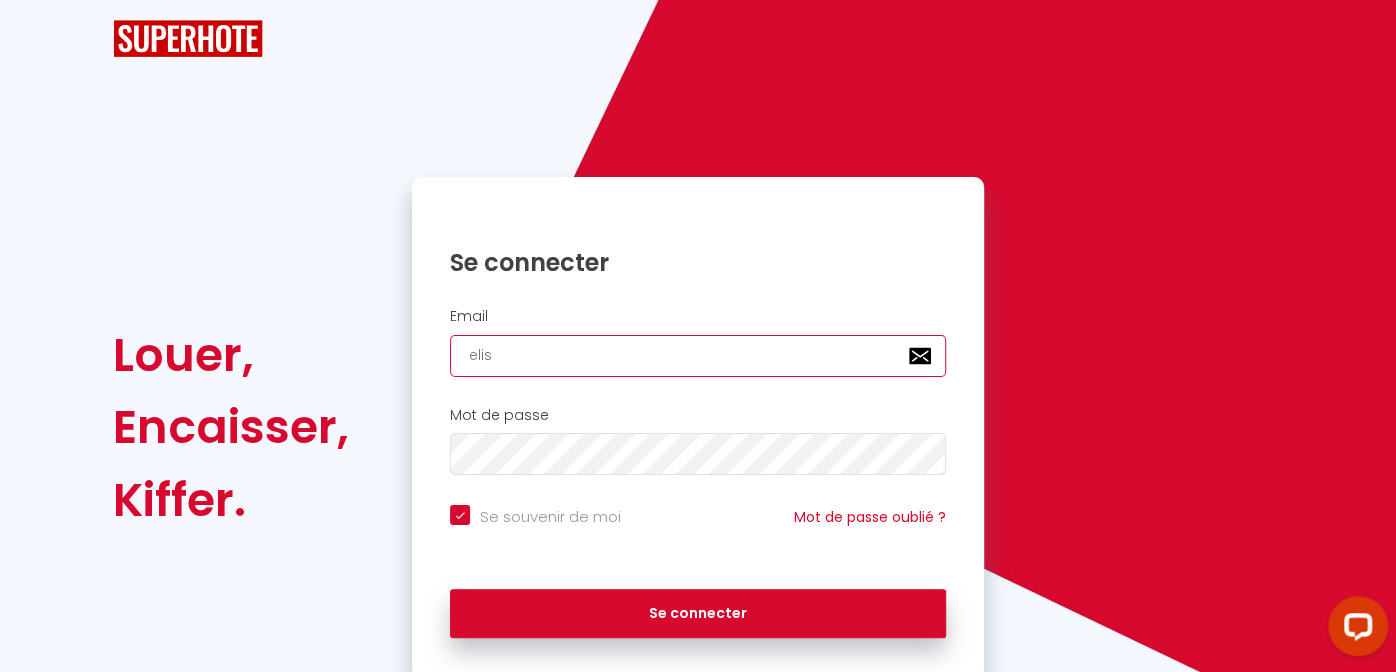 checkbox on "true" 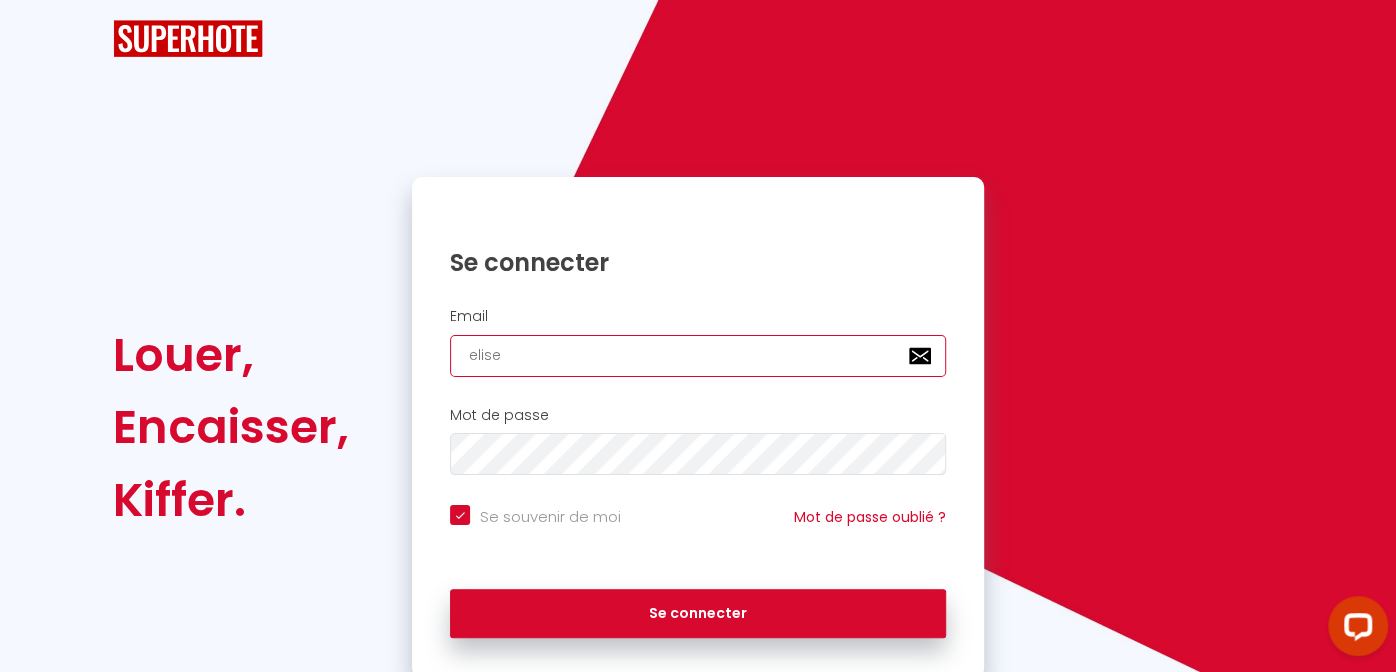 checkbox on "true" 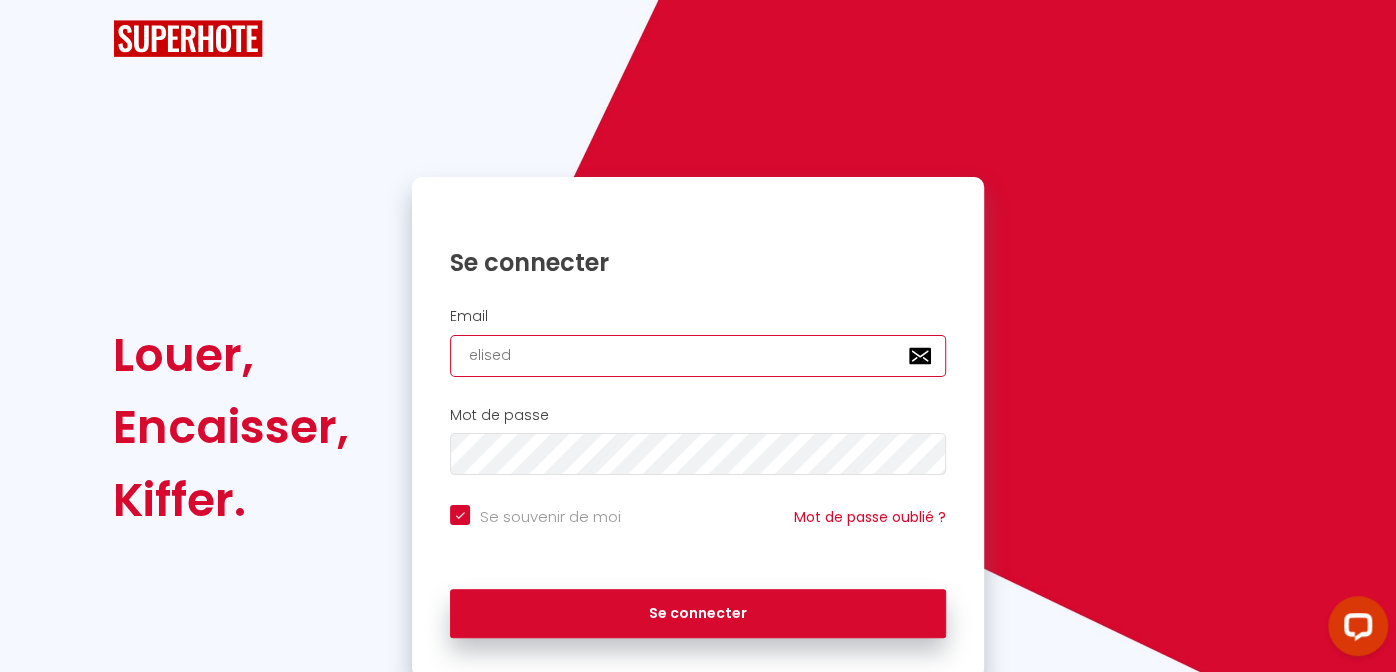 checkbox on "true" 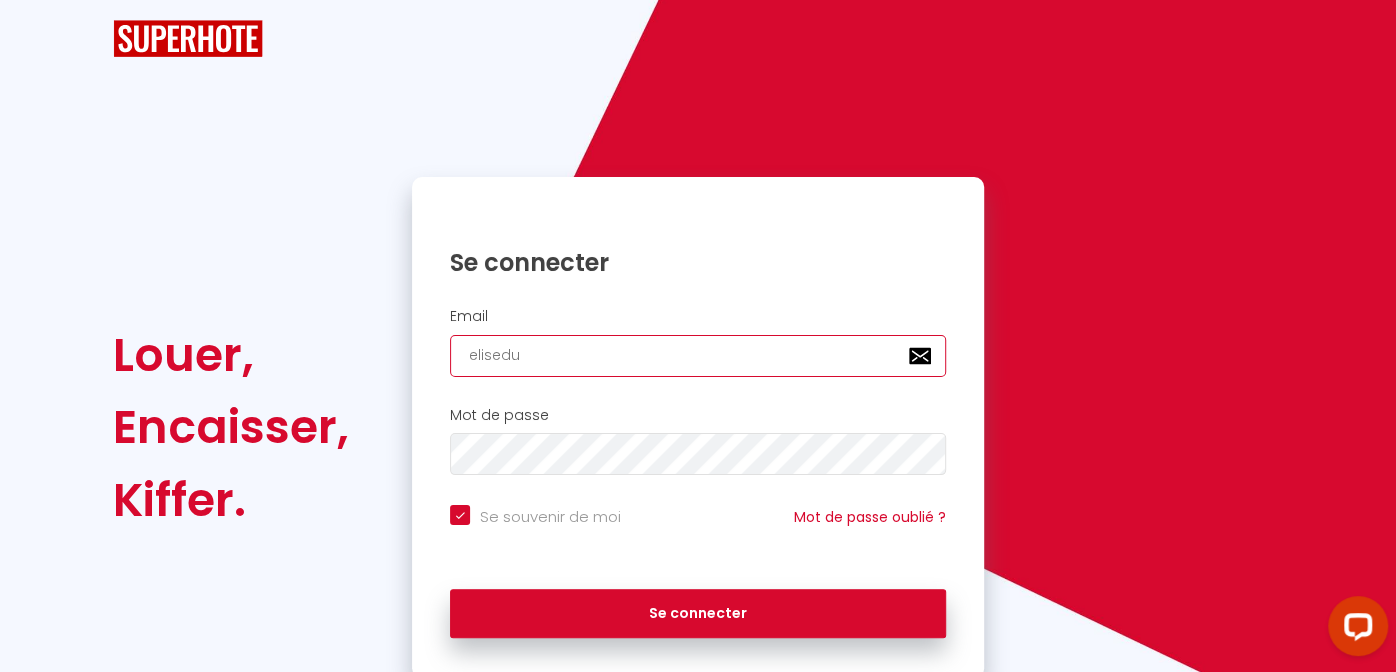 checkbox on "true" 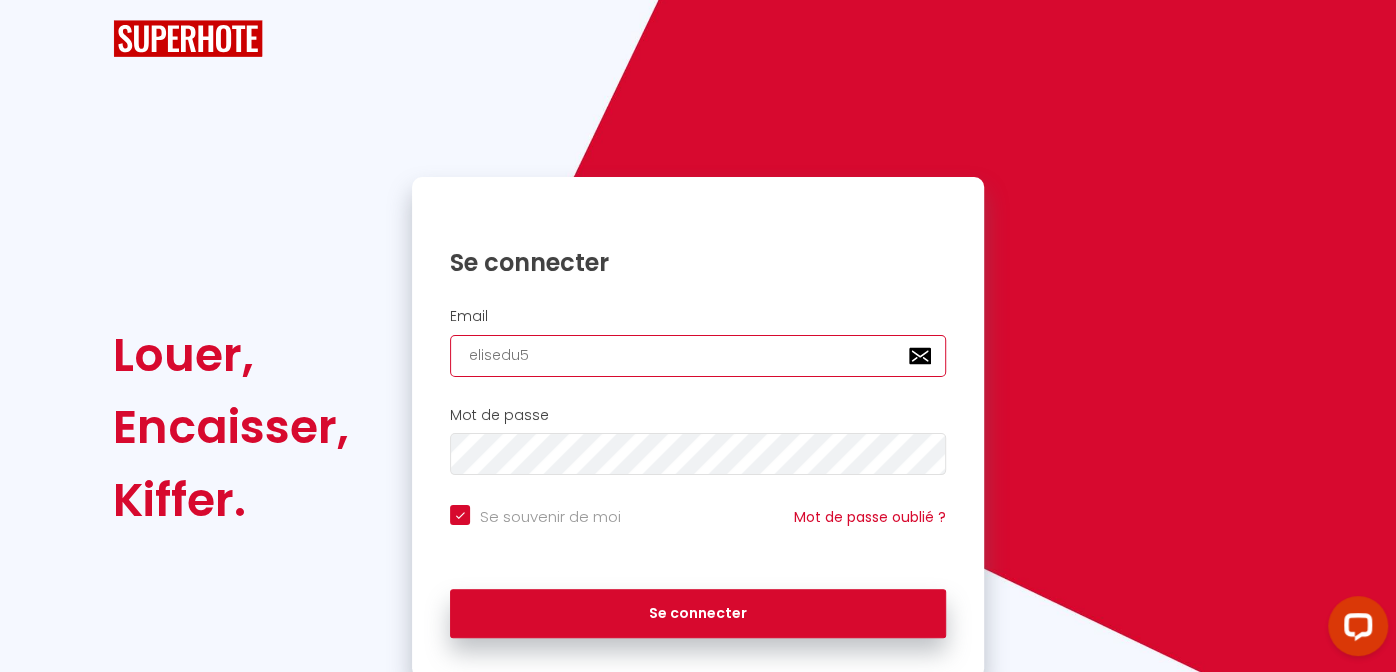 checkbox on "true" 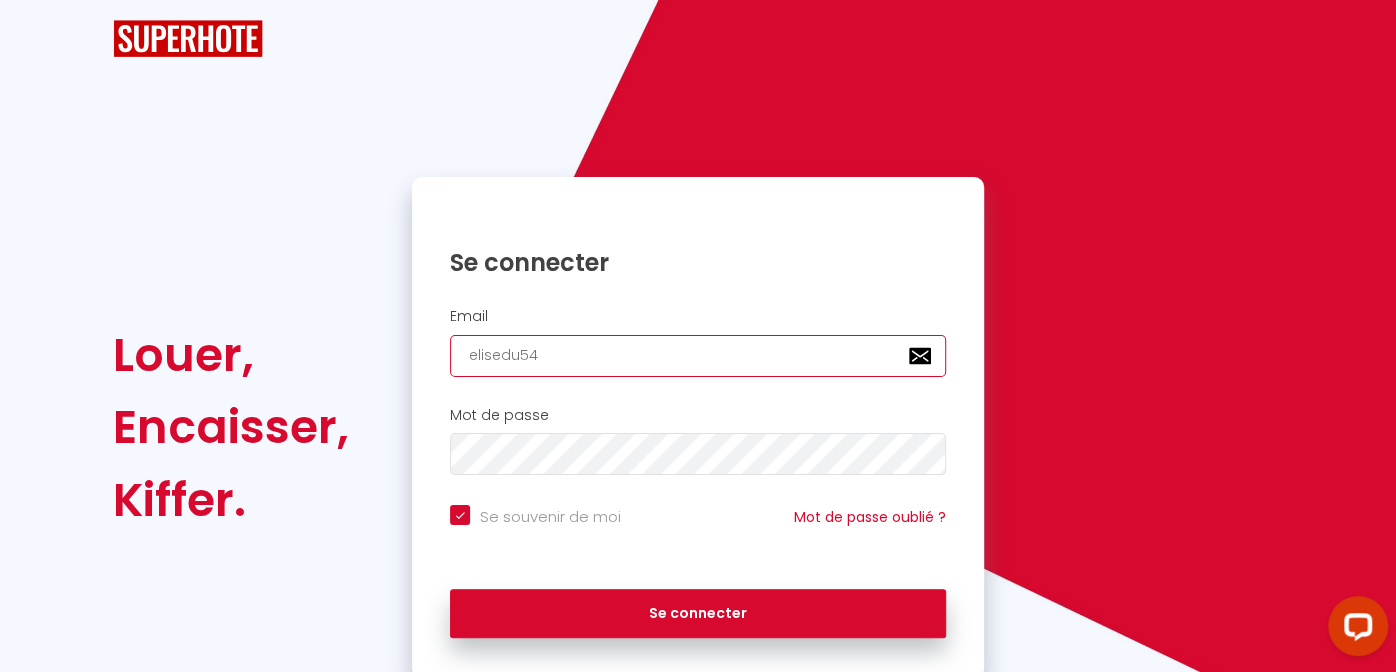 checkbox on "true" 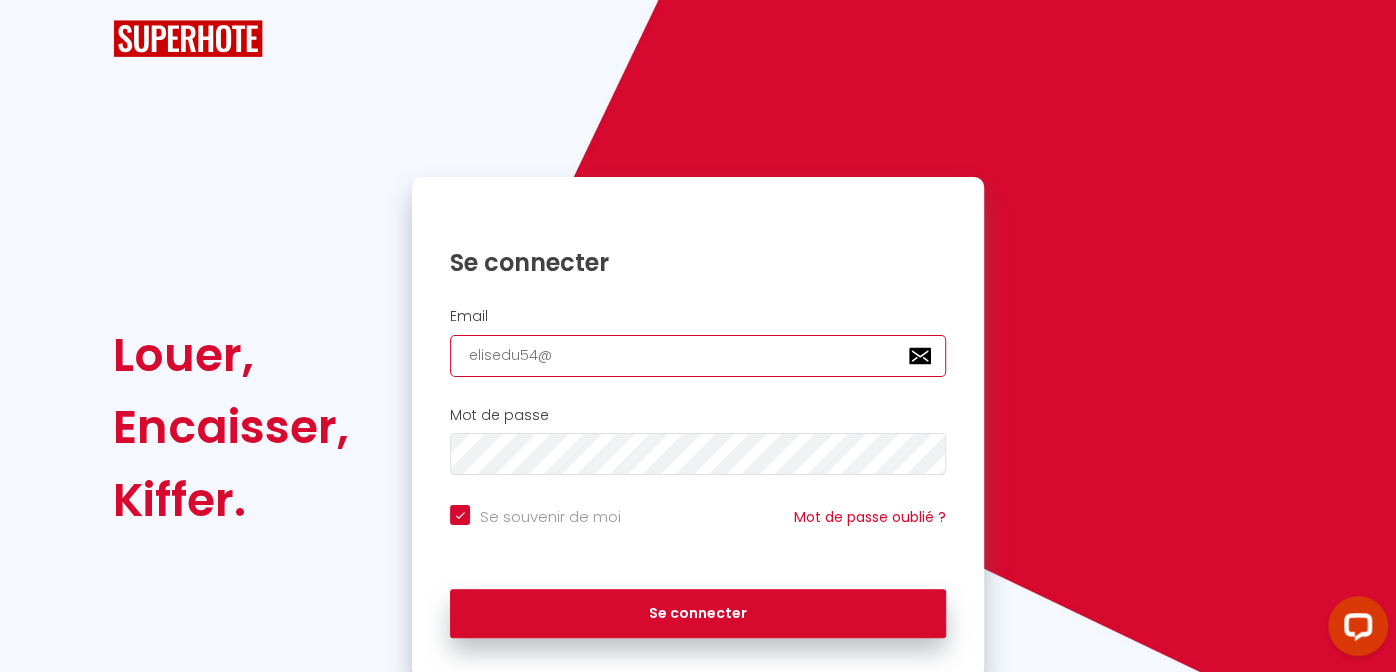checkbox on "true" 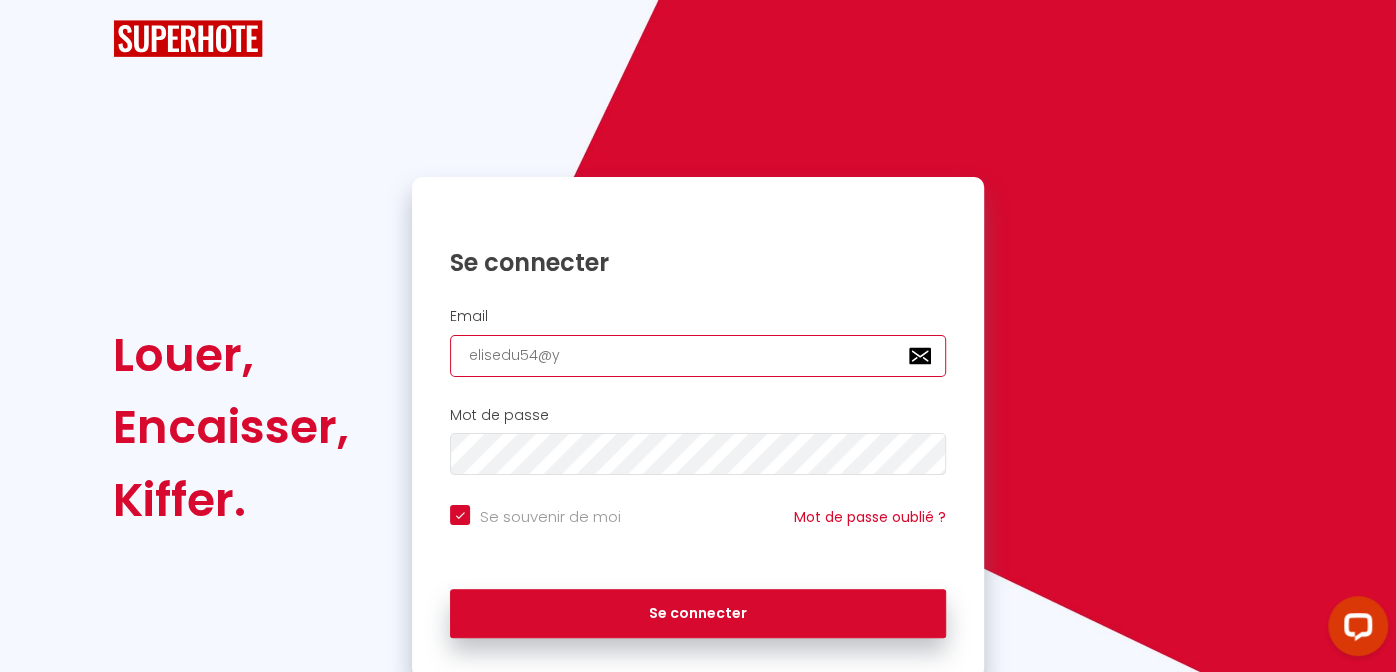 type on "elisedu54@ya" 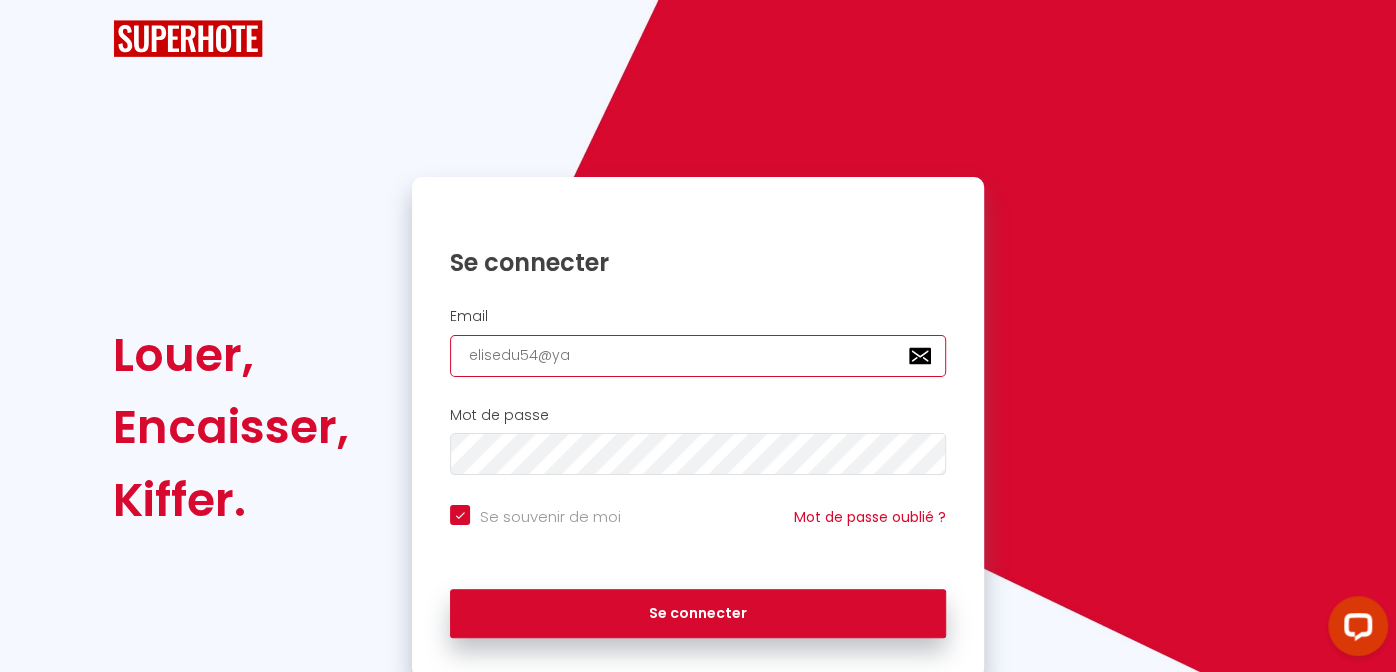 checkbox on "true" 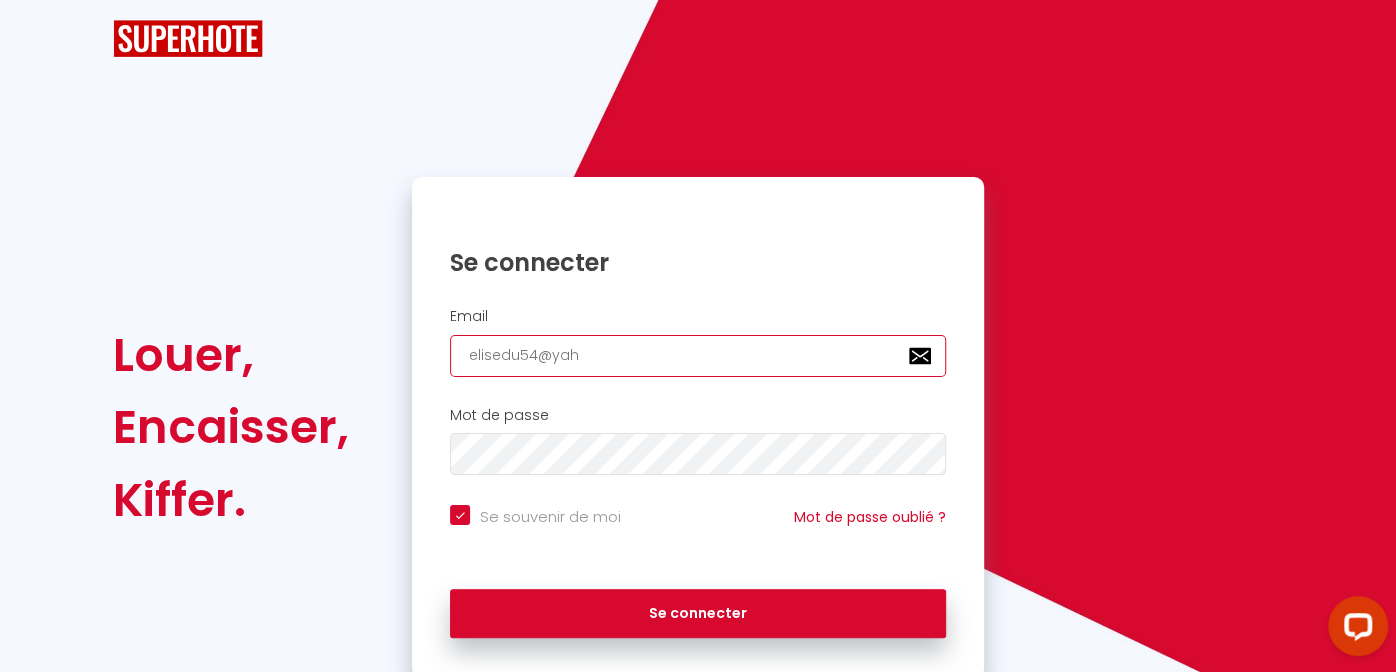 checkbox on "true" 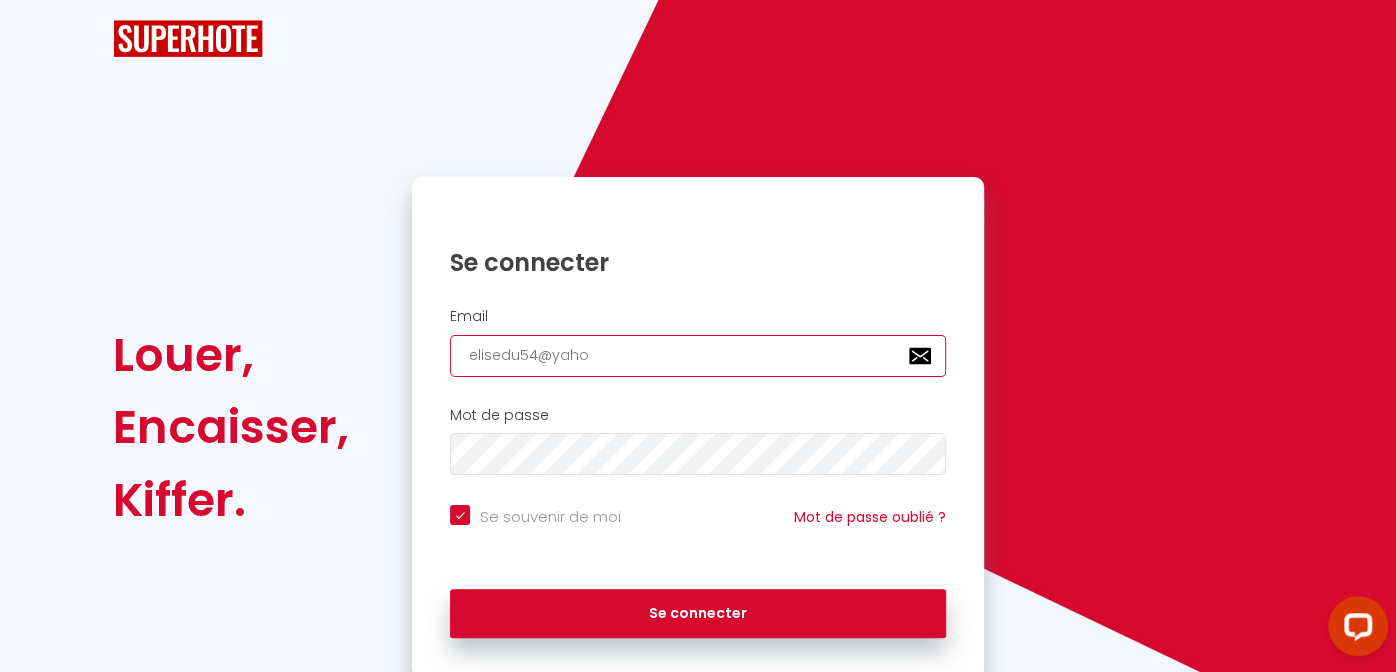 checkbox on "true" 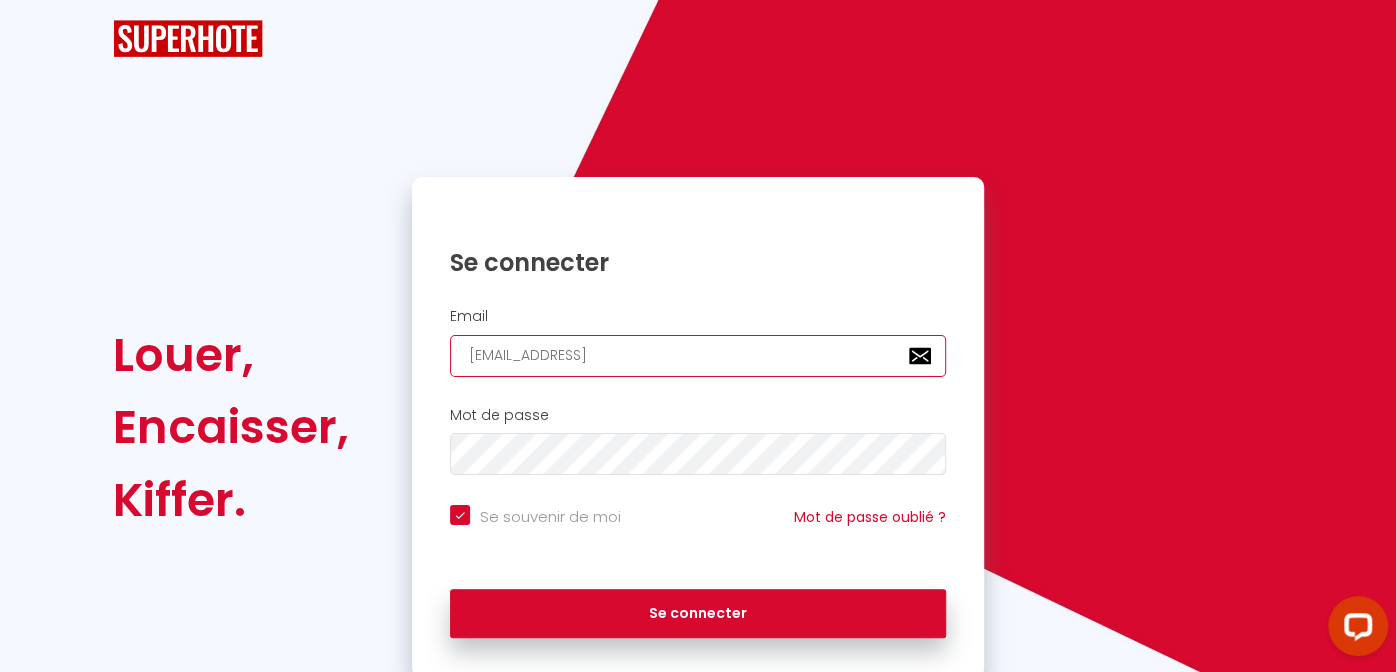 type on "elisedu54@yahoo." 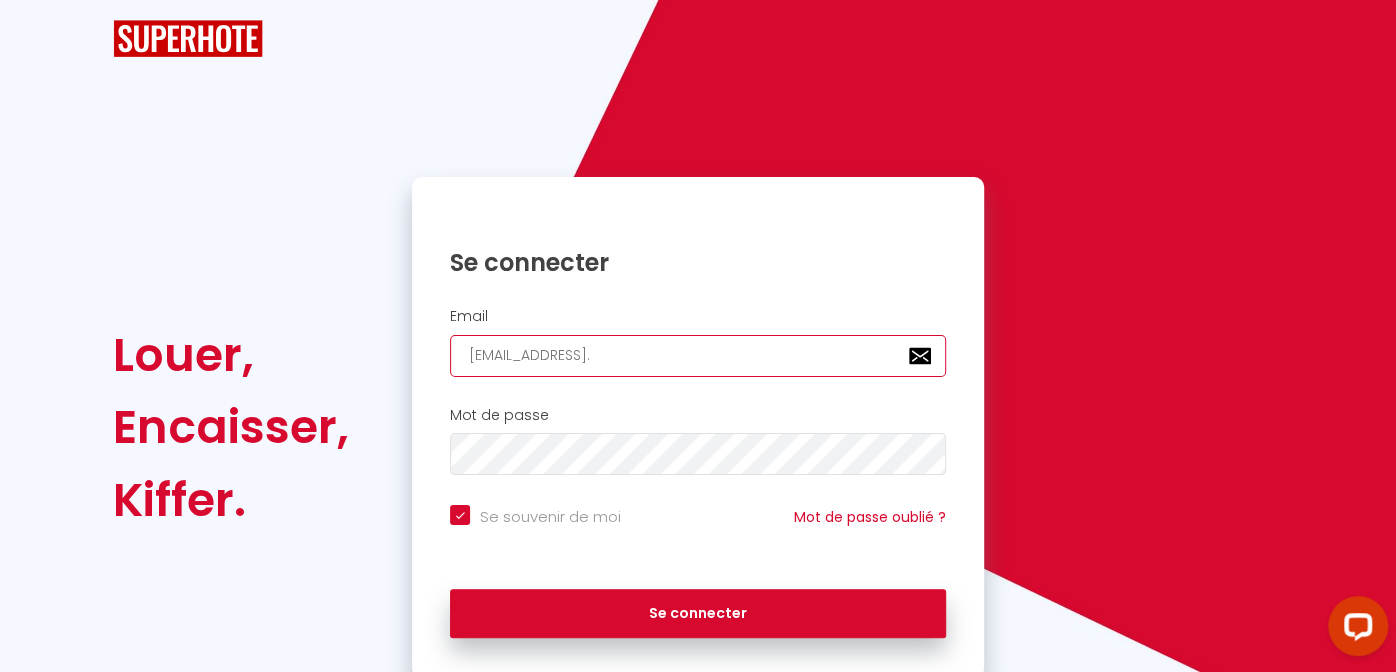 checkbox on "true" 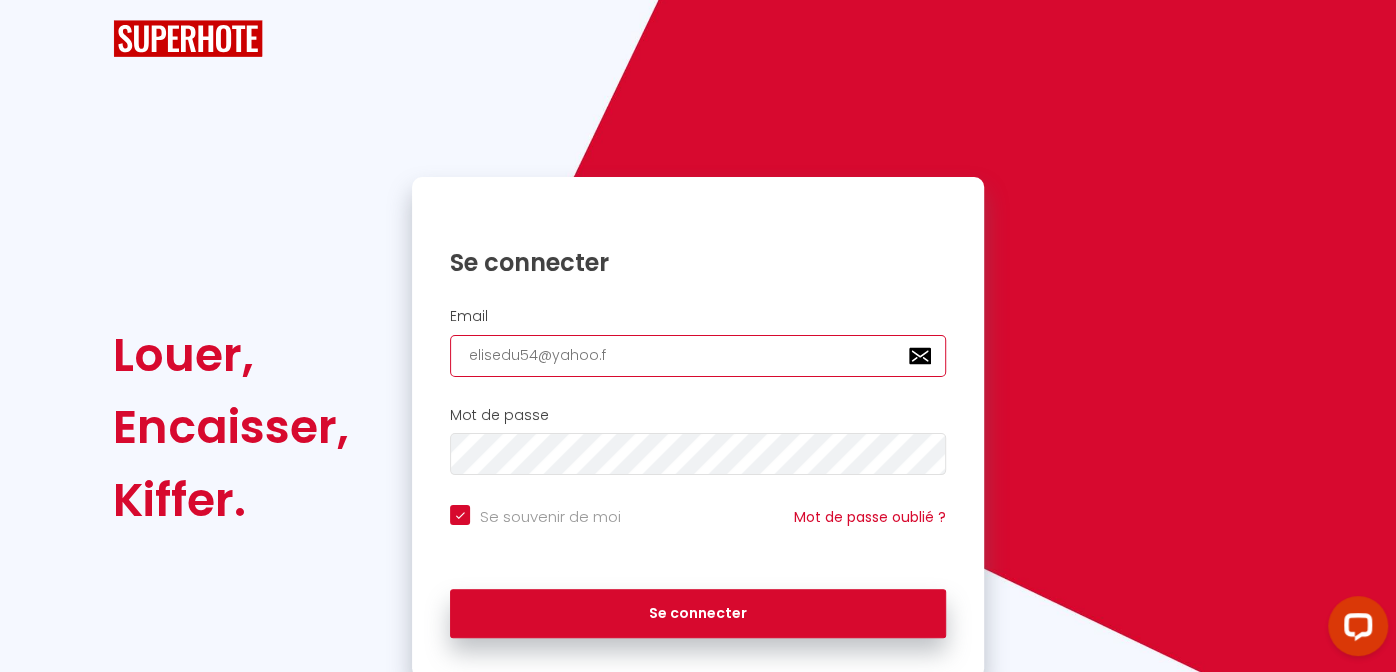 checkbox on "true" 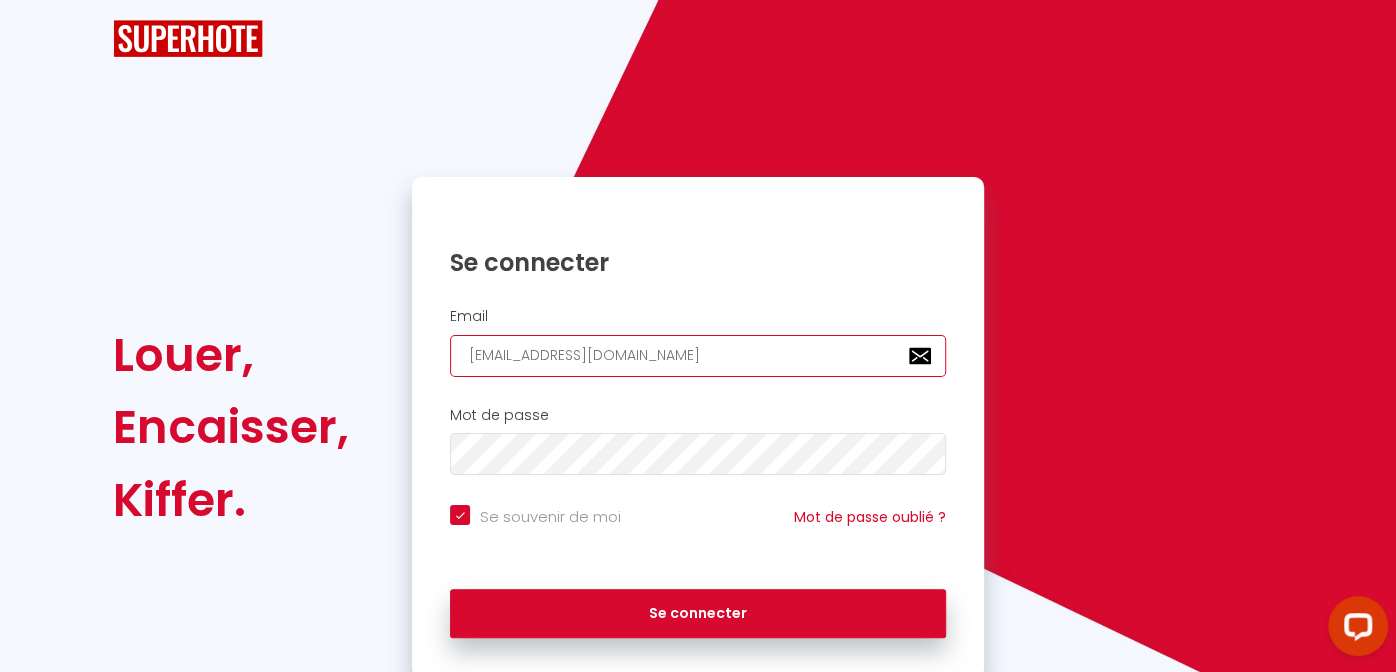 checkbox on "true" 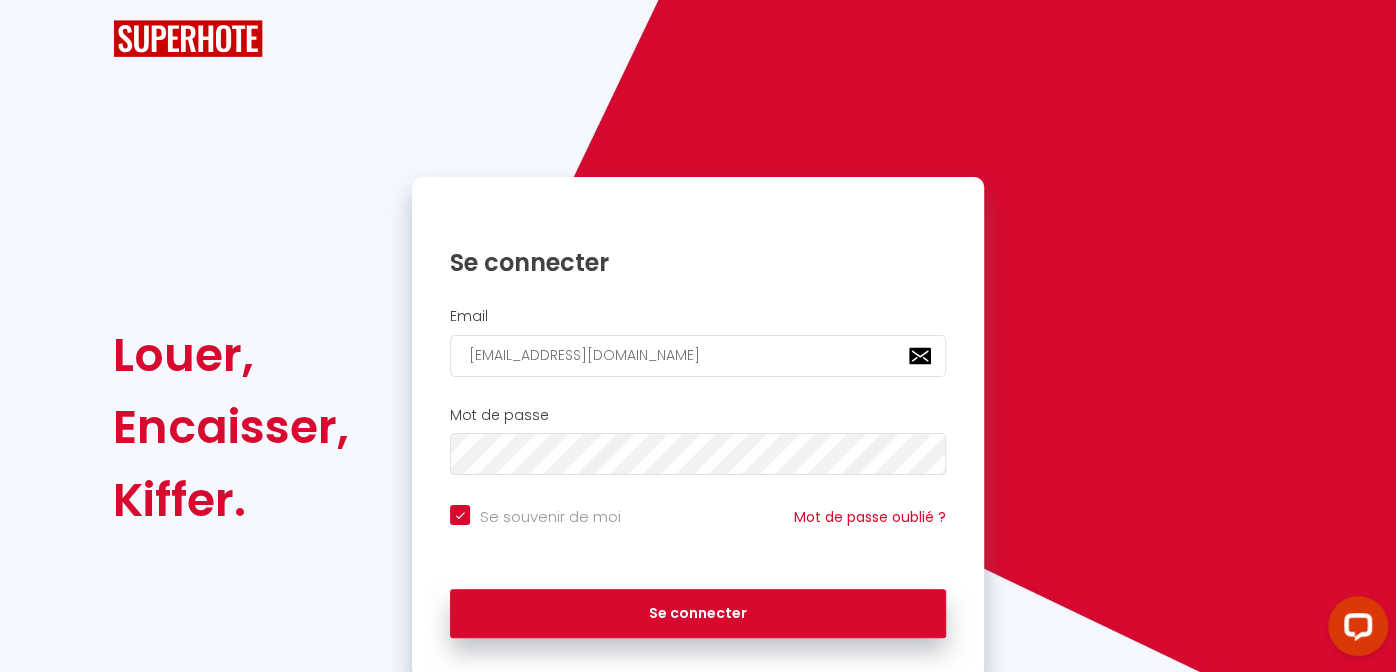 click on "Mot de passe" at bounding box center [698, 446] 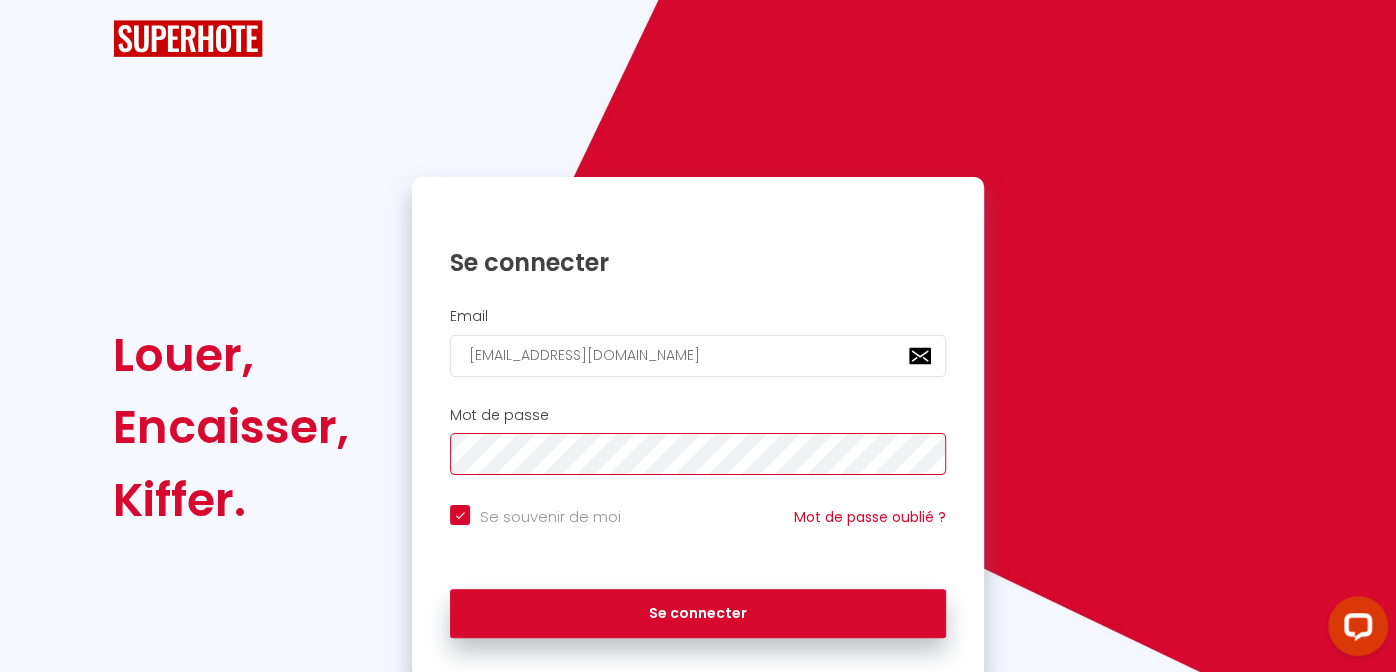 checkbox on "true" 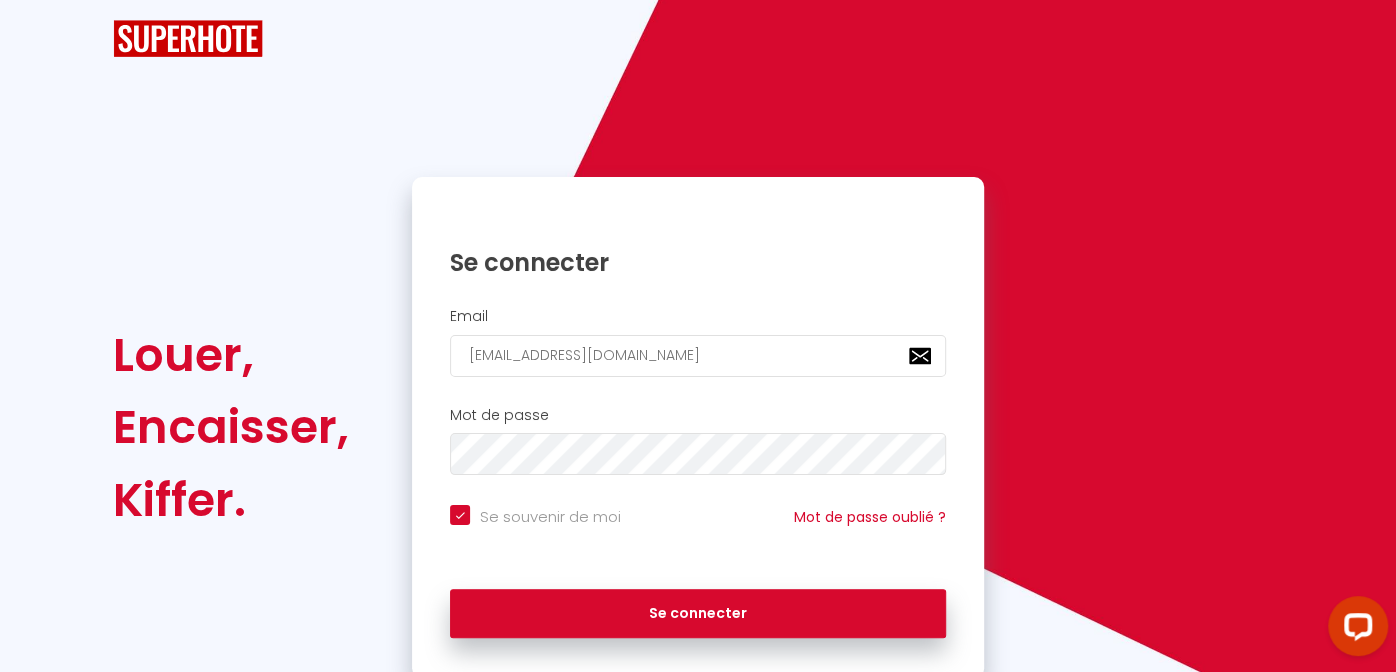 click on "Se souvenir de moi   Mot de passe oublié ?" at bounding box center [698, 532] 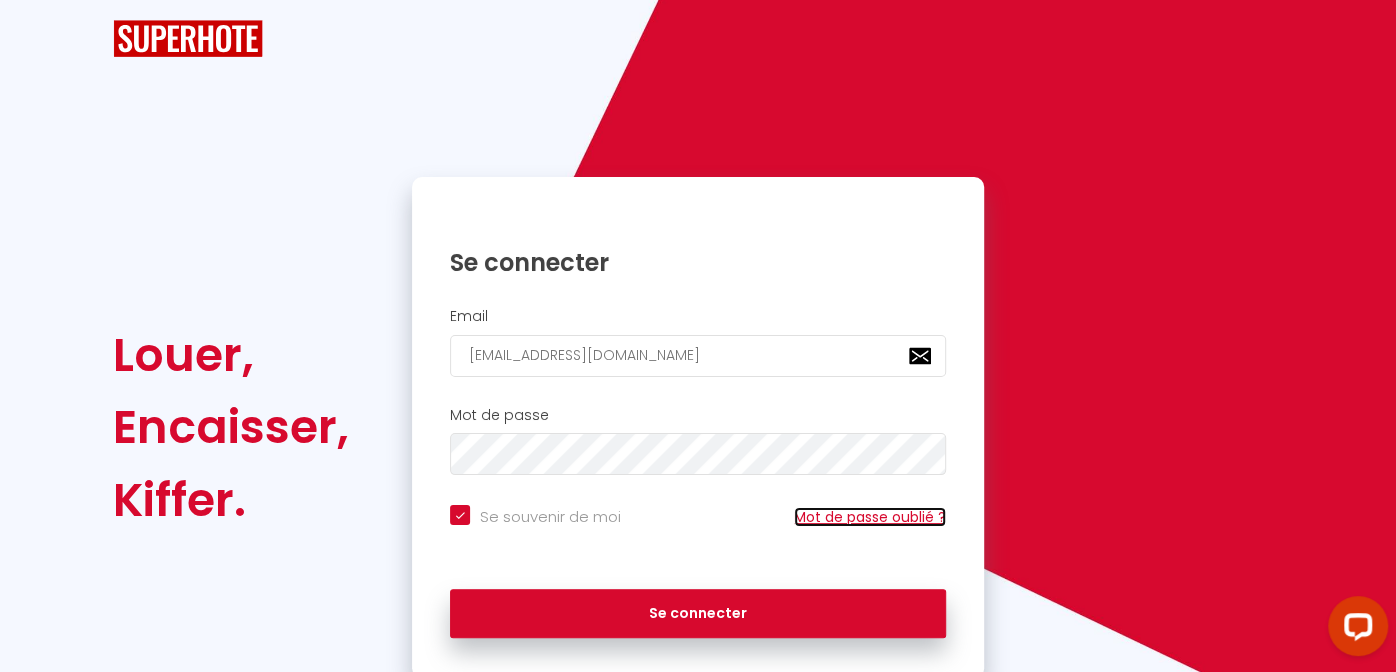 click on "Mot de passe oublié ?" at bounding box center (870, 517) 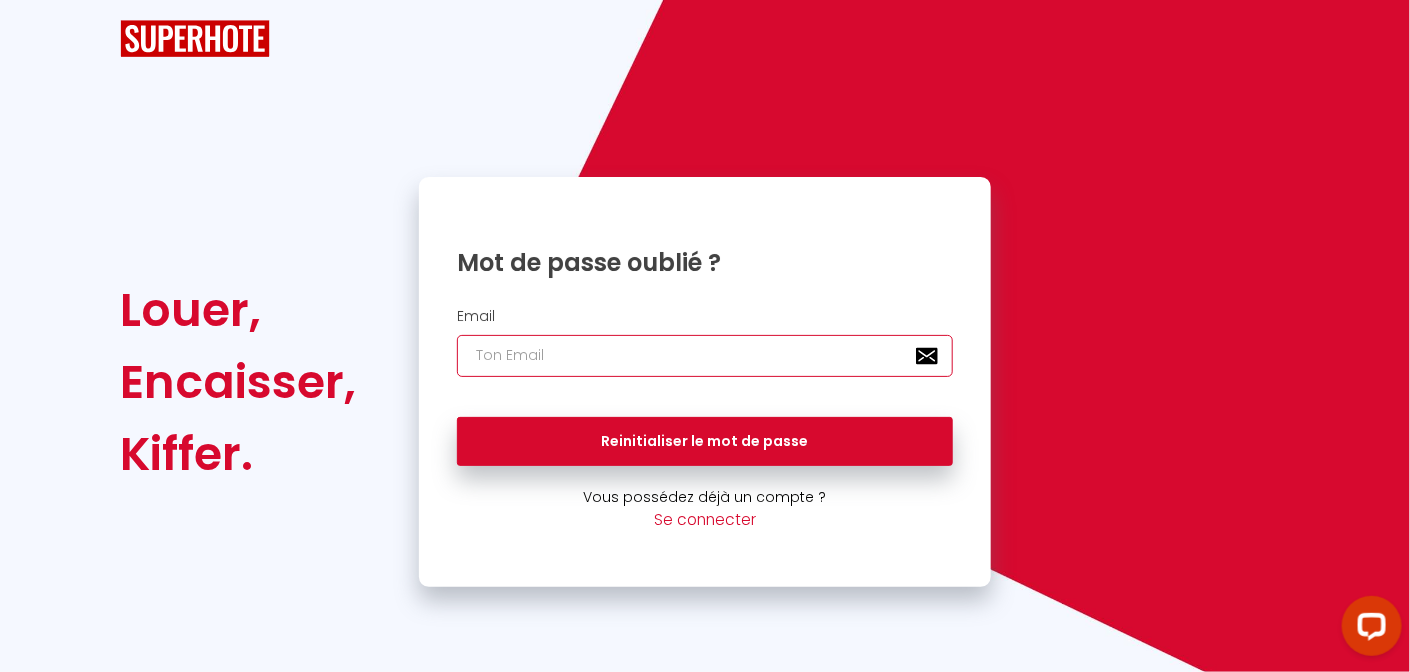 click at bounding box center (705, 356) 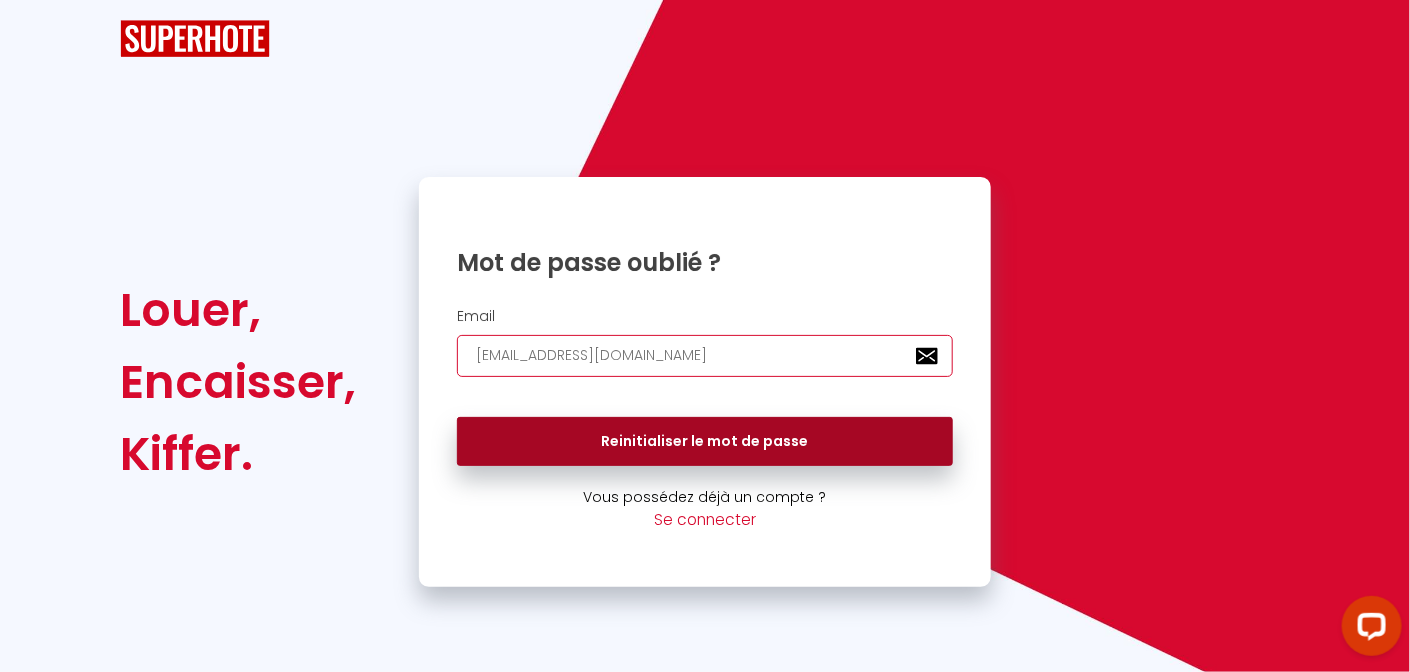type on "elisedu54@yahoo.fr" 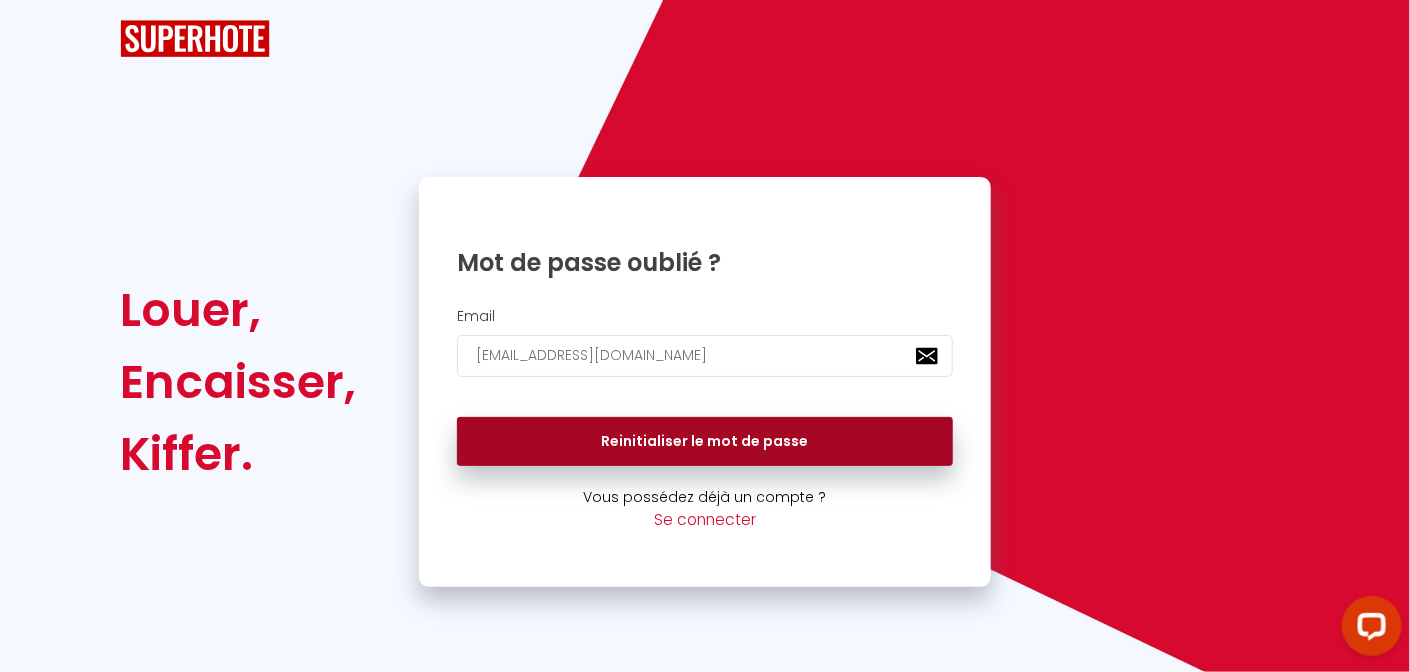 click on "Reinitialiser le mot de passe" at bounding box center [705, 442] 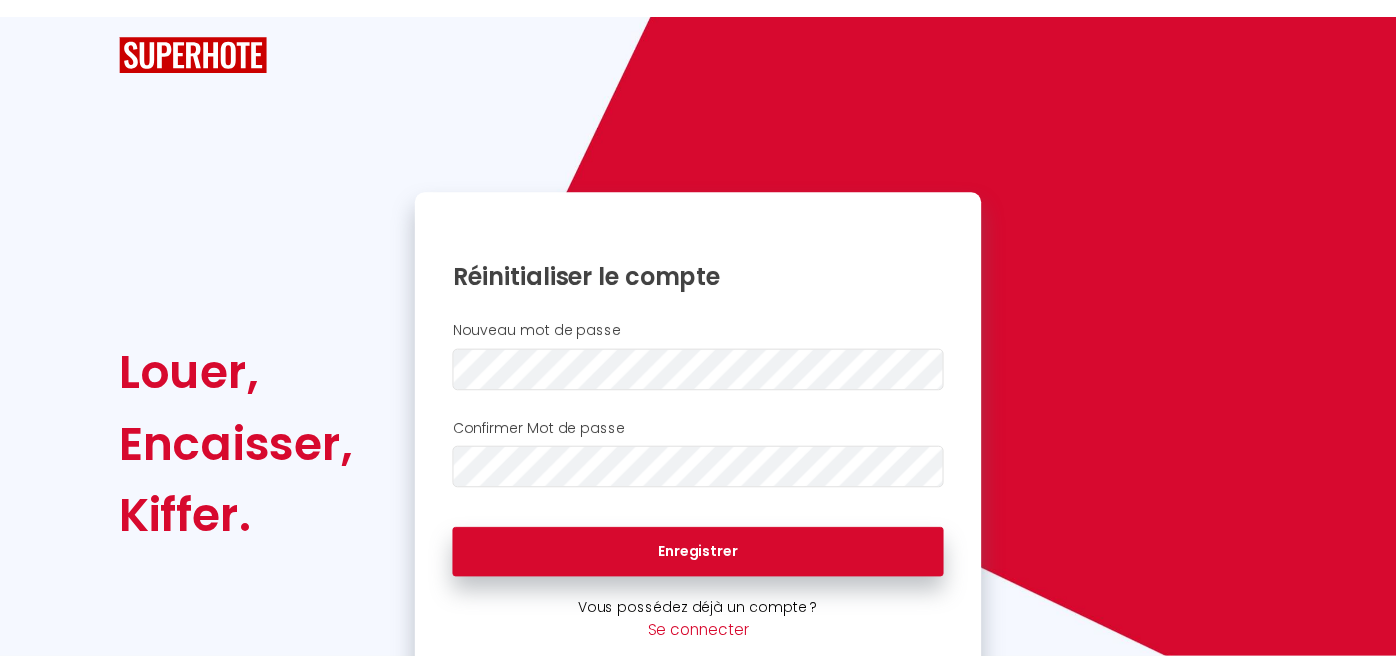 scroll, scrollTop: 0, scrollLeft: 0, axis: both 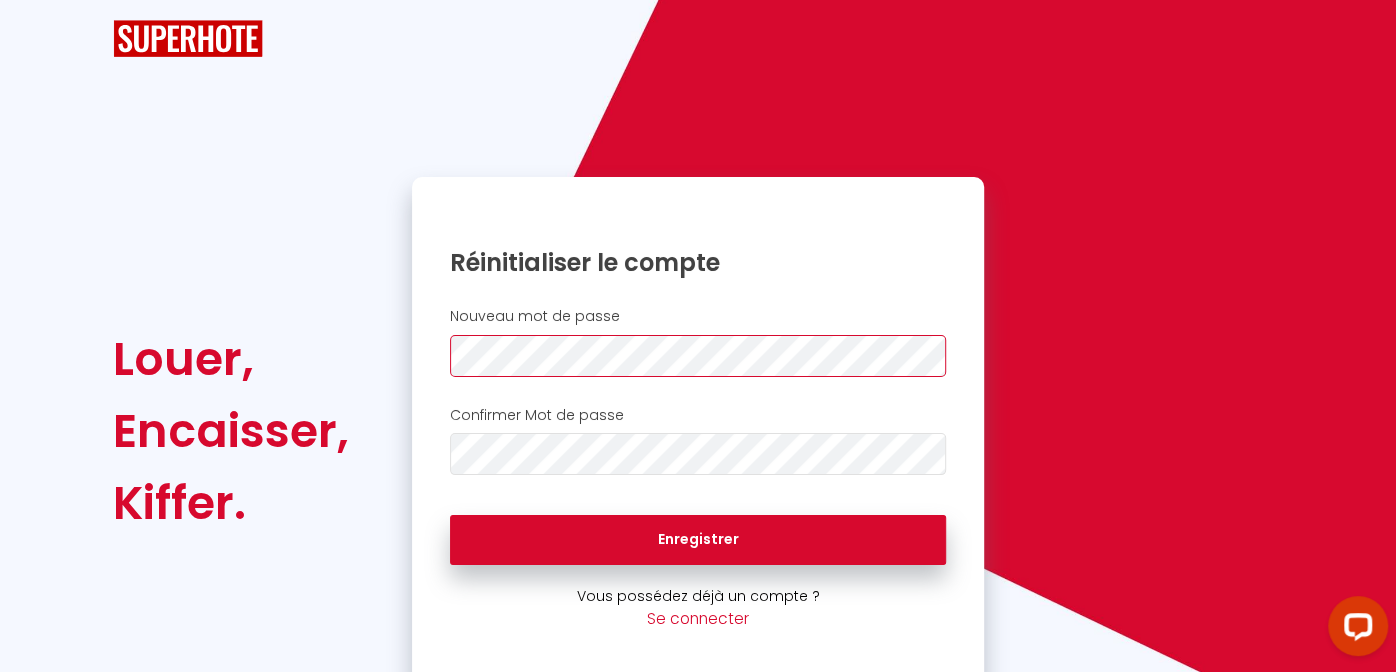 click on "Nouveau mot de passe" at bounding box center [698, 342] 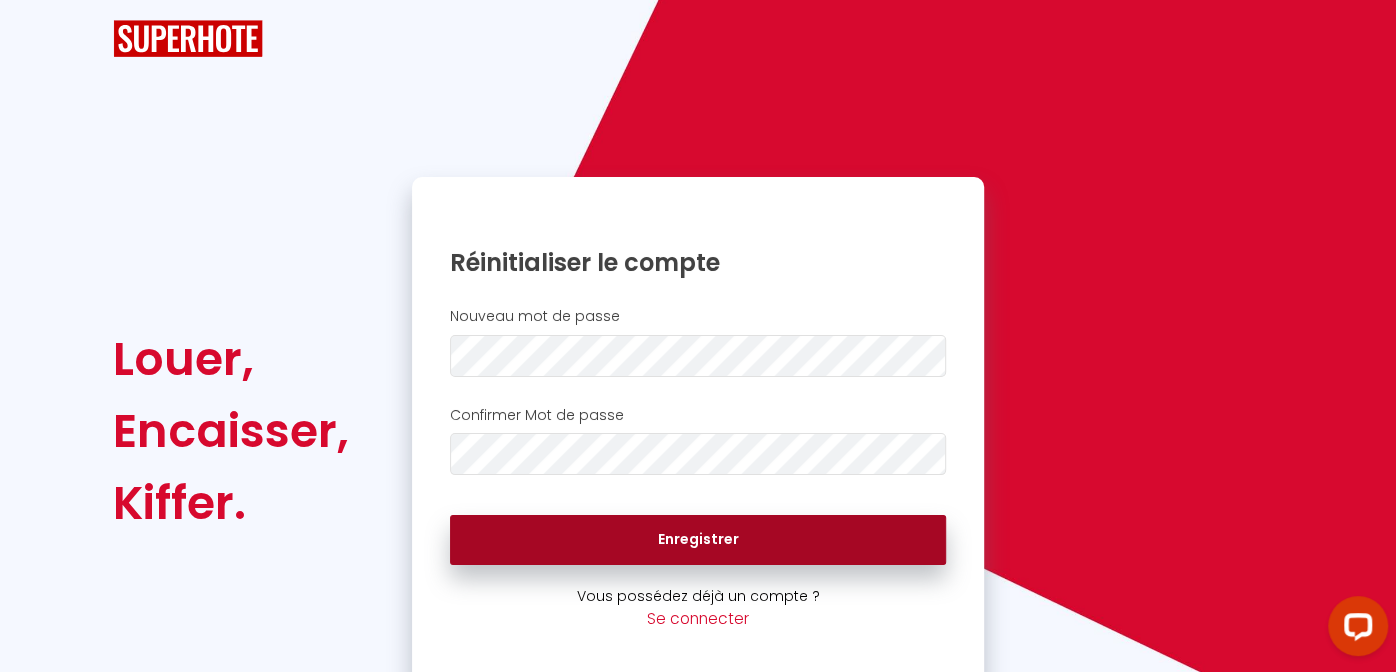 click on "Enregistrer" at bounding box center [698, 540] 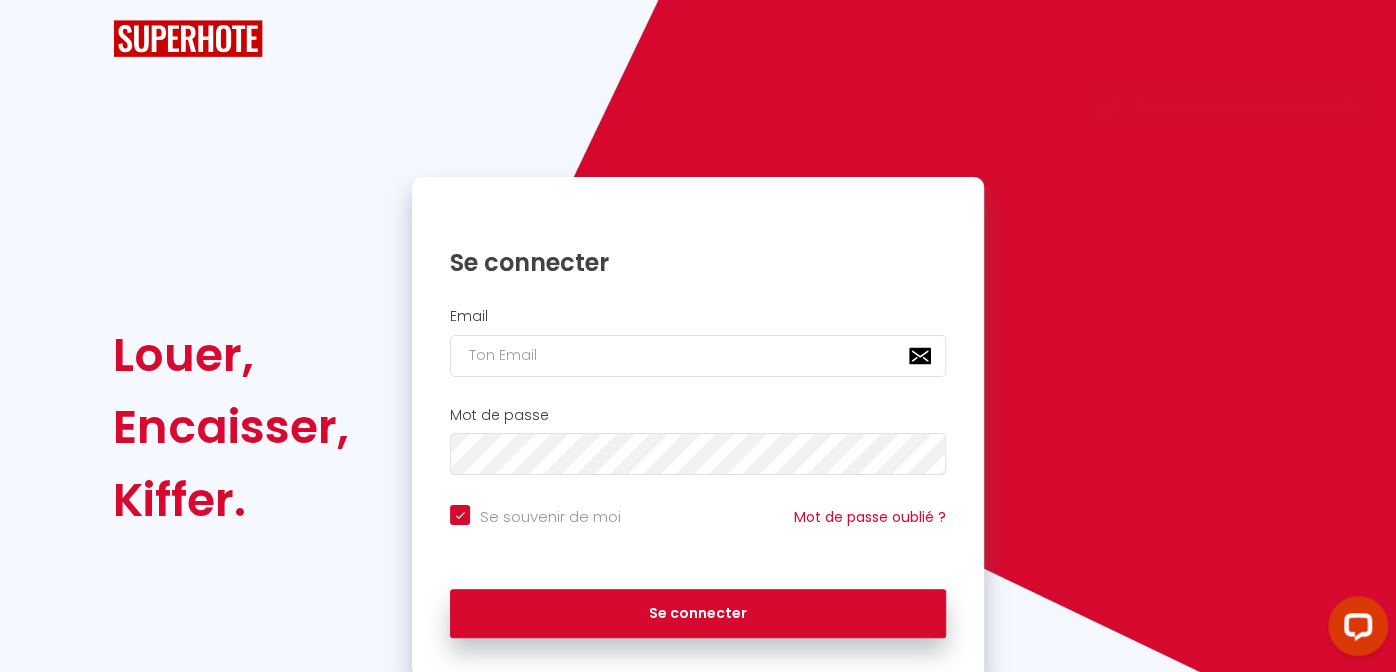 checkbox on "true" 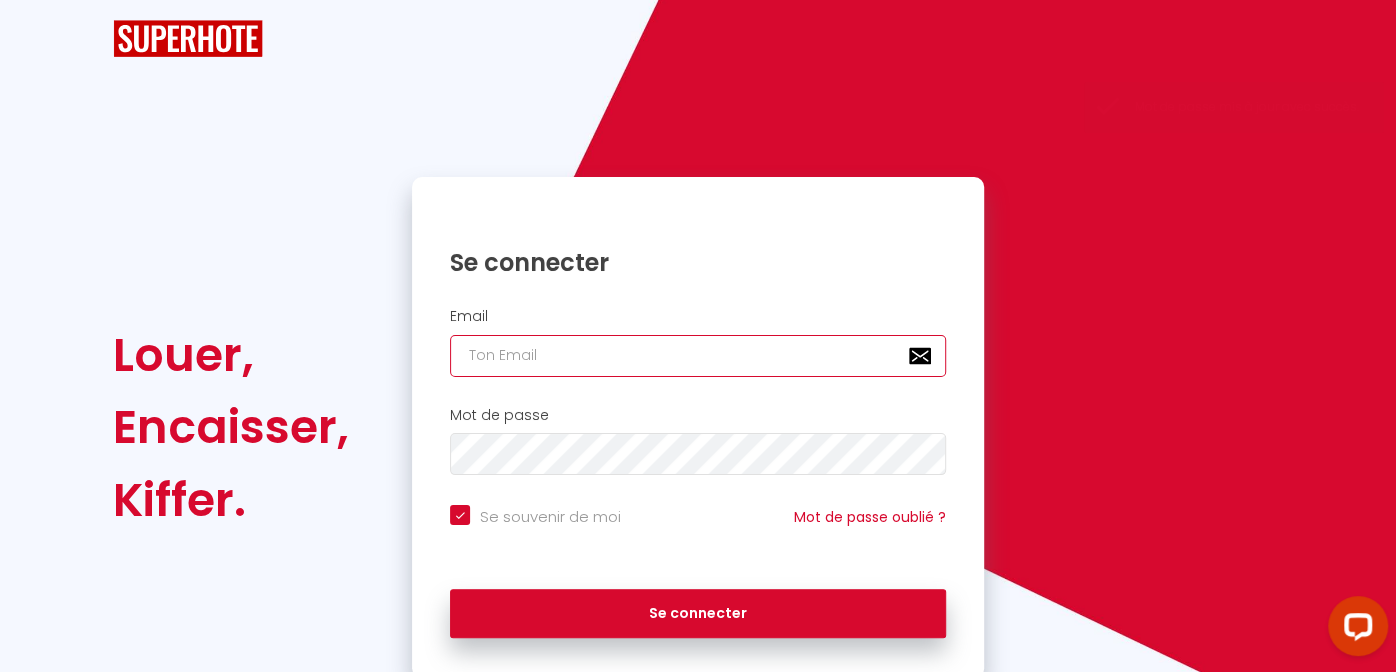 type on "[EMAIL_ADDRESS][DOMAIN_NAME]" 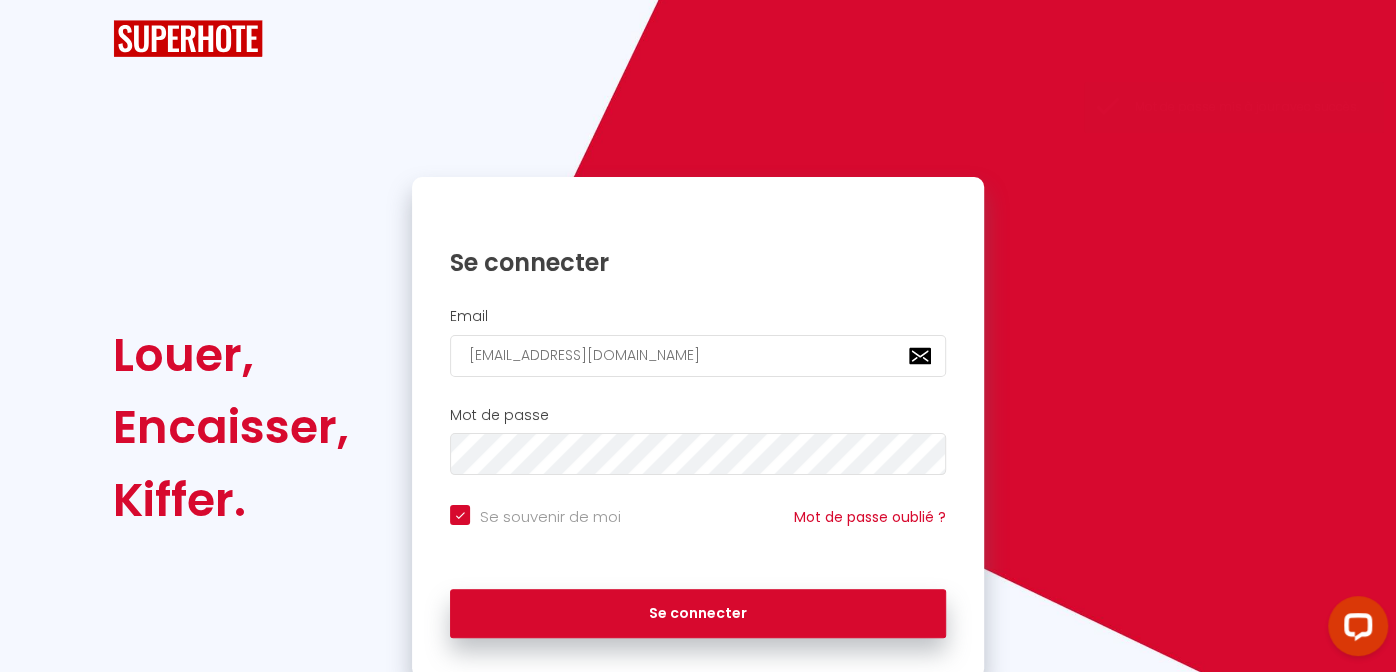 checkbox on "true" 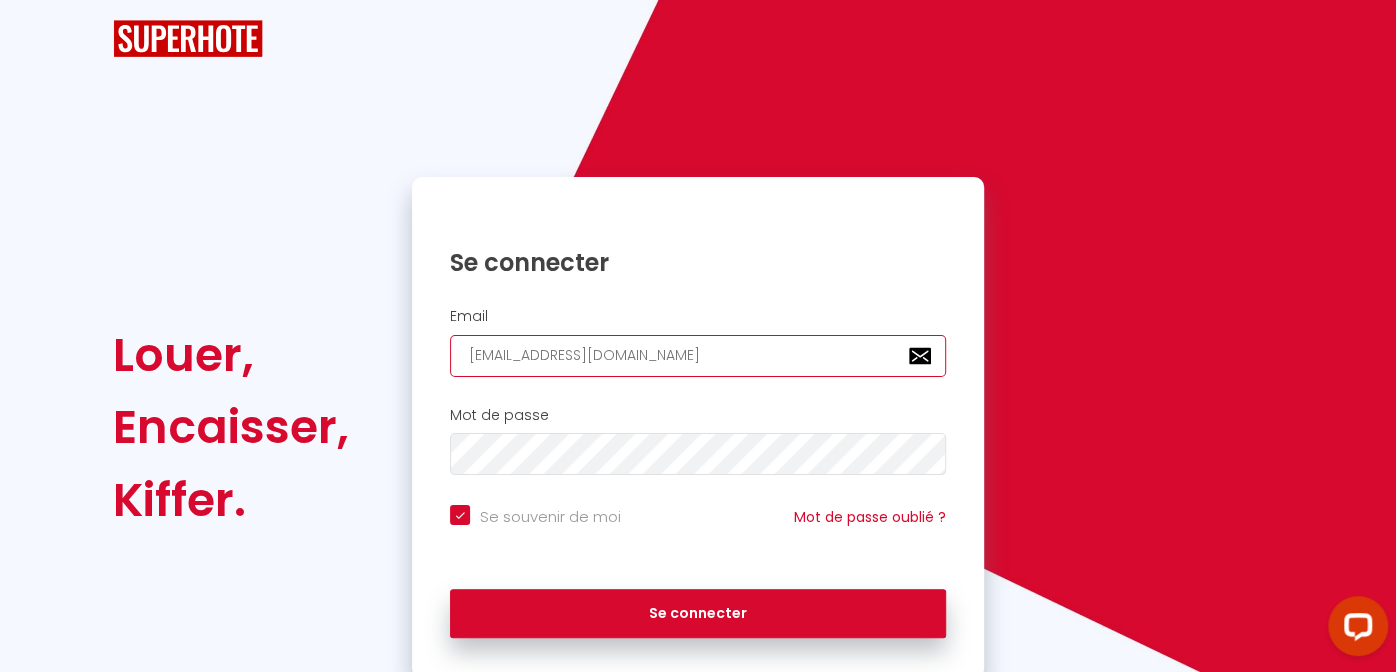 click on "[EMAIL_ADDRESS][DOMAIN_NAME]" at bounding box center [698, 356] 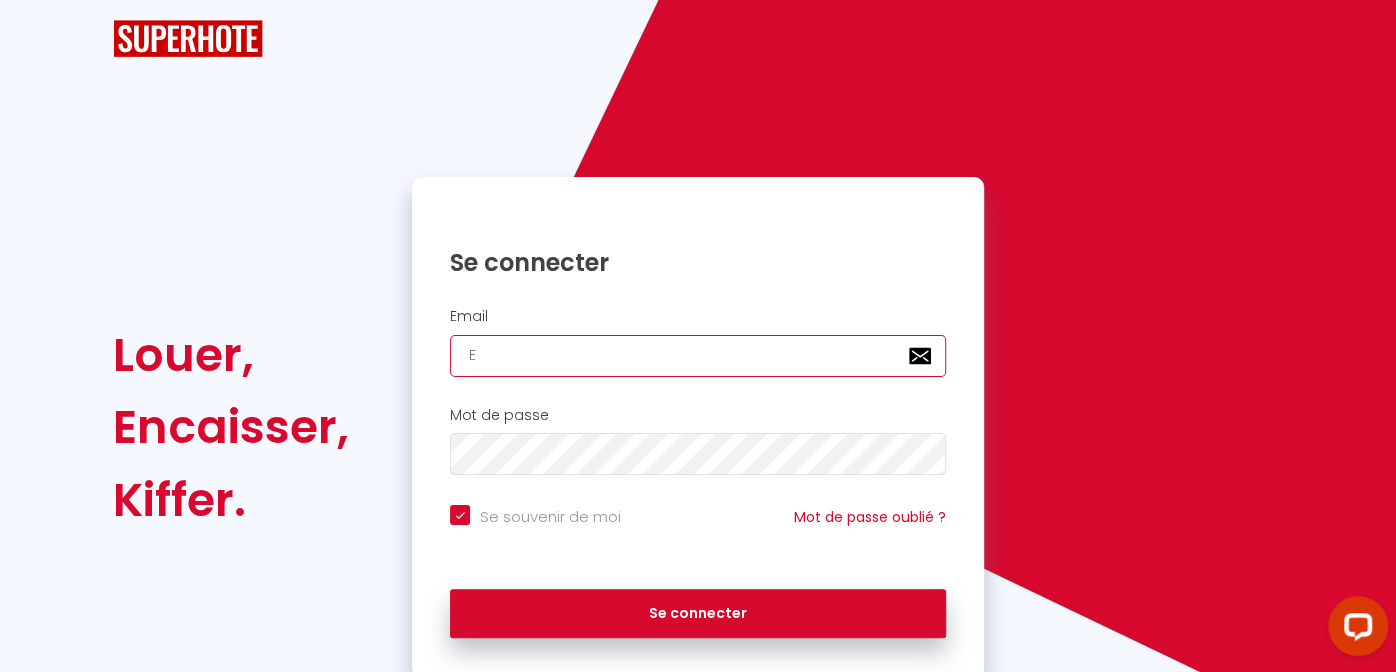 checkbox on "true" 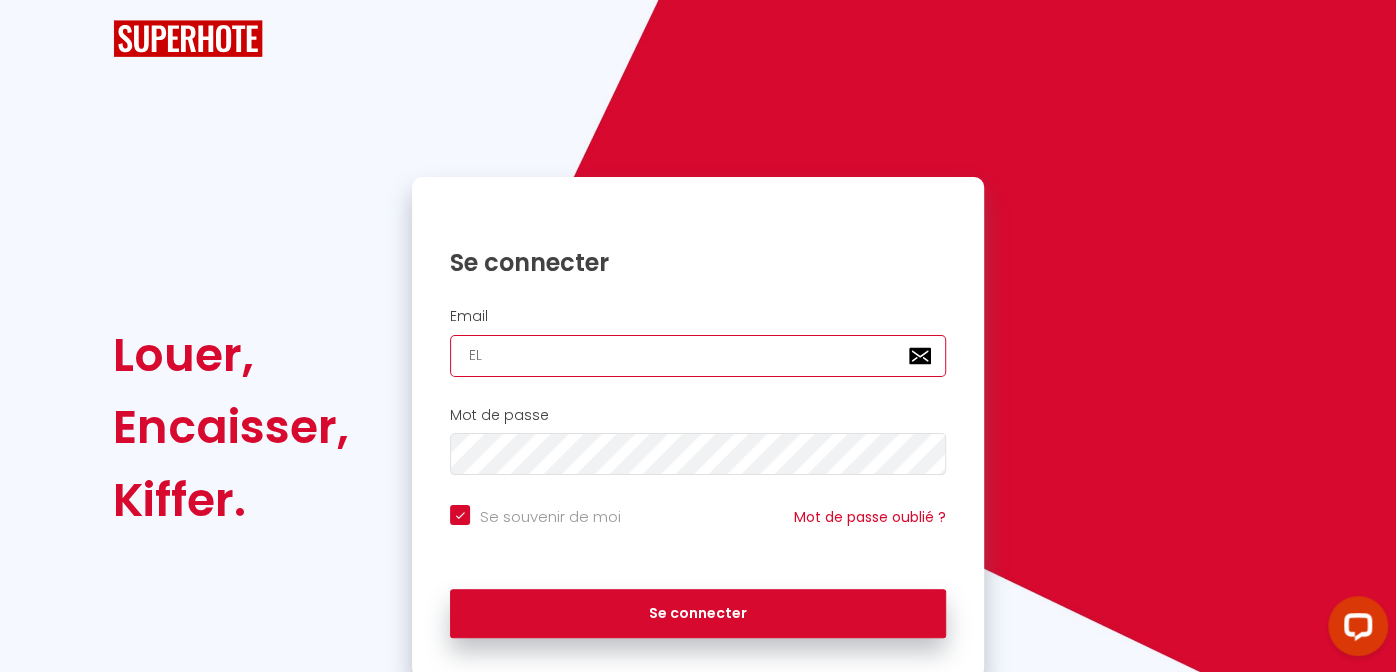 checkbox on "true" 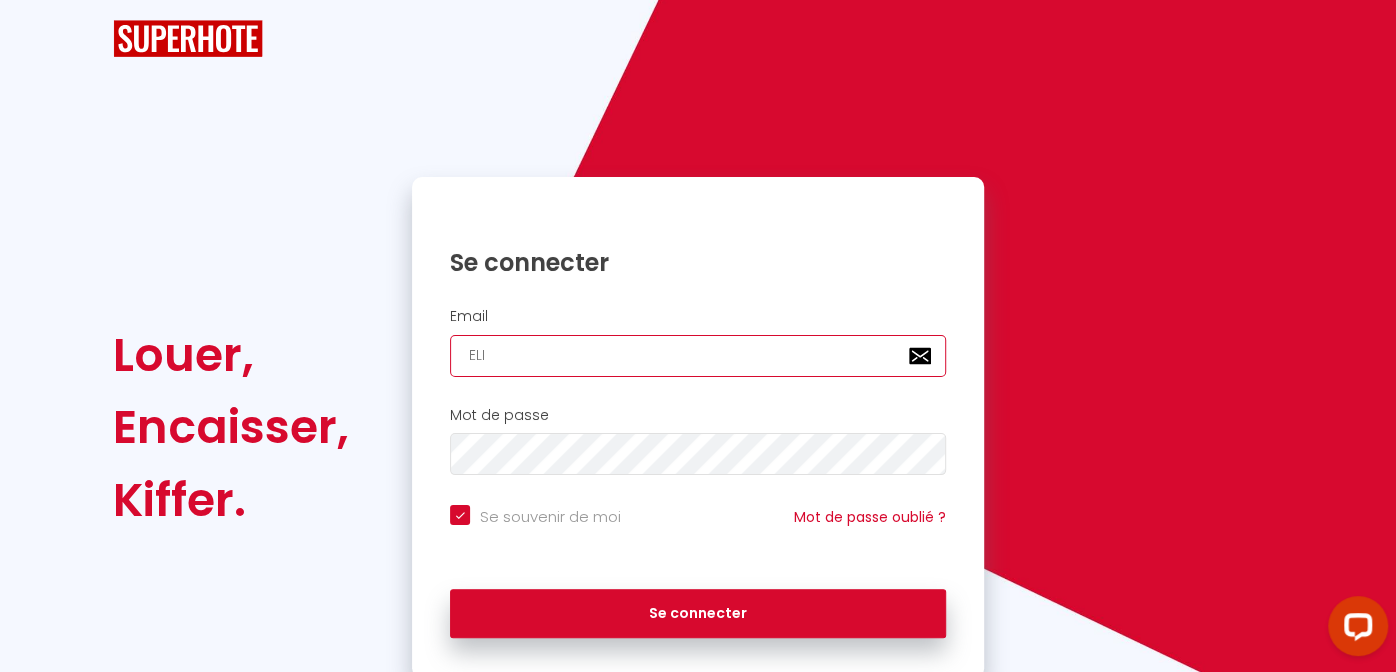 checkbox on "true" 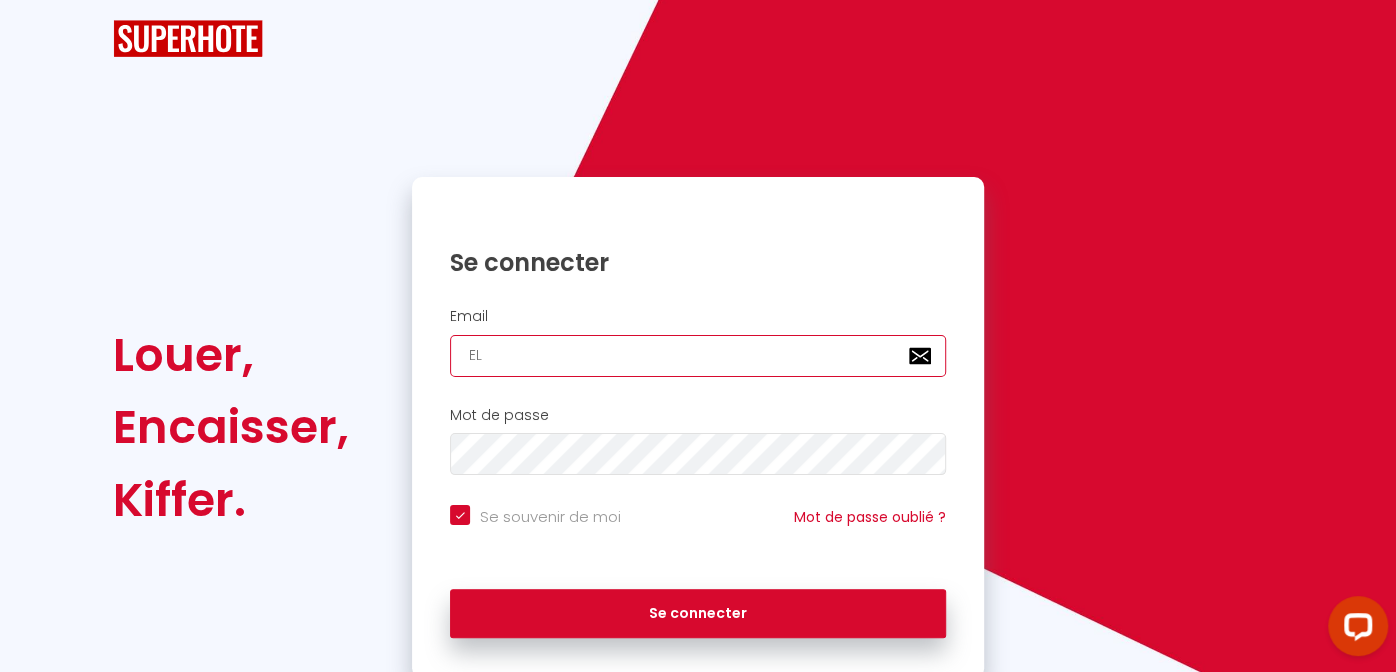 checkbox on "true" 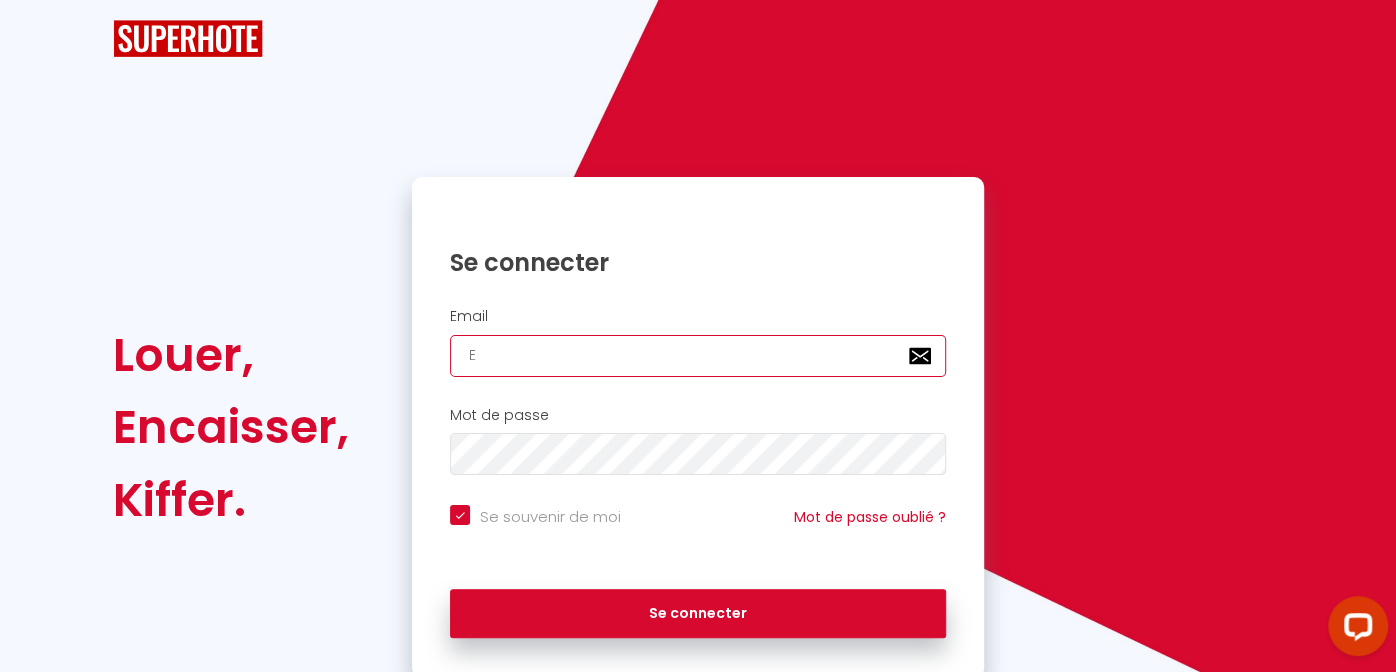 checkbox on "true" 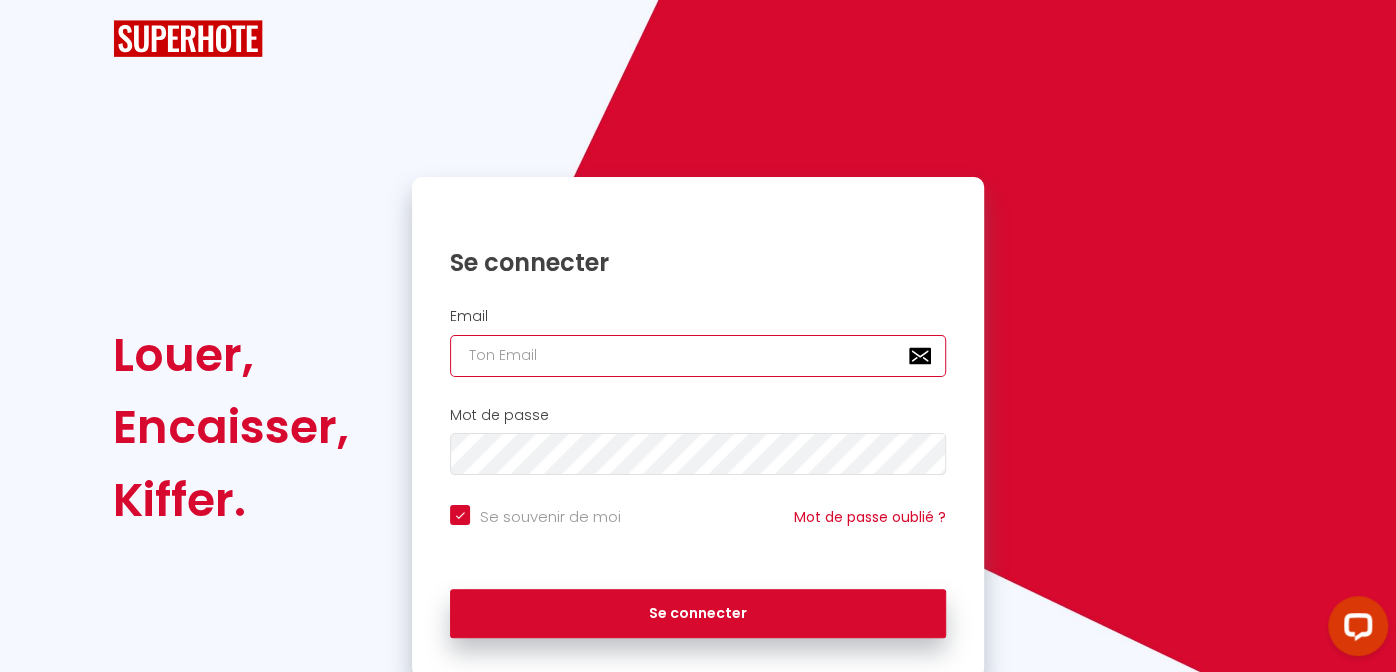 checkbox on "true" 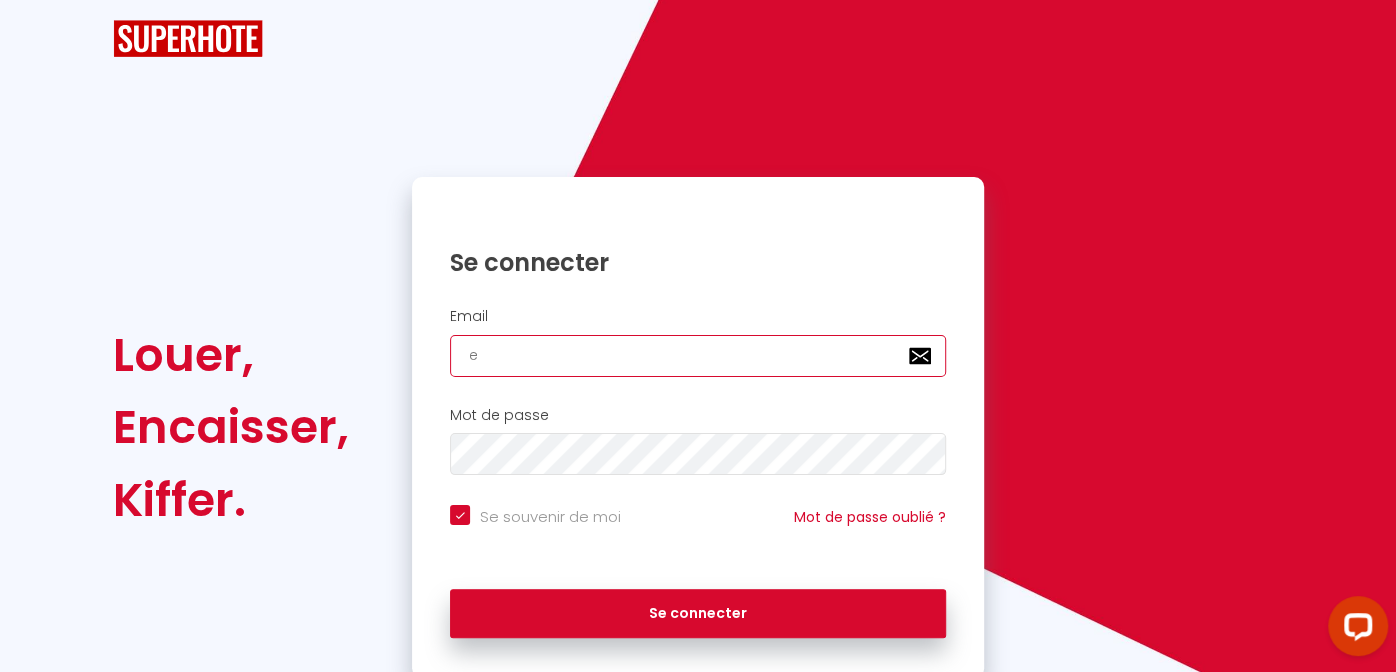 checkbox on "true" 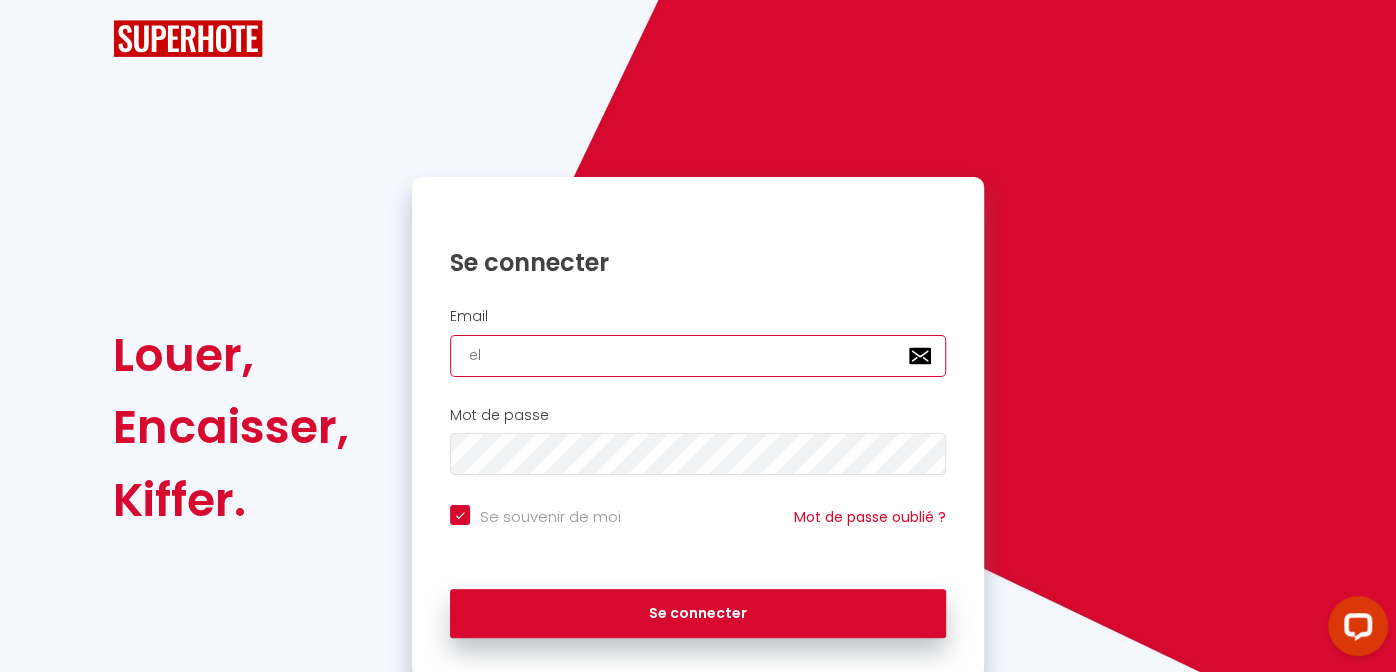checkbox on "true" 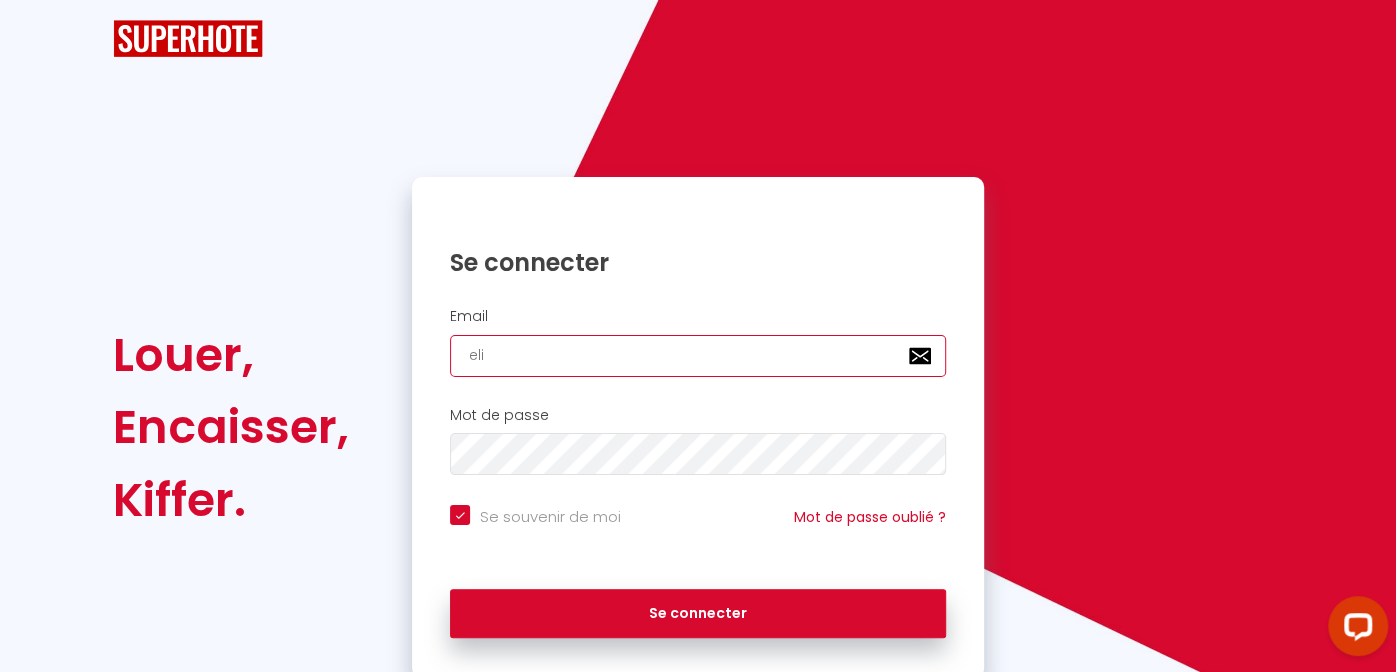 checkbox on "true" 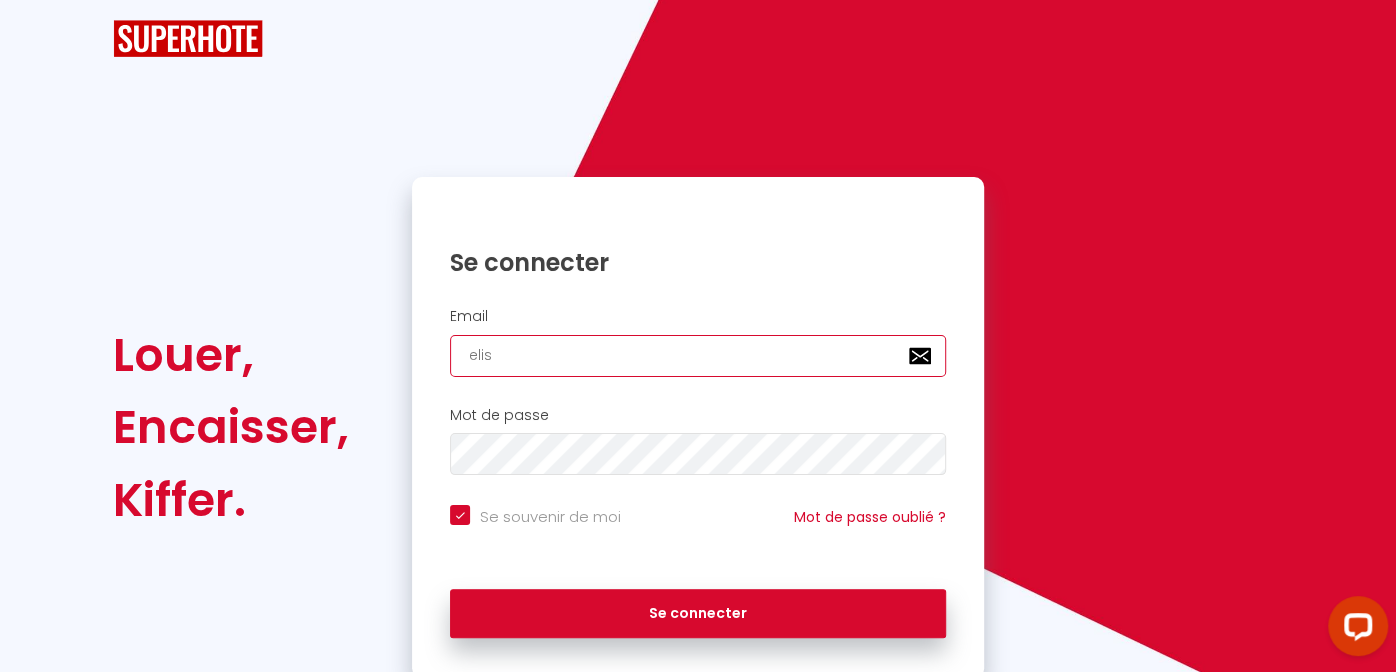 checkbox on "true" 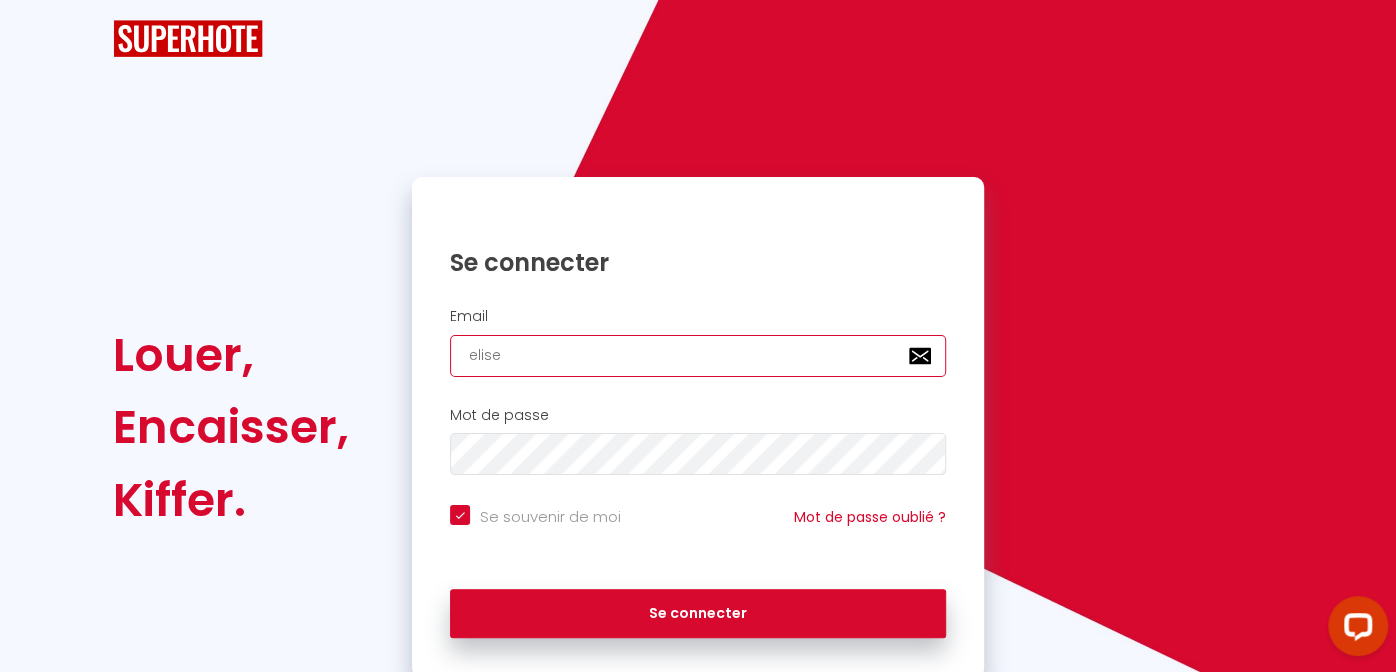 checkbox on "true" 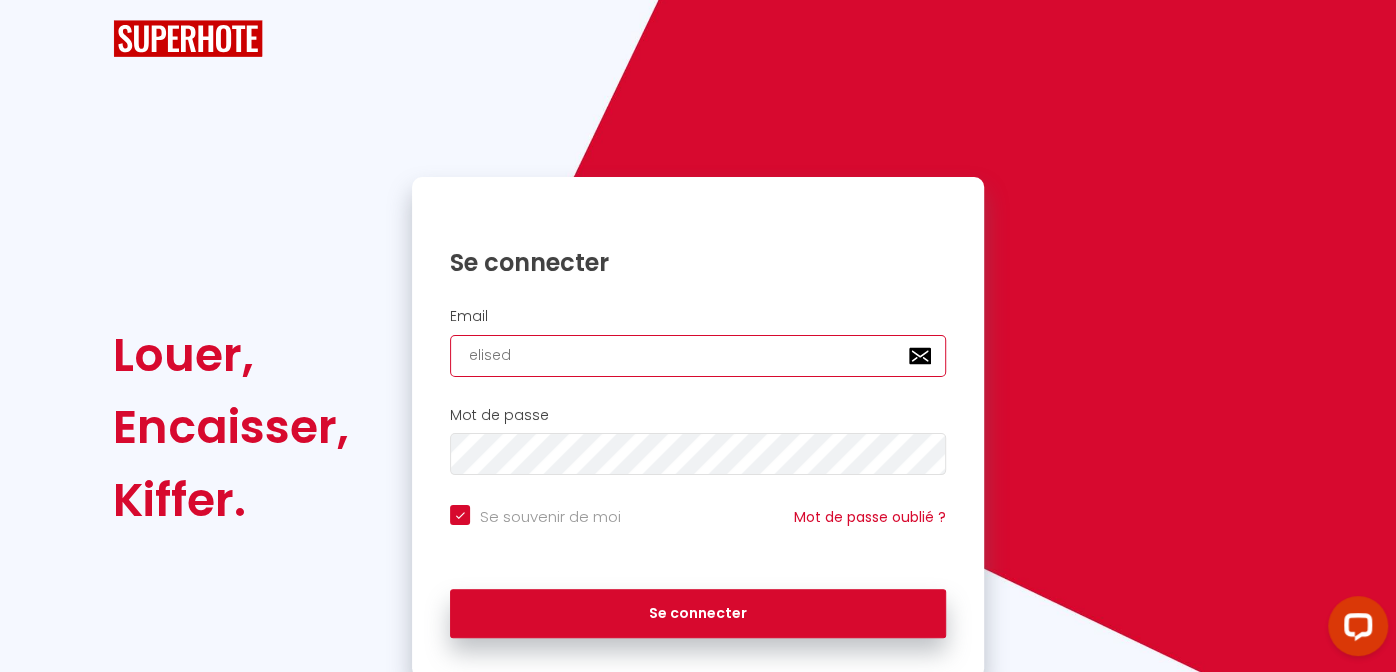 checkbox on "true" 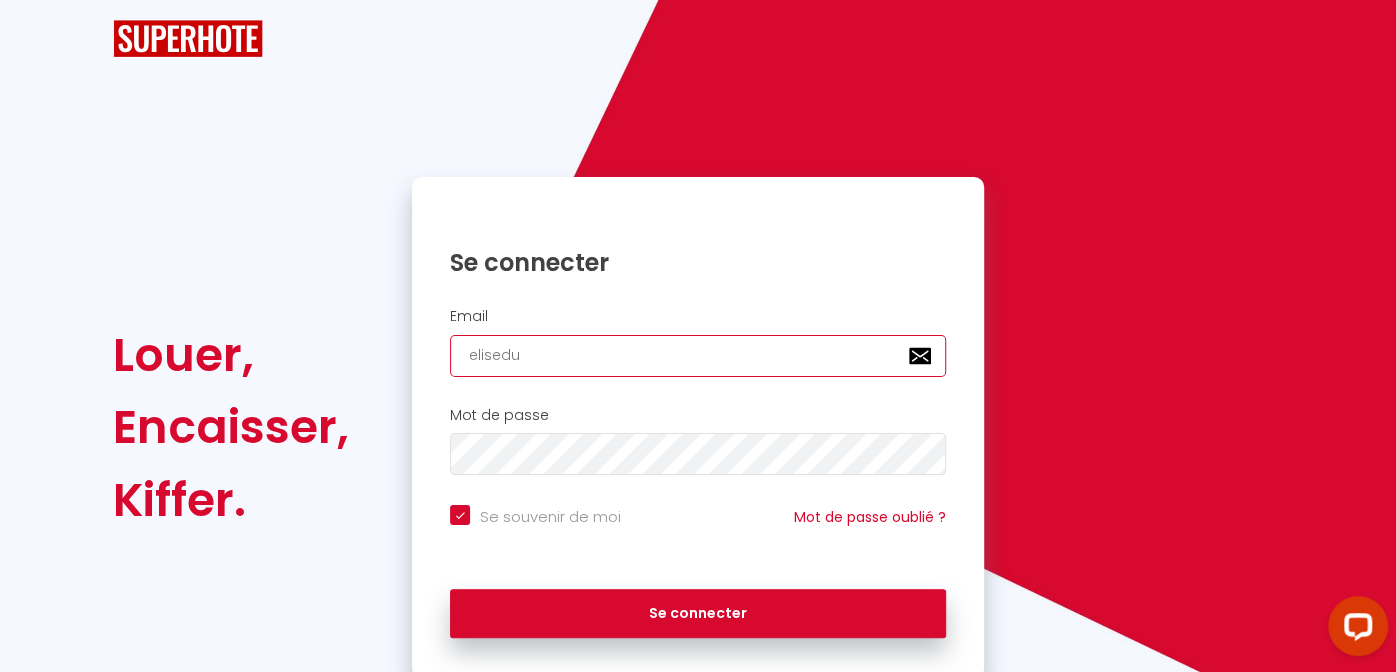 type on "elisedu5" 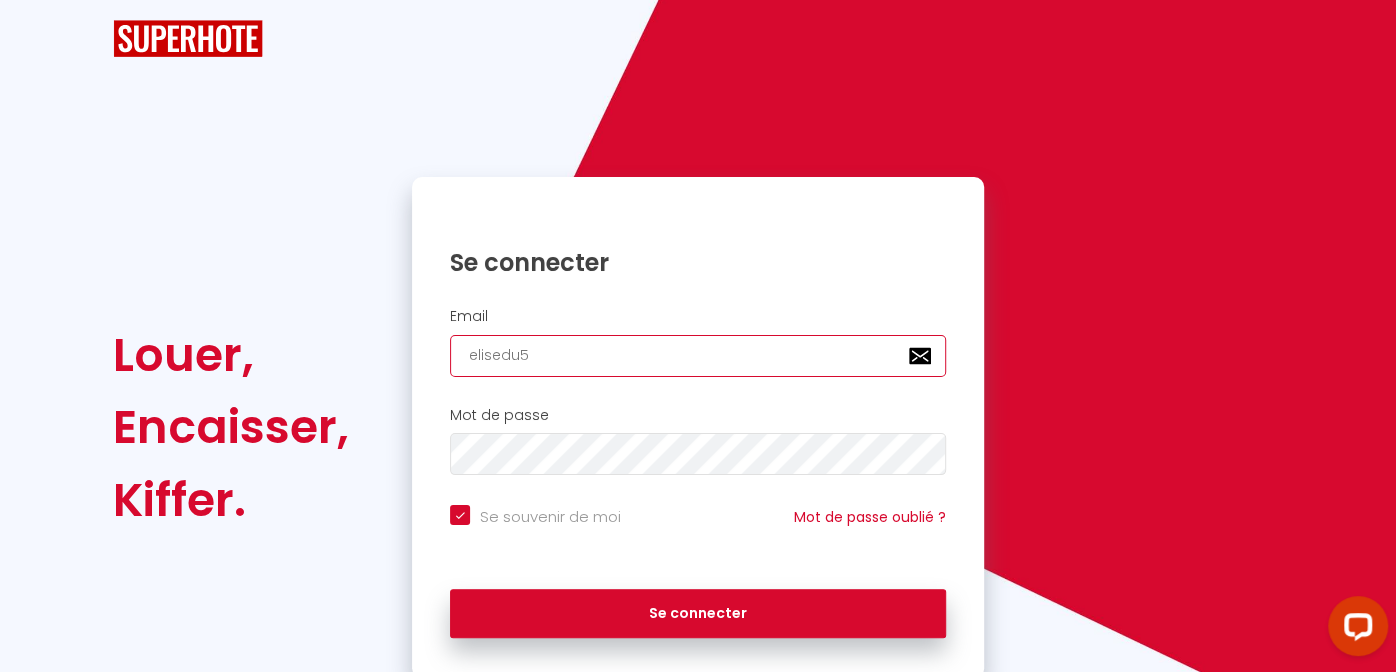 checkbox on "true" 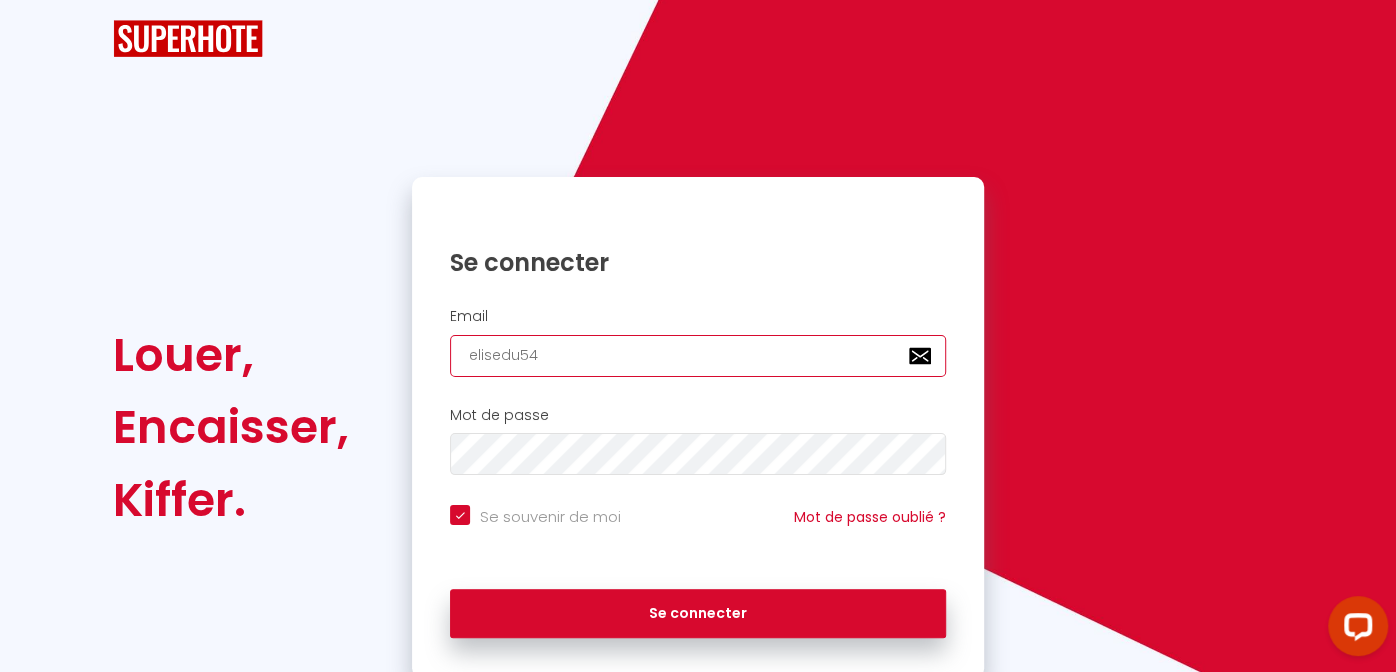 checkbox on "true" 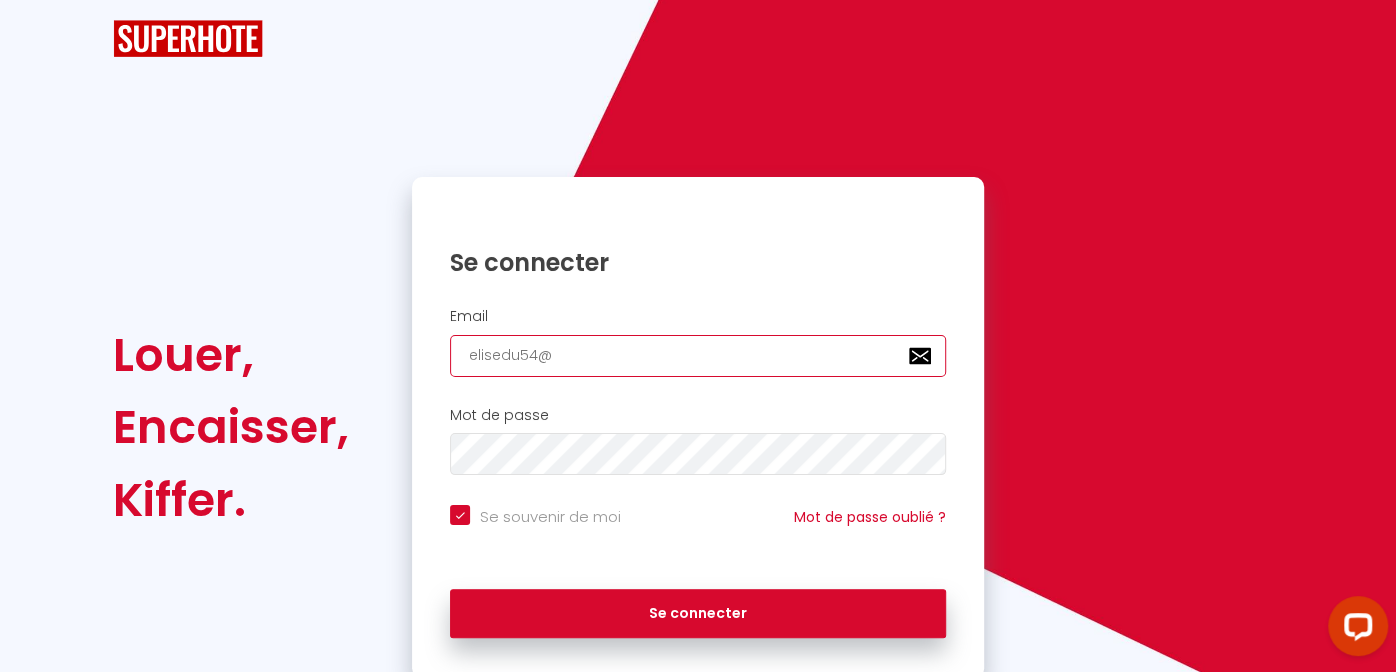 checkbox on "true" 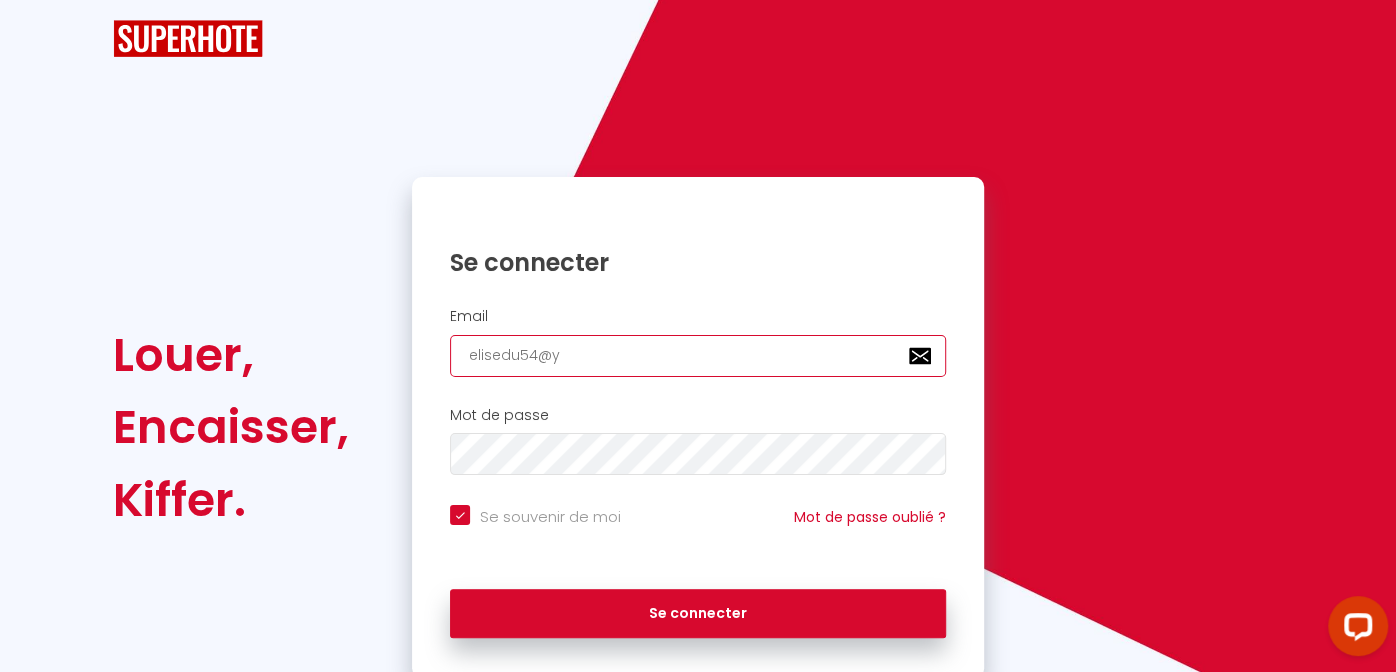 checkbox on "true" 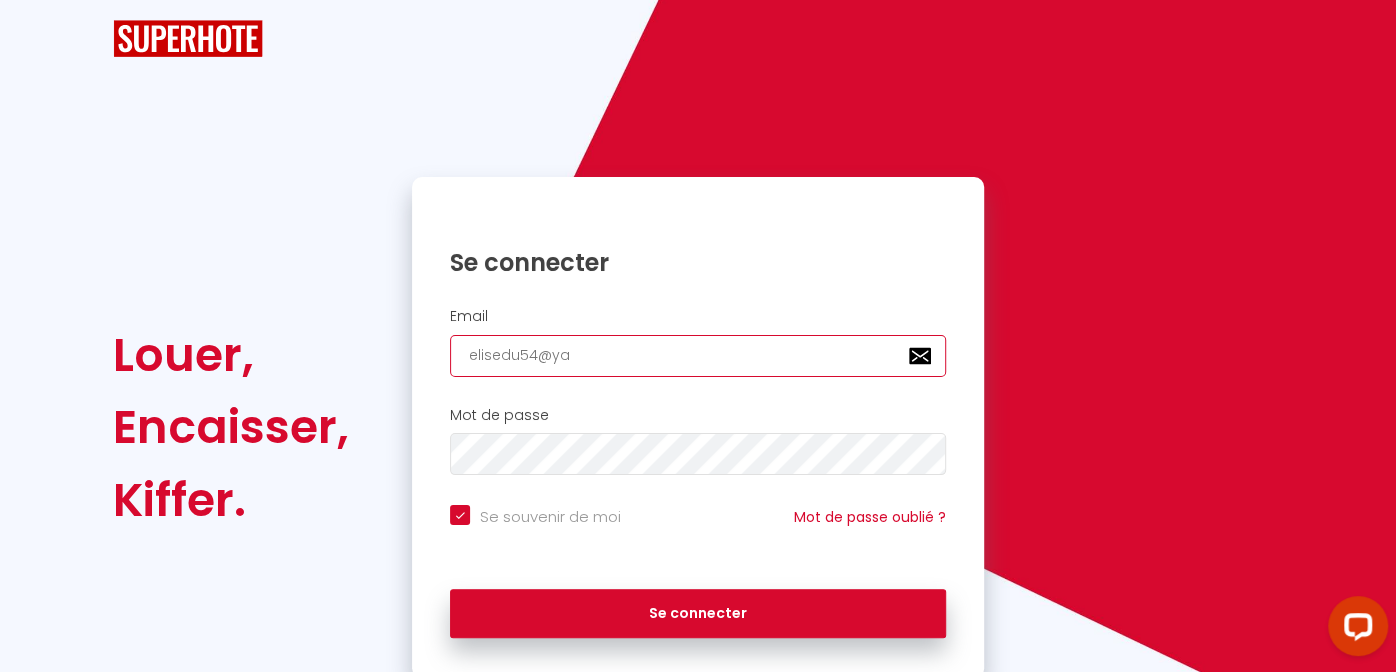checkbox on "true" 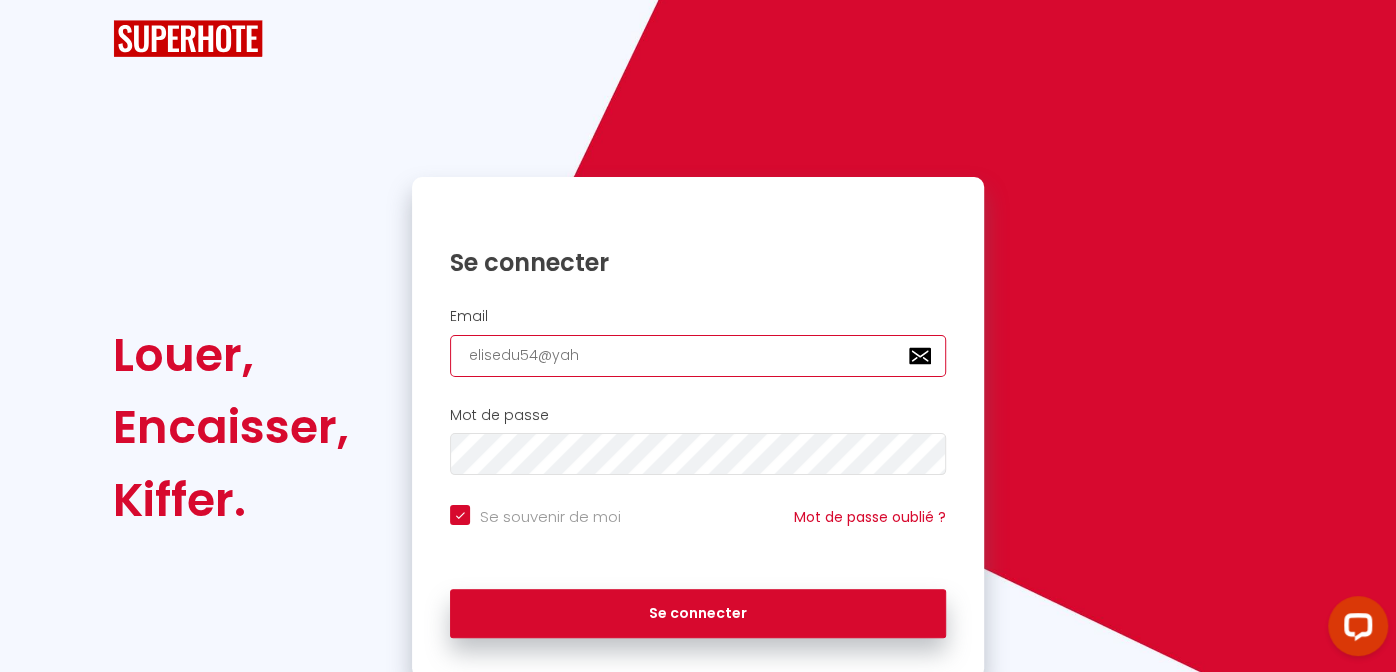 checkbox on "true" 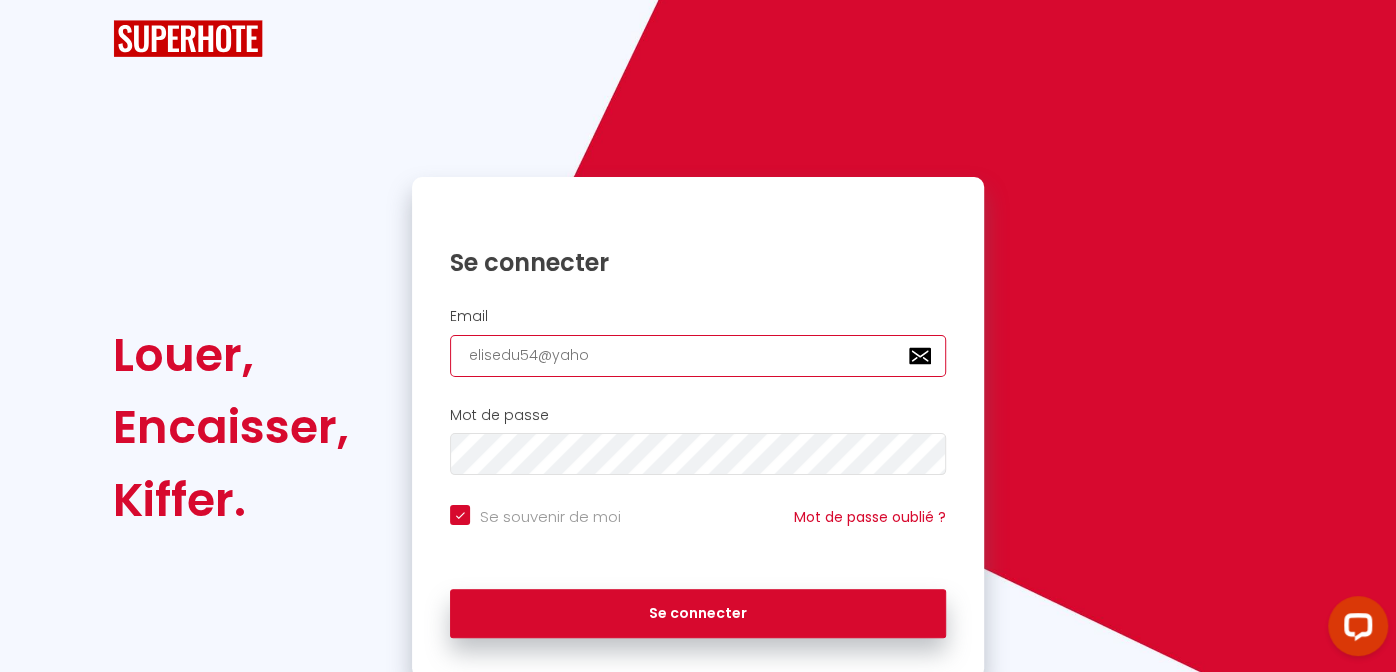 checkbox on "true" 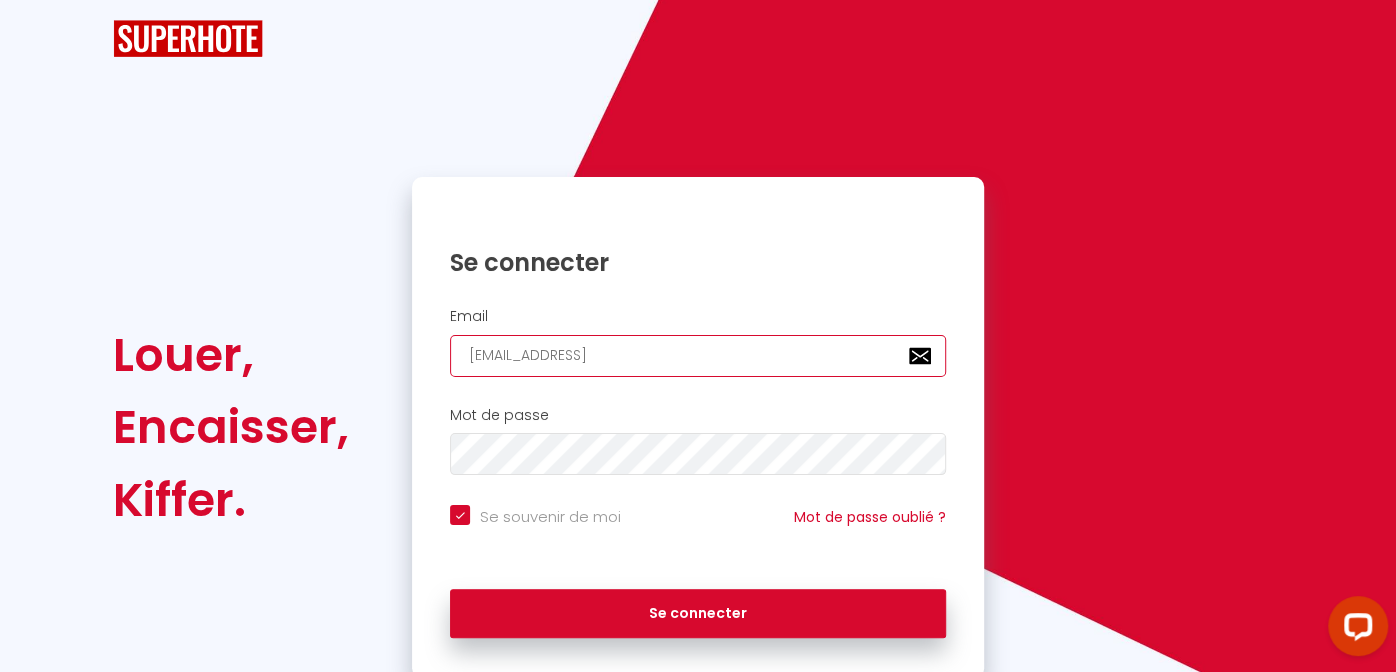 checkbox on "true" 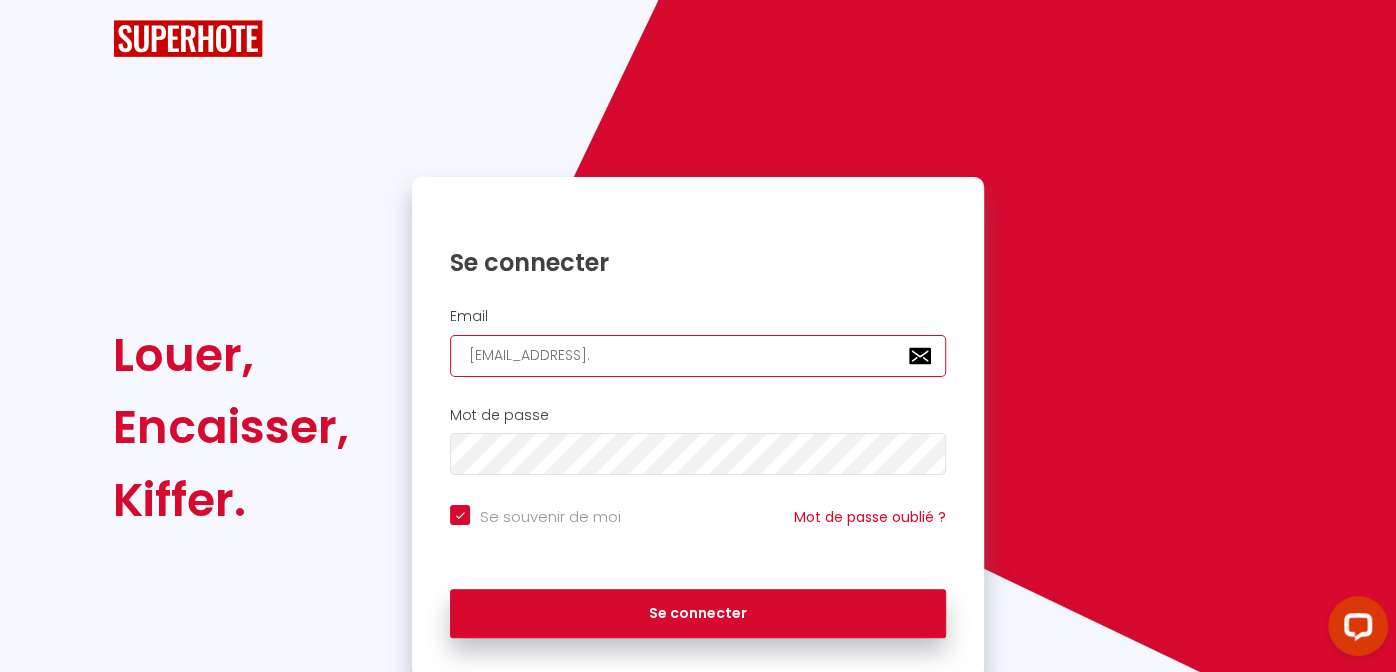checkbox on "true" 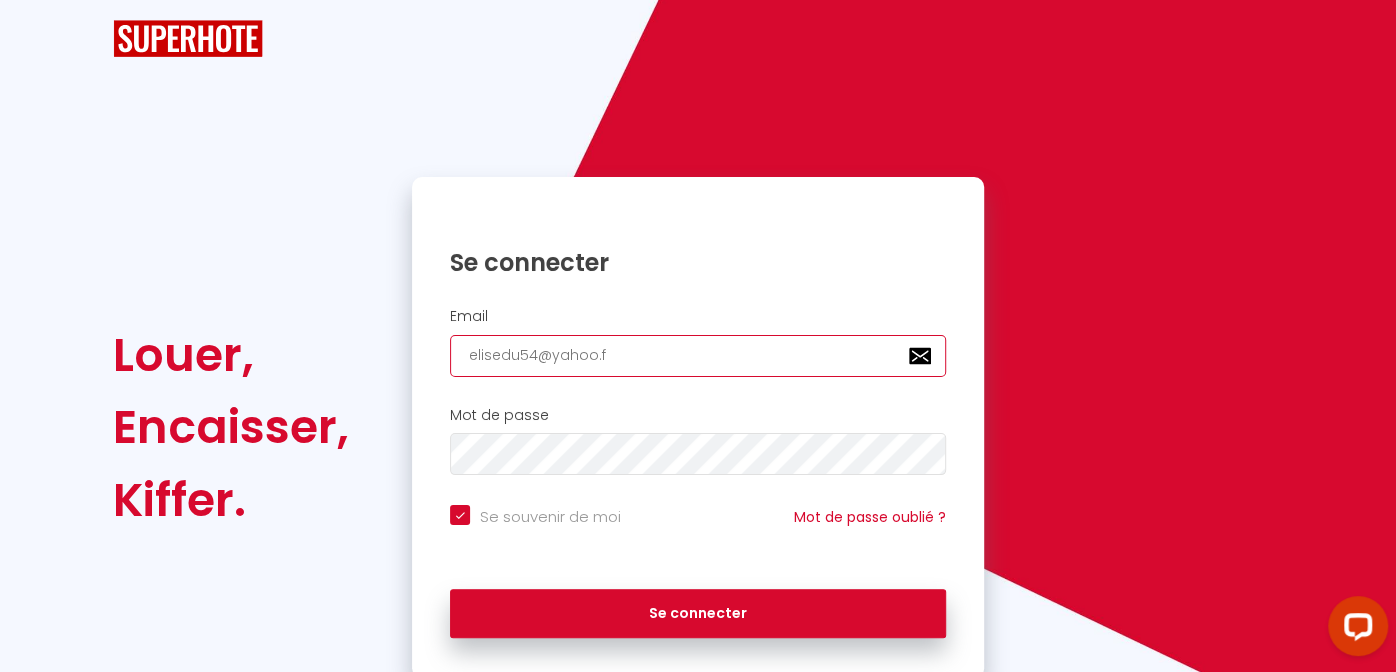 type on "elisedu54@yahoo.fr" 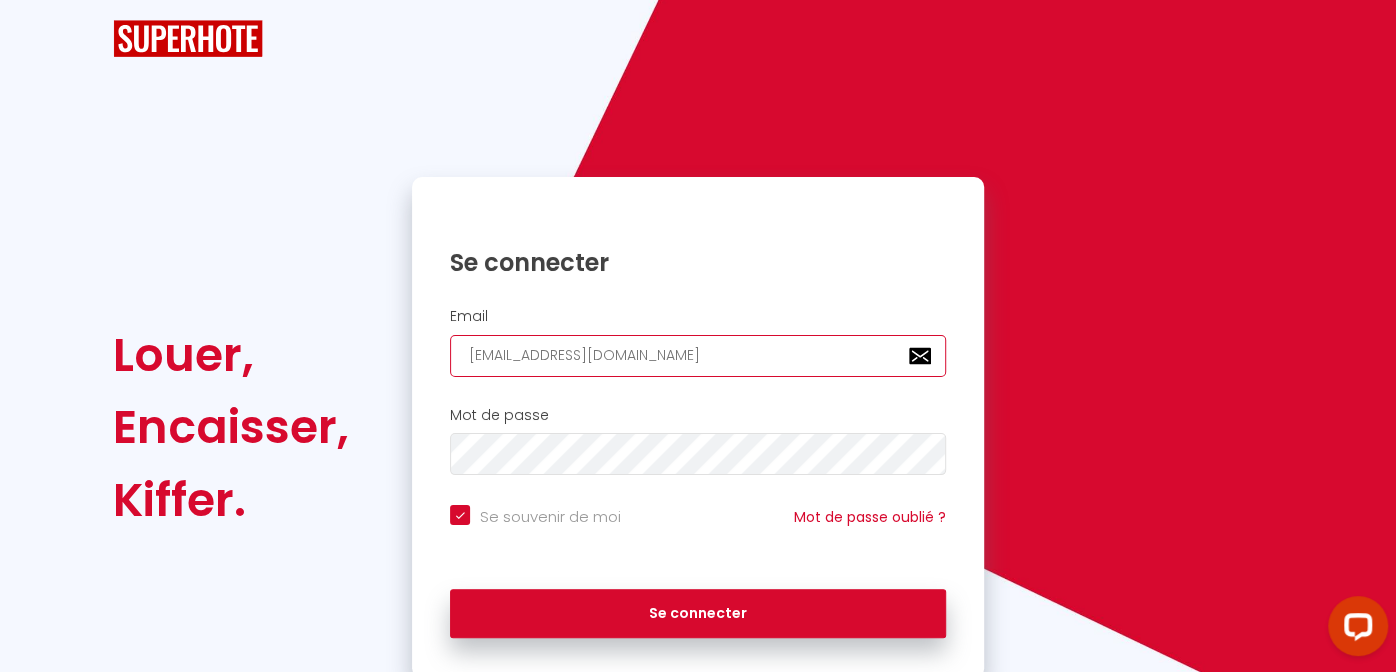 type on "elisedu54@yahoo.fr" 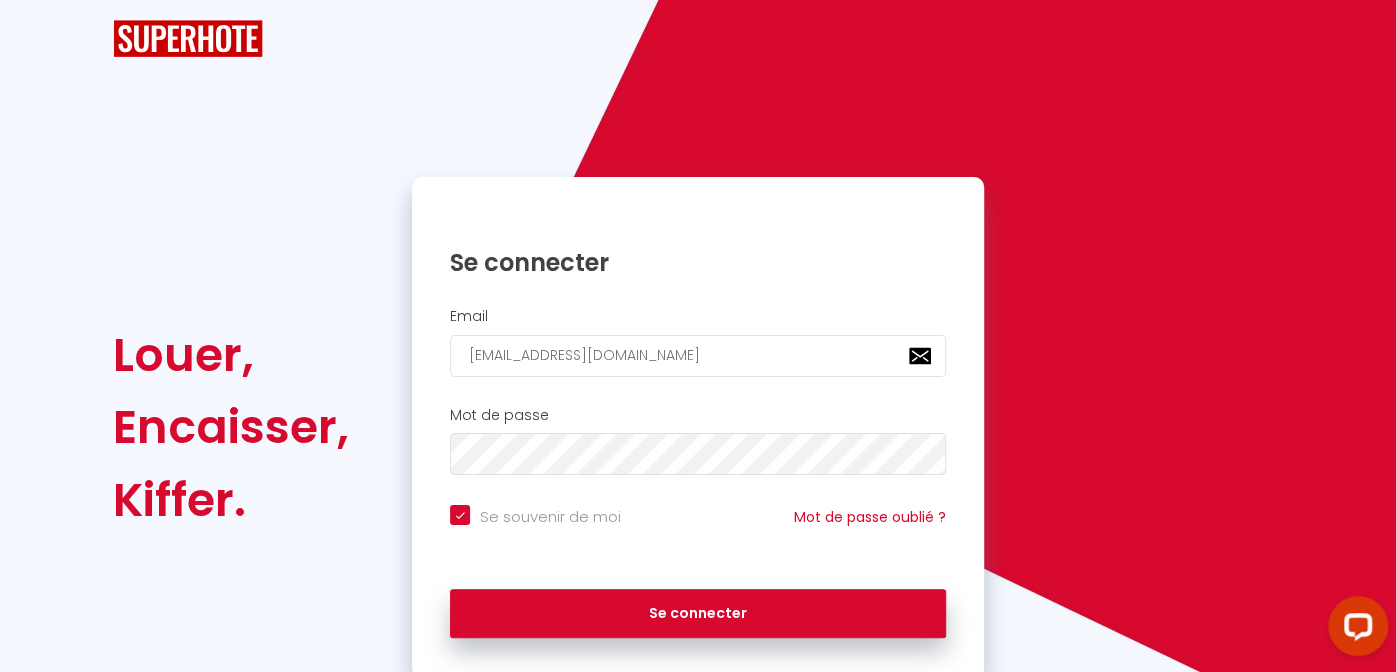 drag, startPoint x: 593, startPoint y: 278, endPoint x: 560, endPoint y: 287, distance: 34.20526 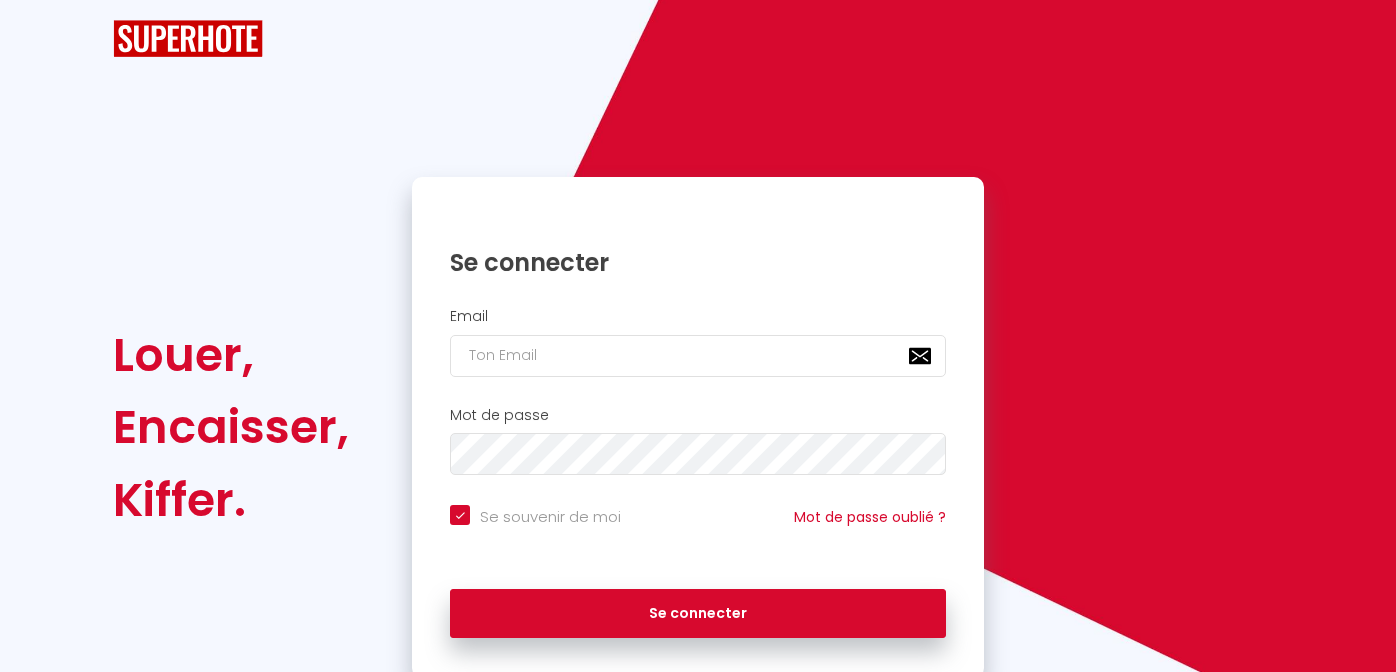 scroll, scrollTop: 0, scrollLeft: 0, axis: both 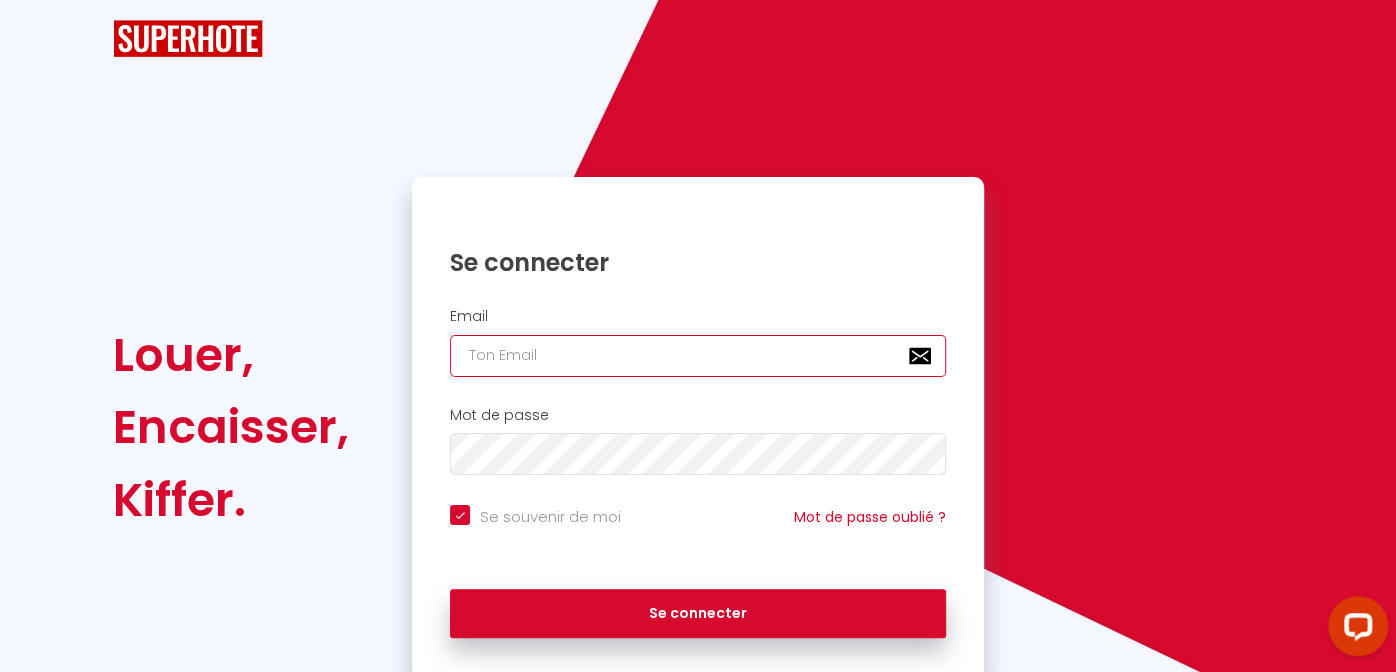 type on "[EMAIL_ADDRESS][DOMAIN_NAME]" 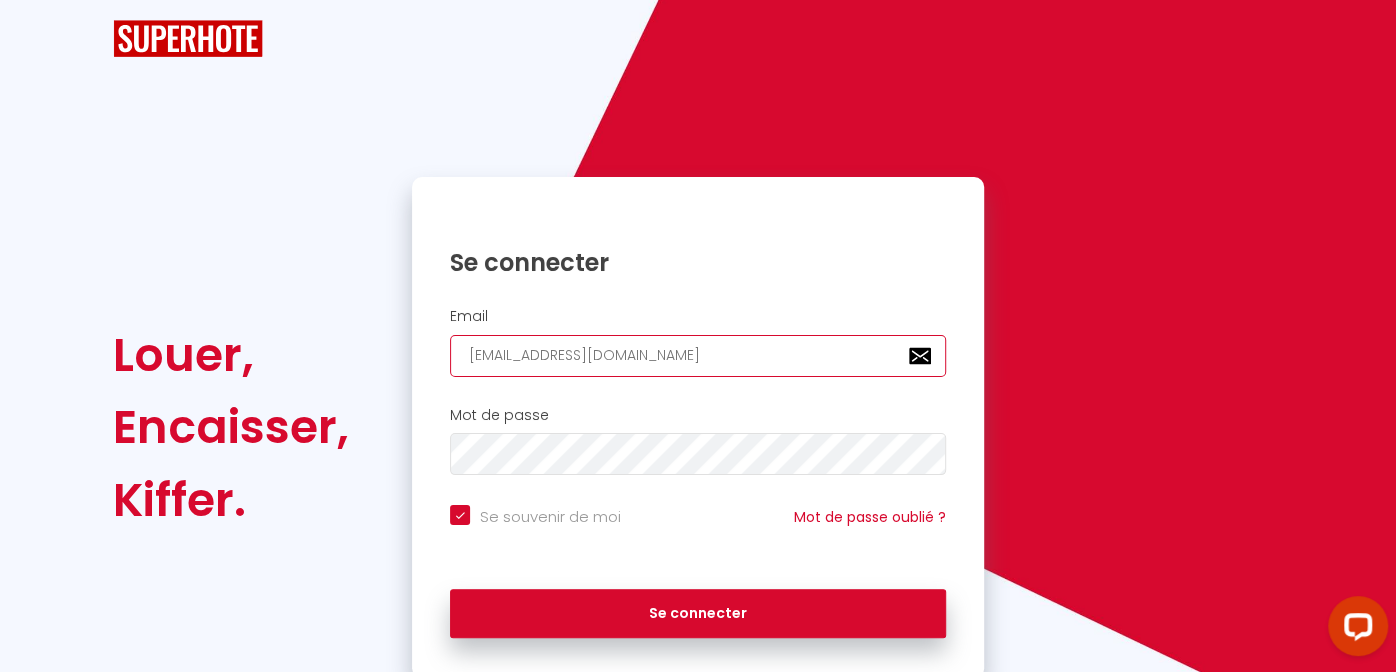 checkbox on "true" 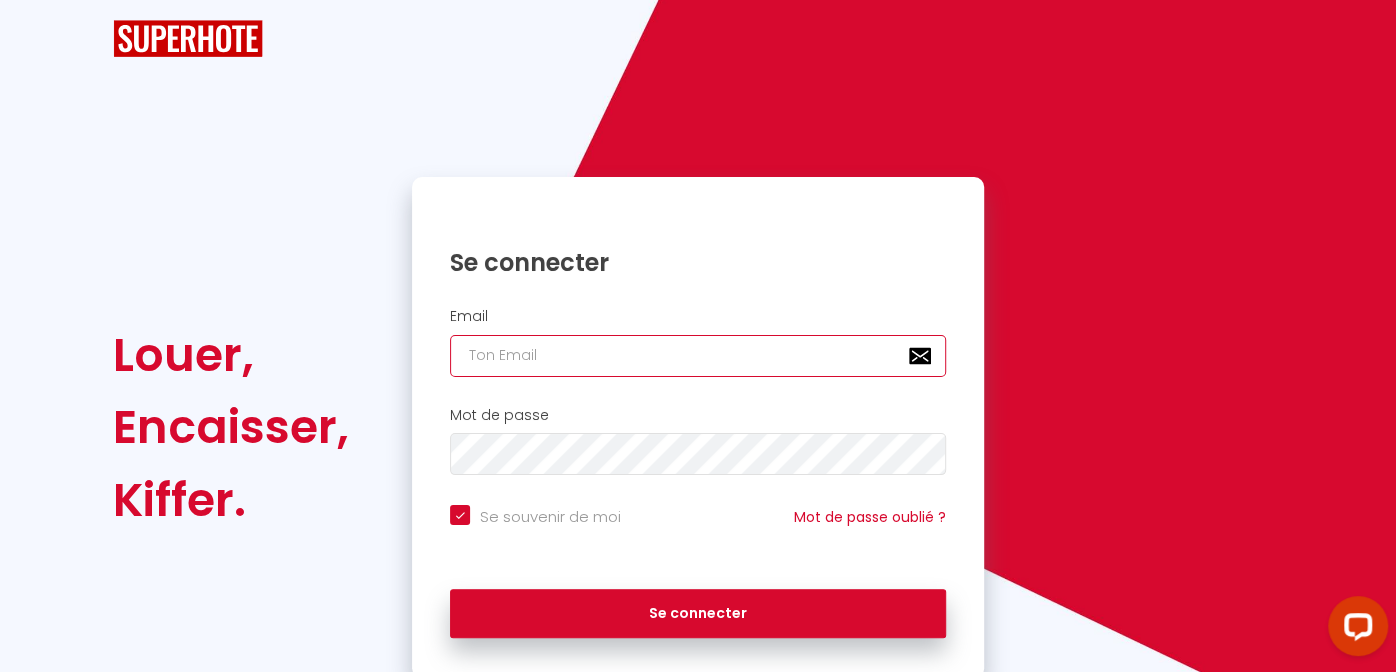 checkbox on "true" 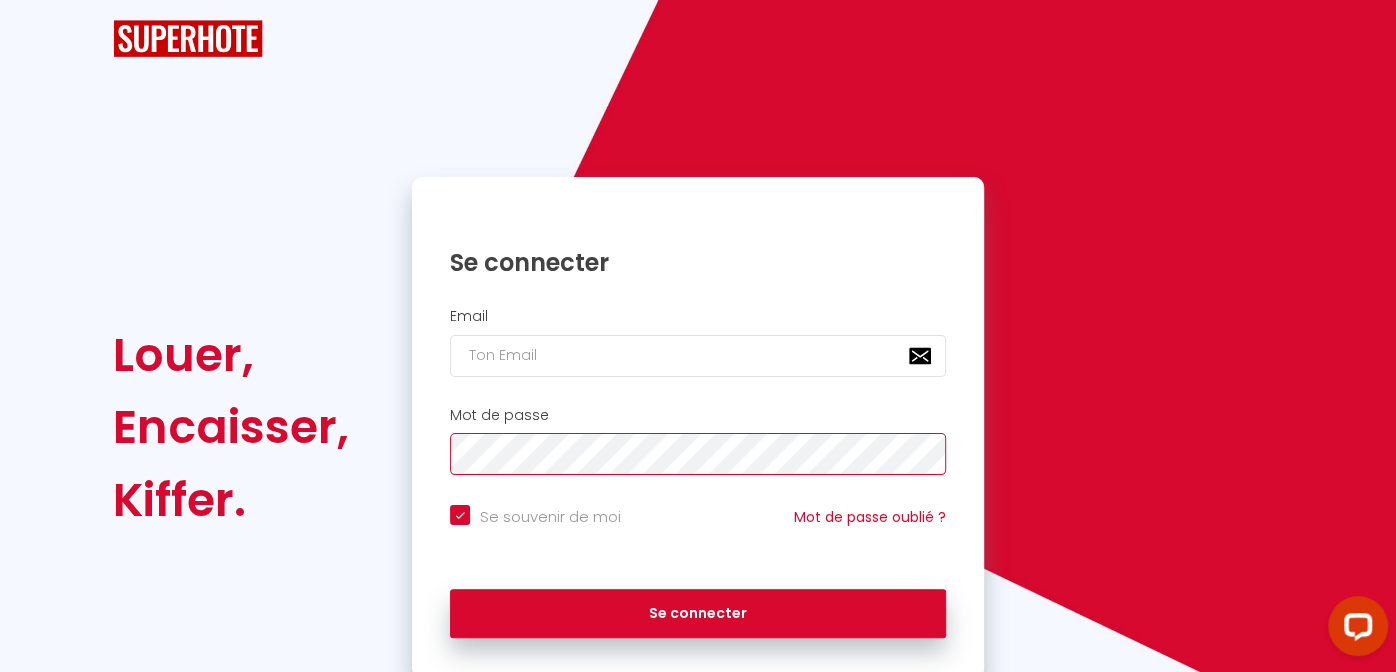 checkbox on "true" 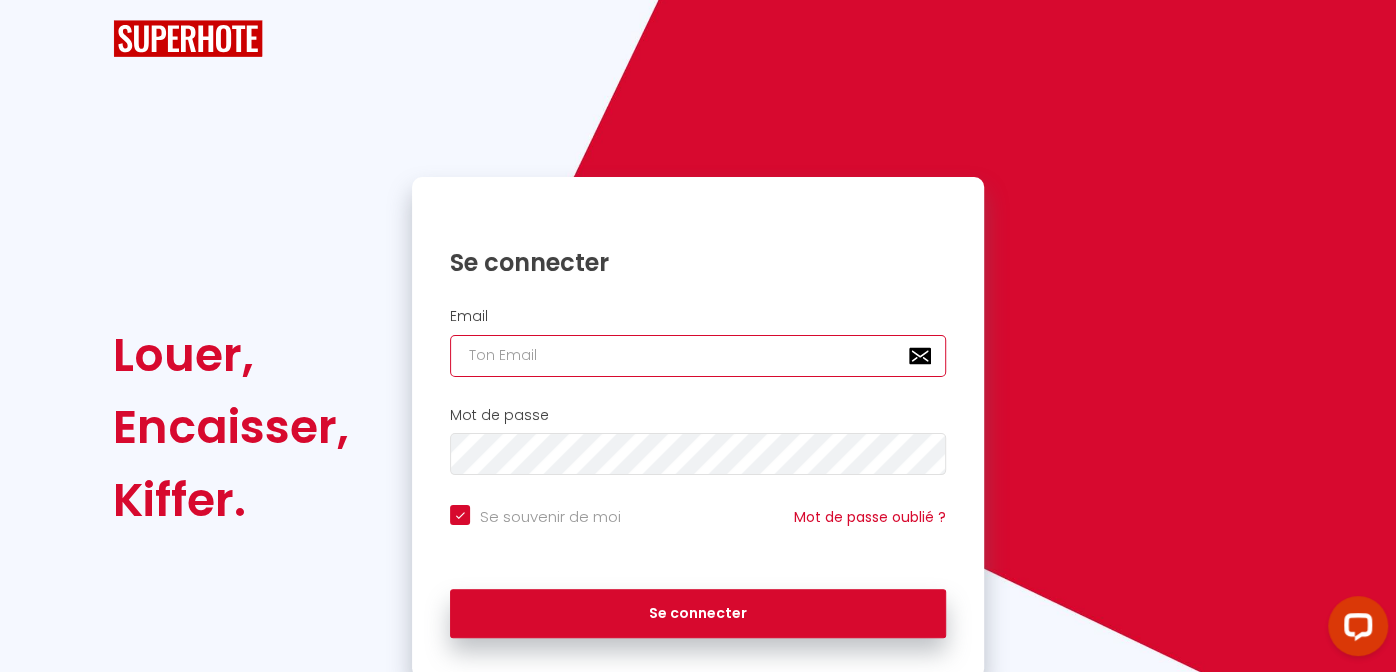 click at bounding box center (698, 356) 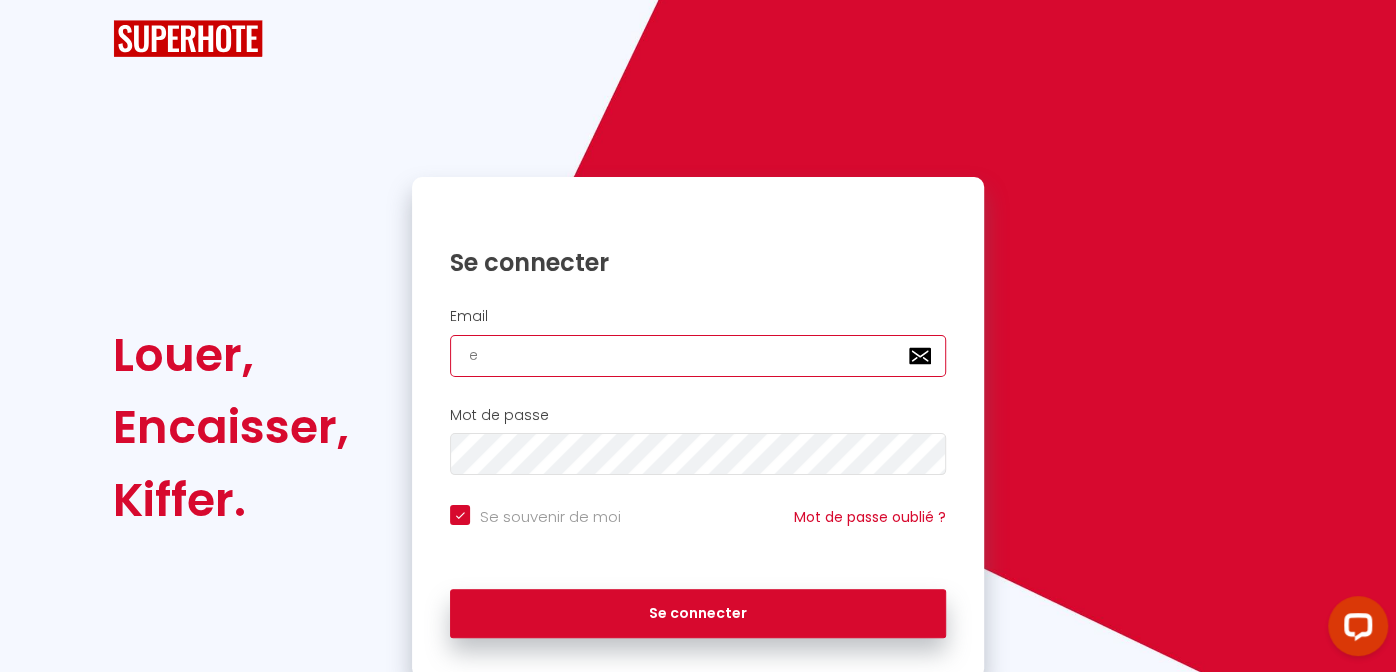 checkbox on "true" 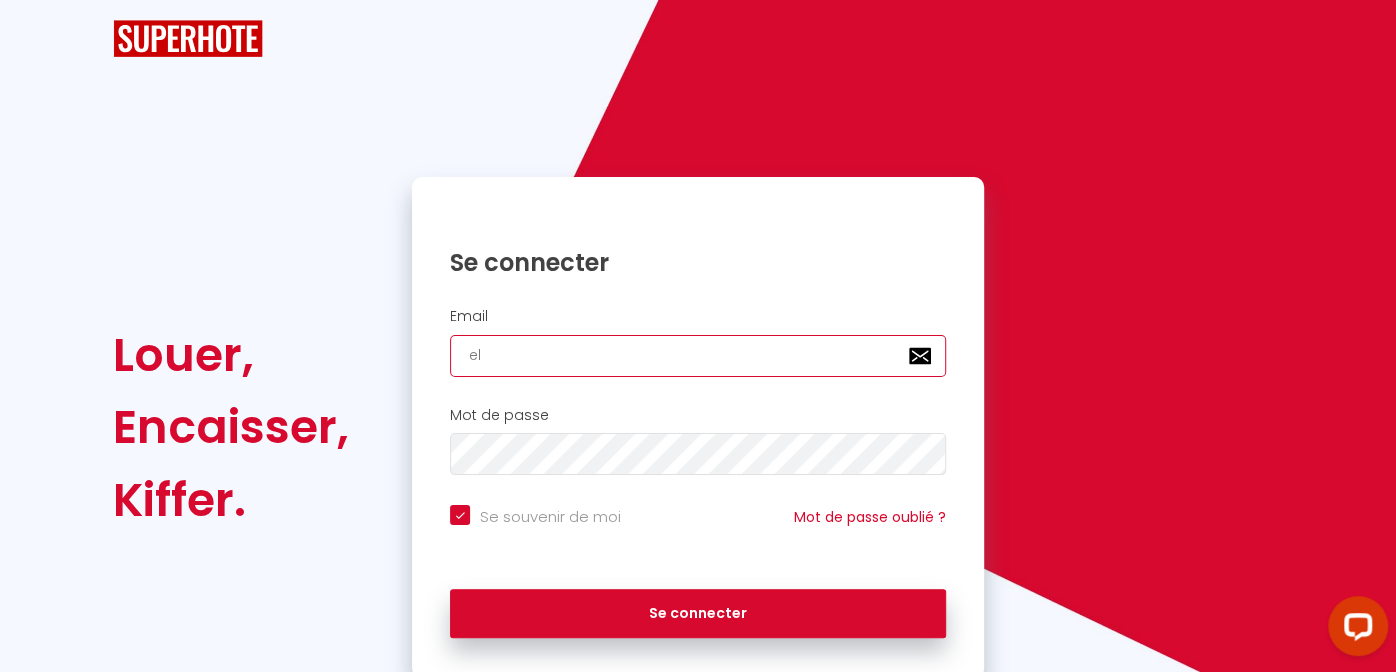 checkbox on "true" 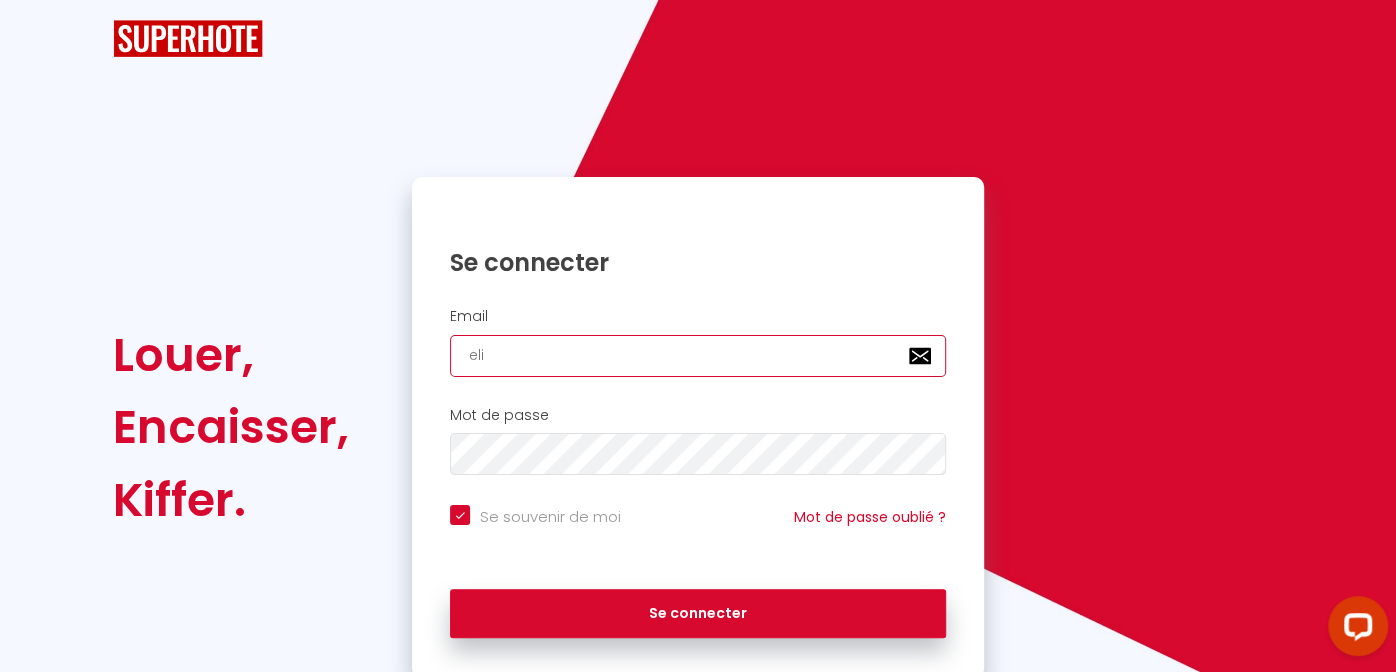 checkbox on "true" 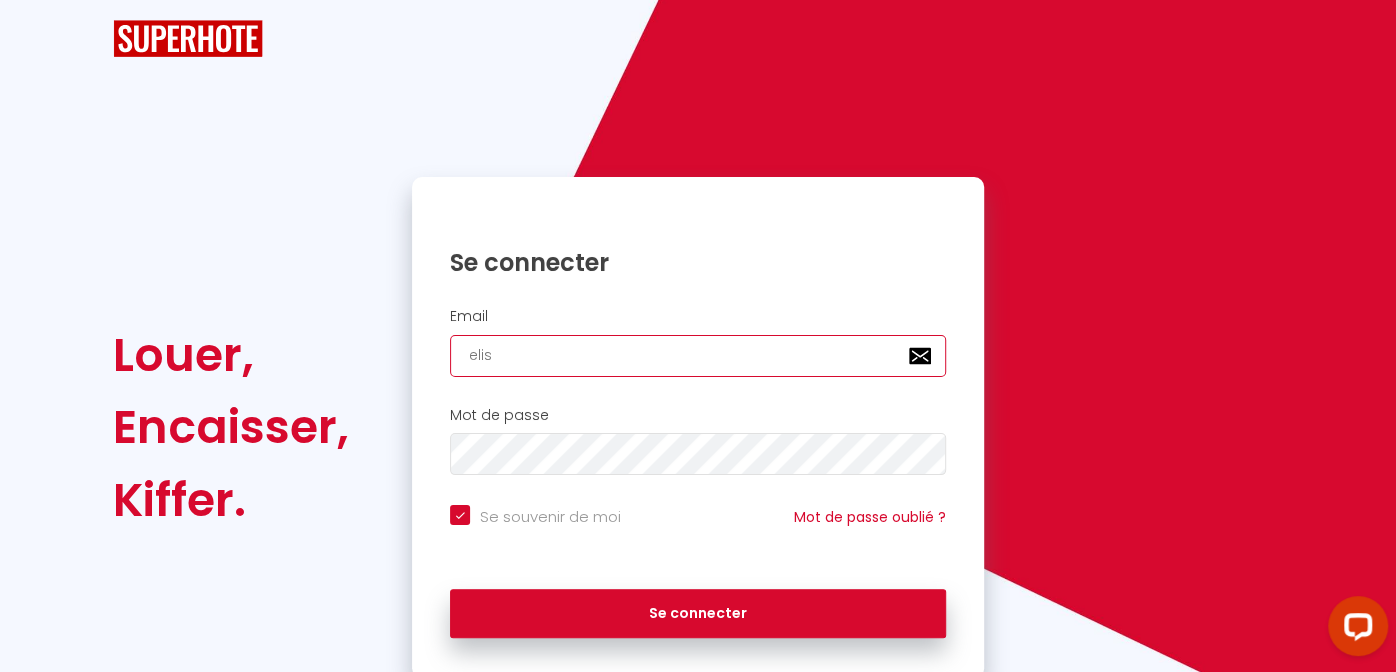 checkbox on "true" 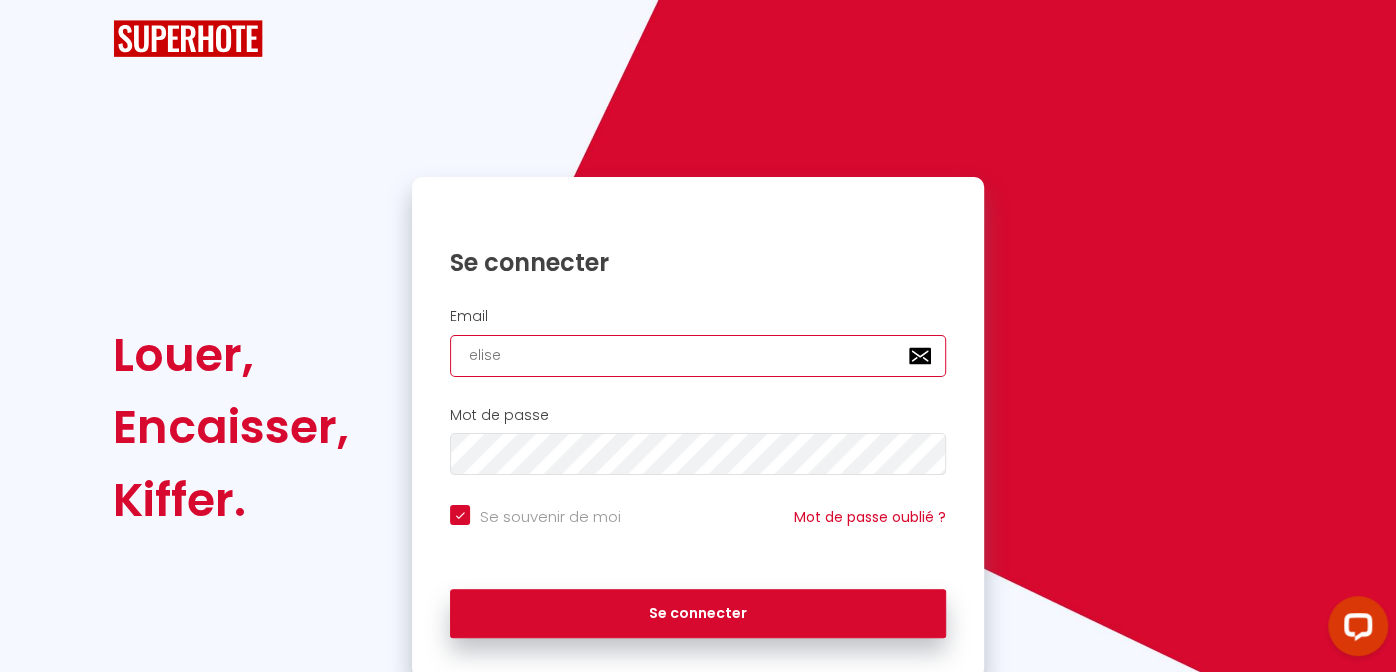 checkbox on "true" 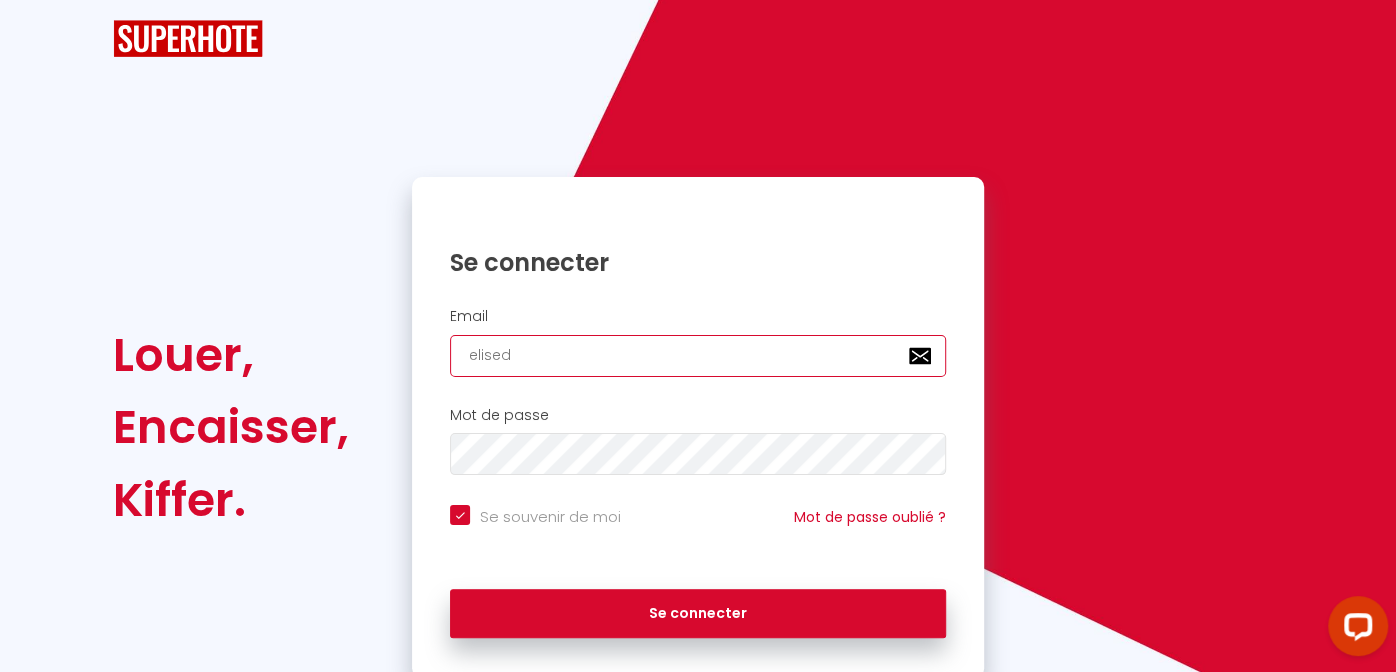 type on "elisedu" 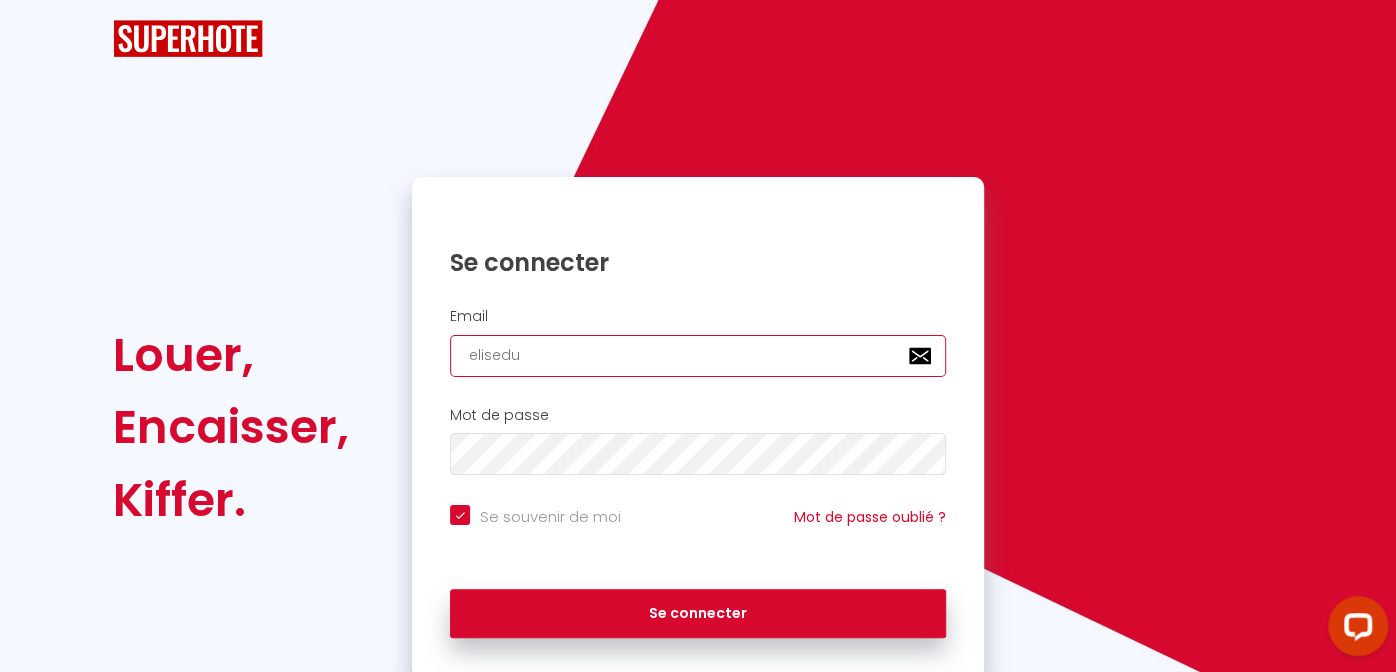 type on "elisedu5" 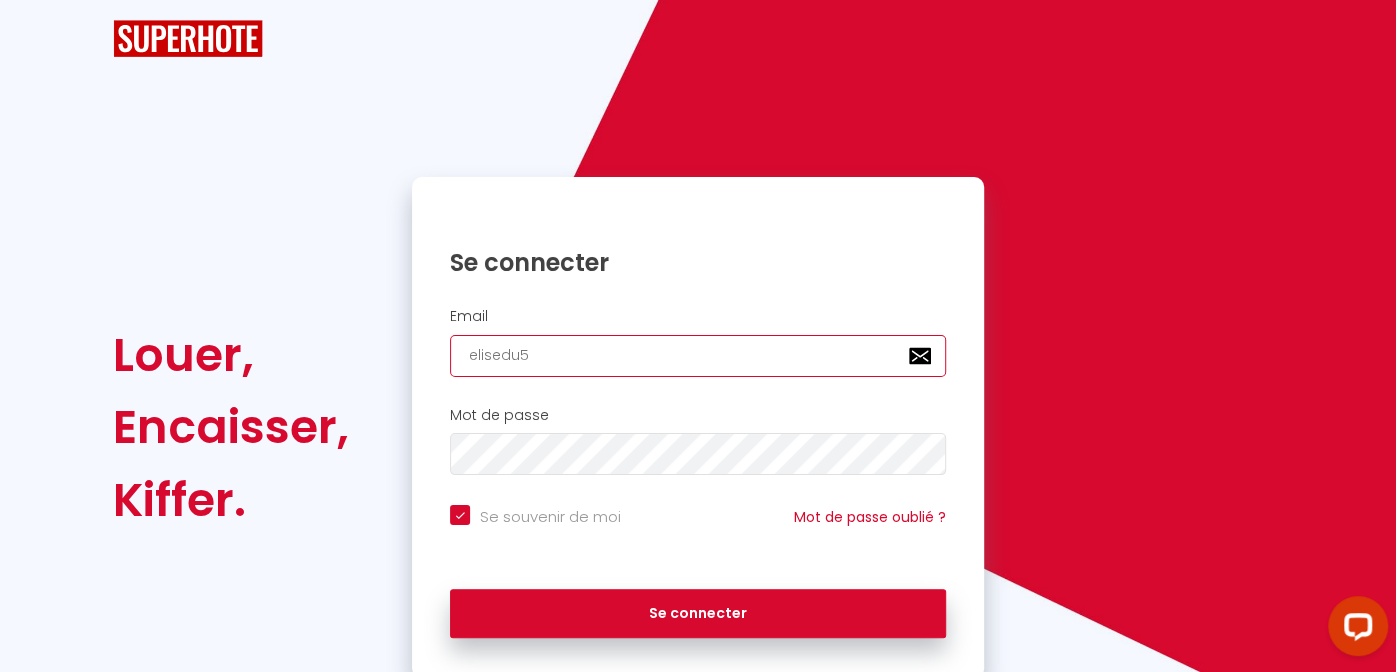 checkbox on "true" 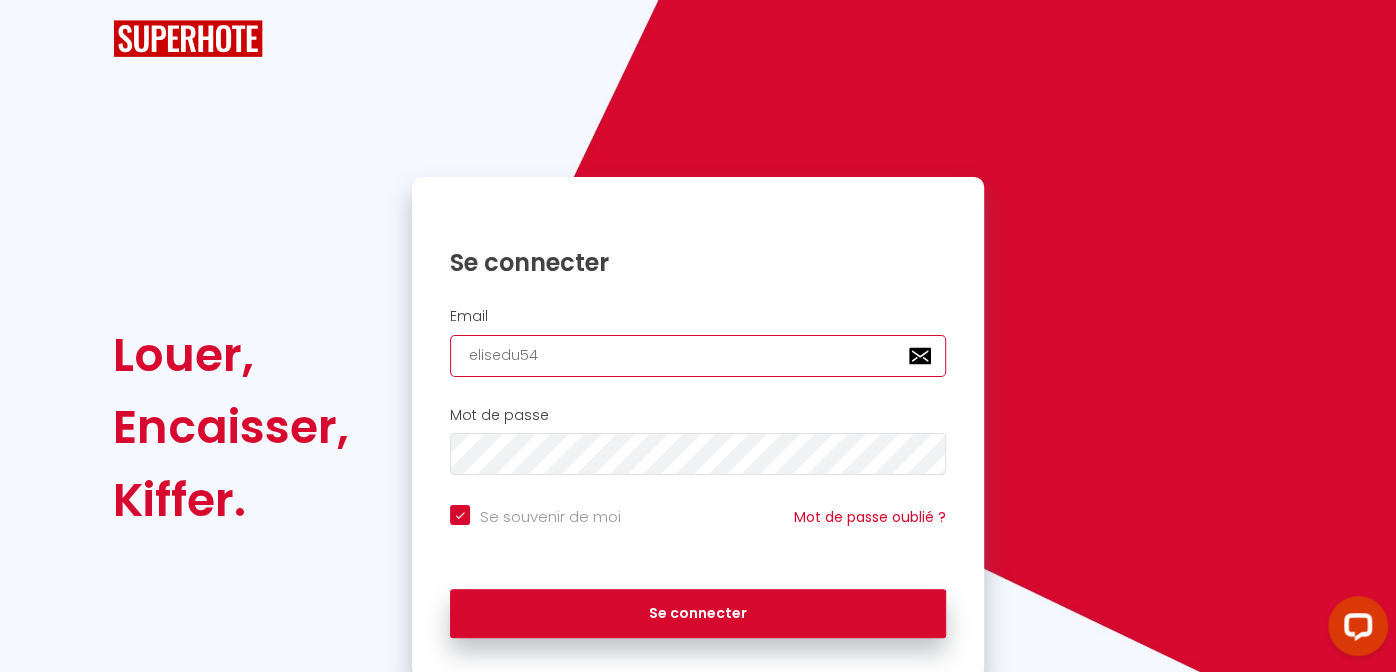 checkbox on "true" 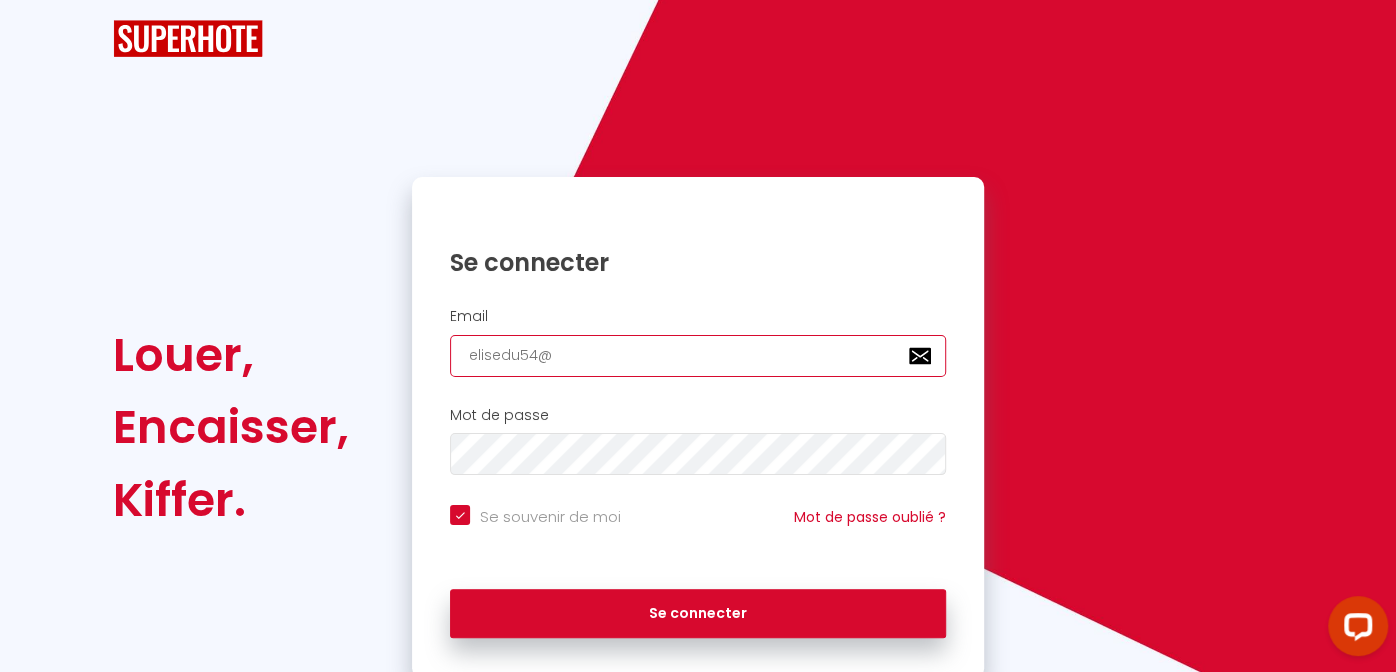 type on "elisedu54@y" 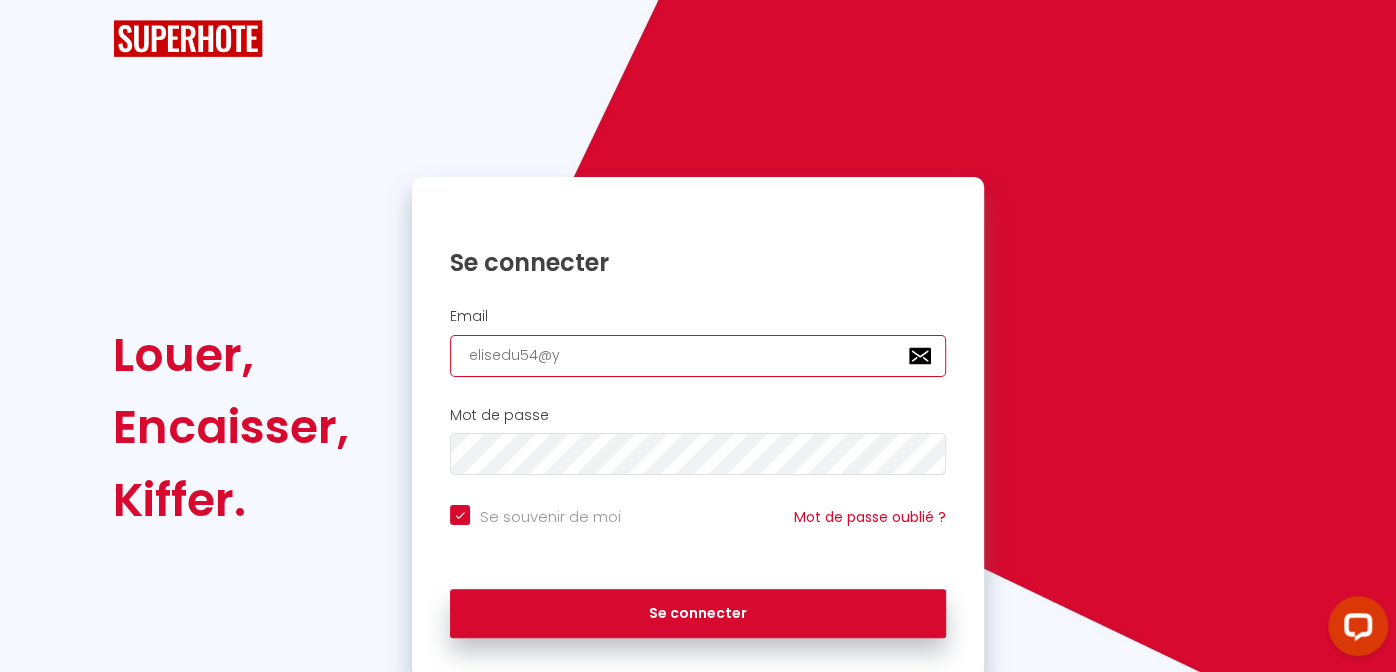 checkbox on "true" 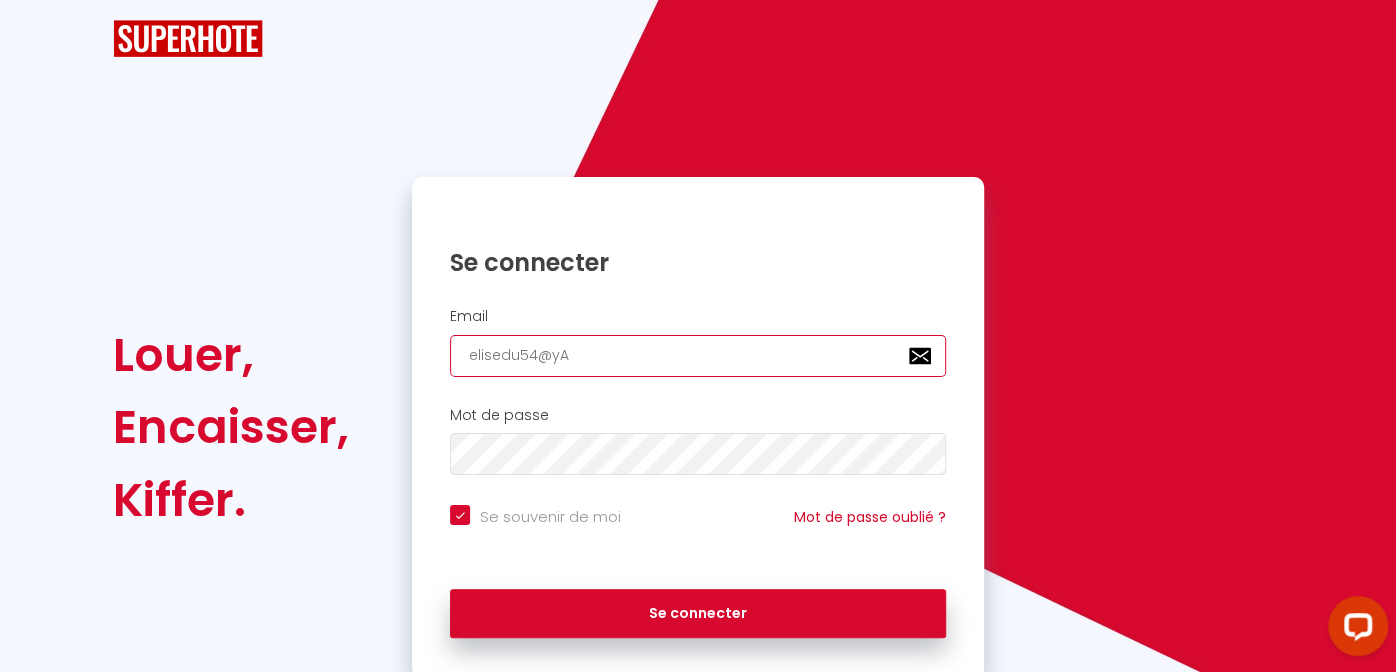 checkbox on "true" 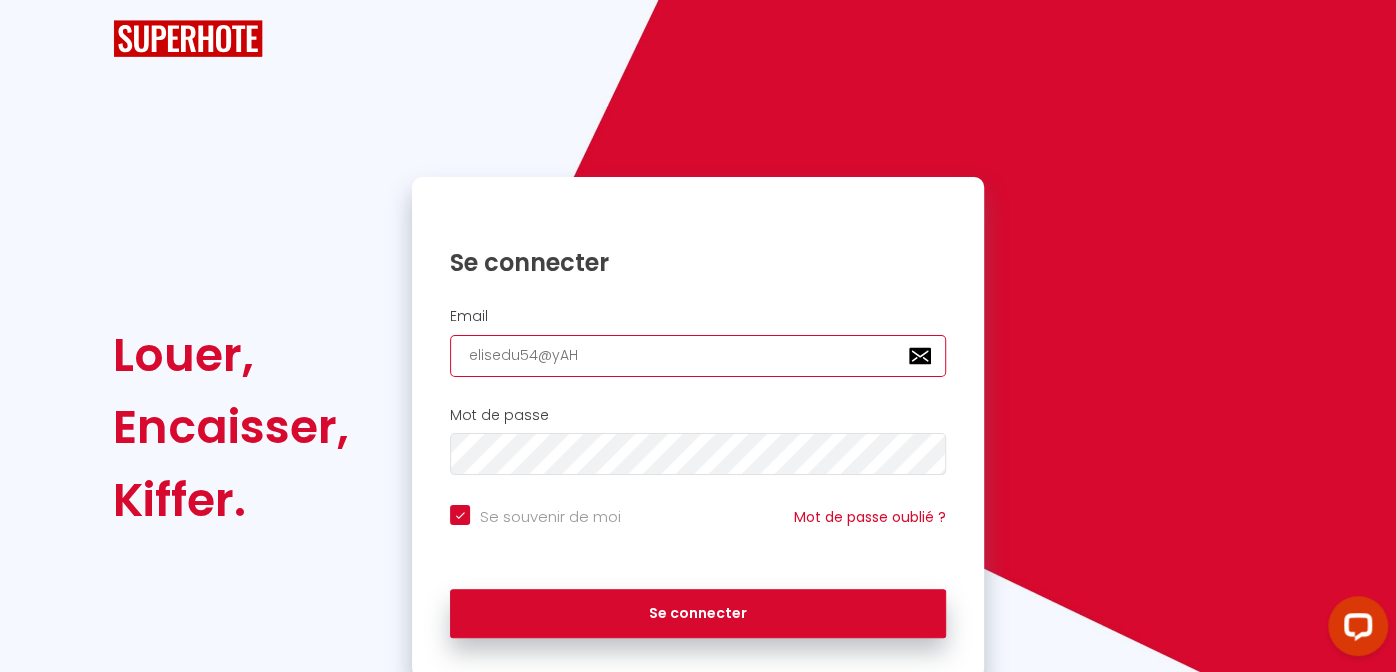 type on "elisedu54@yA" 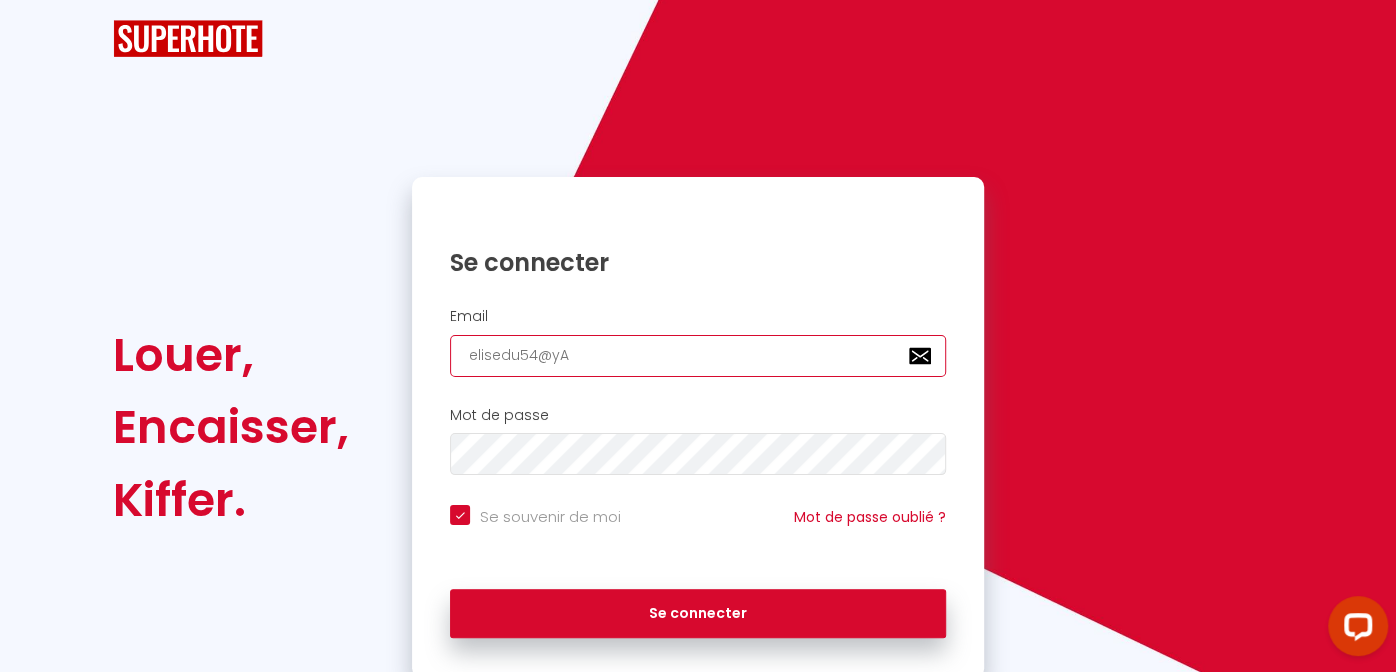 checkbox on "true" 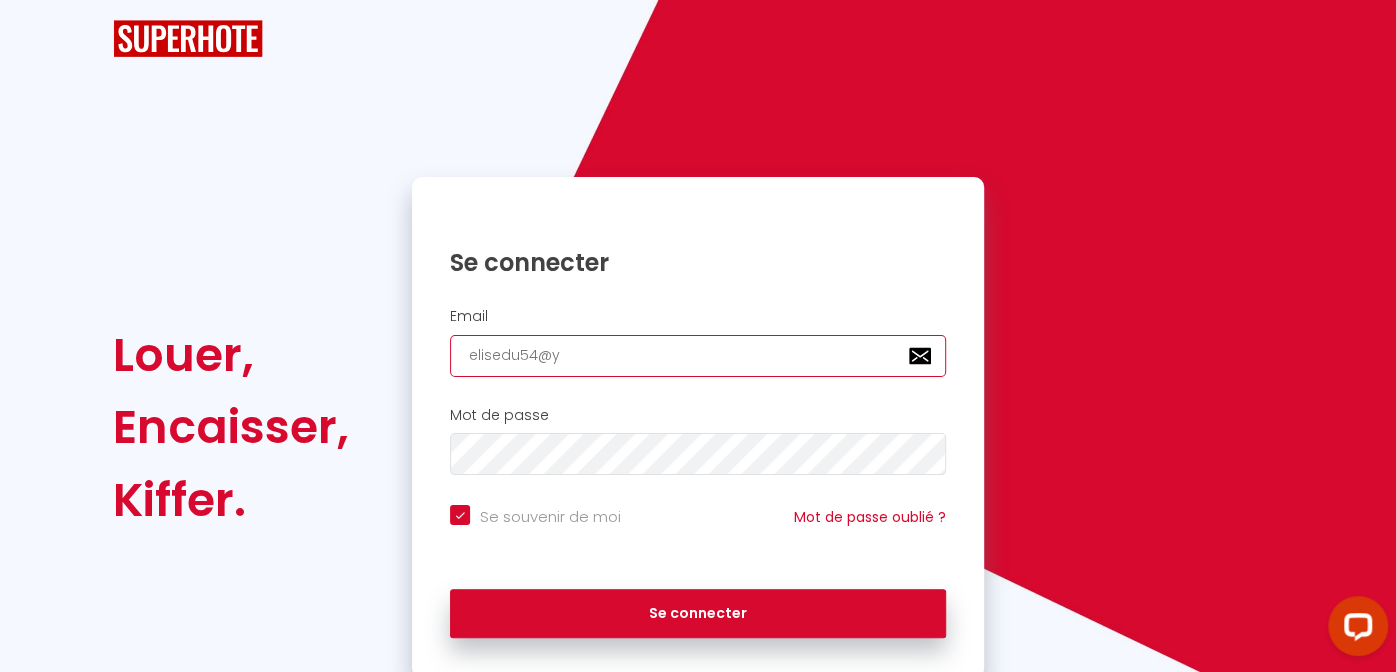 checkbox on "true" 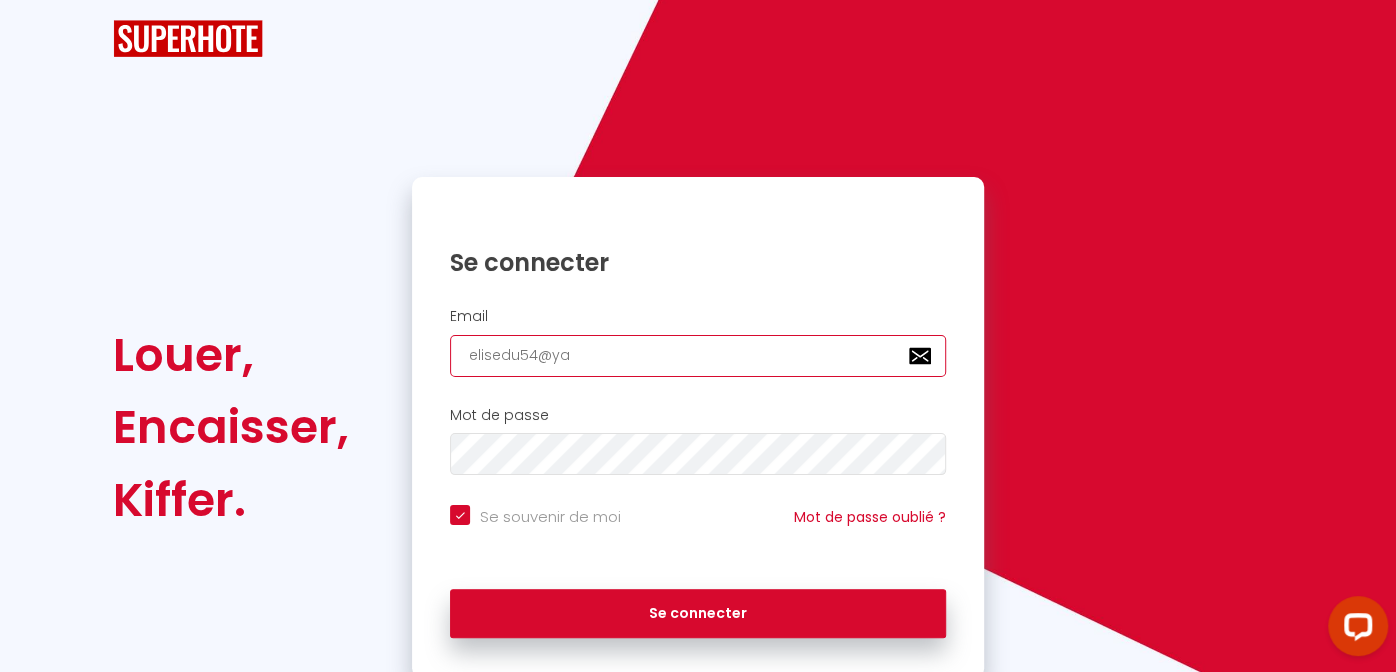 checkbox on "true" 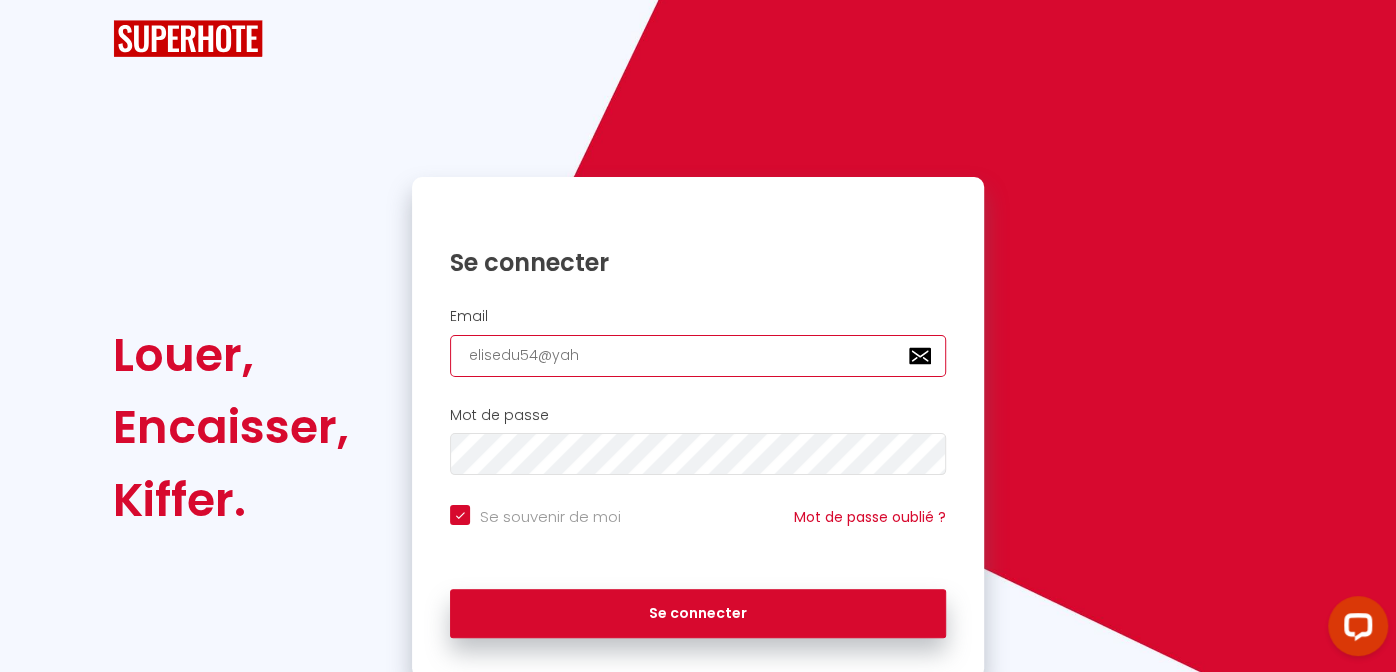 checkbox on "true" 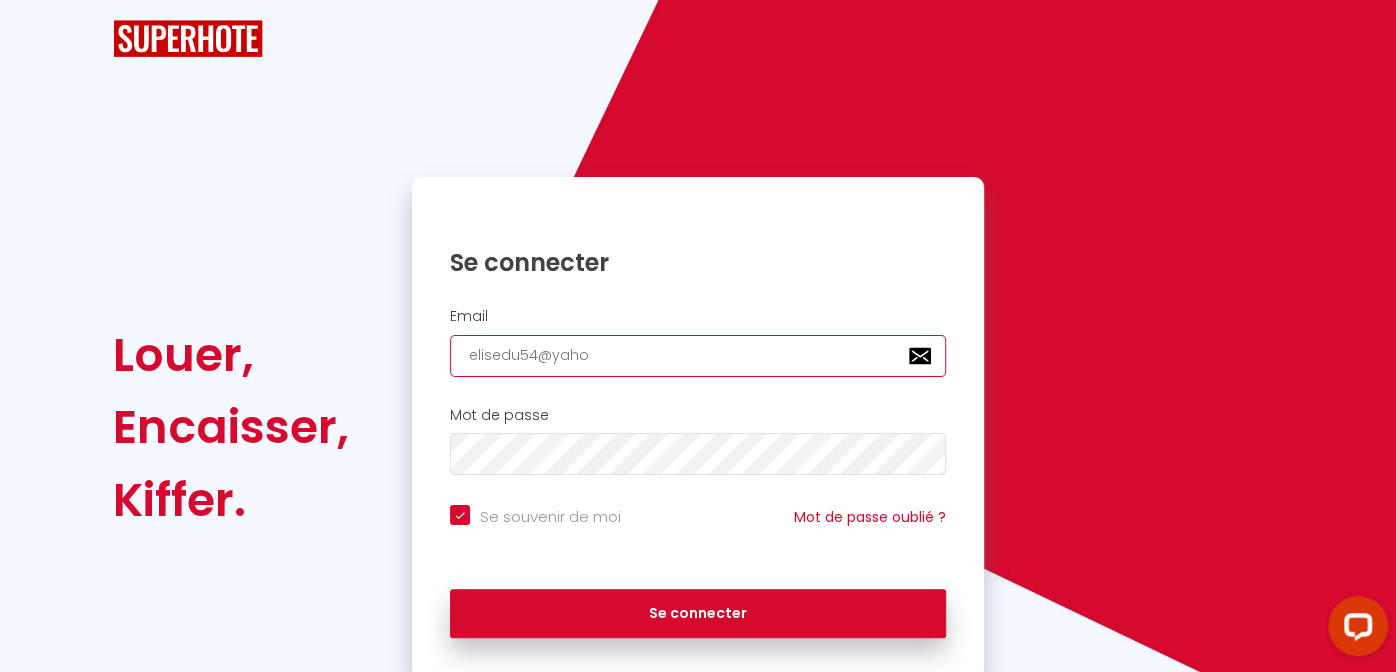 checkbox on "true" 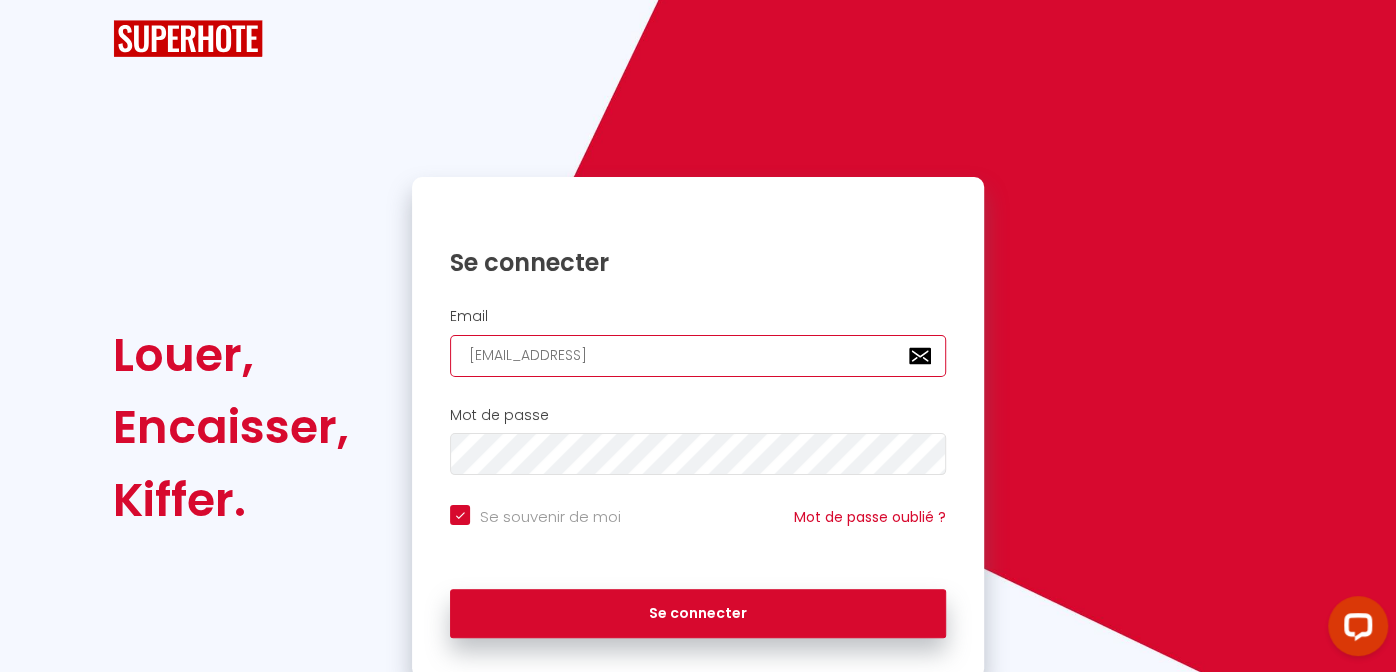 checkbox on "true" 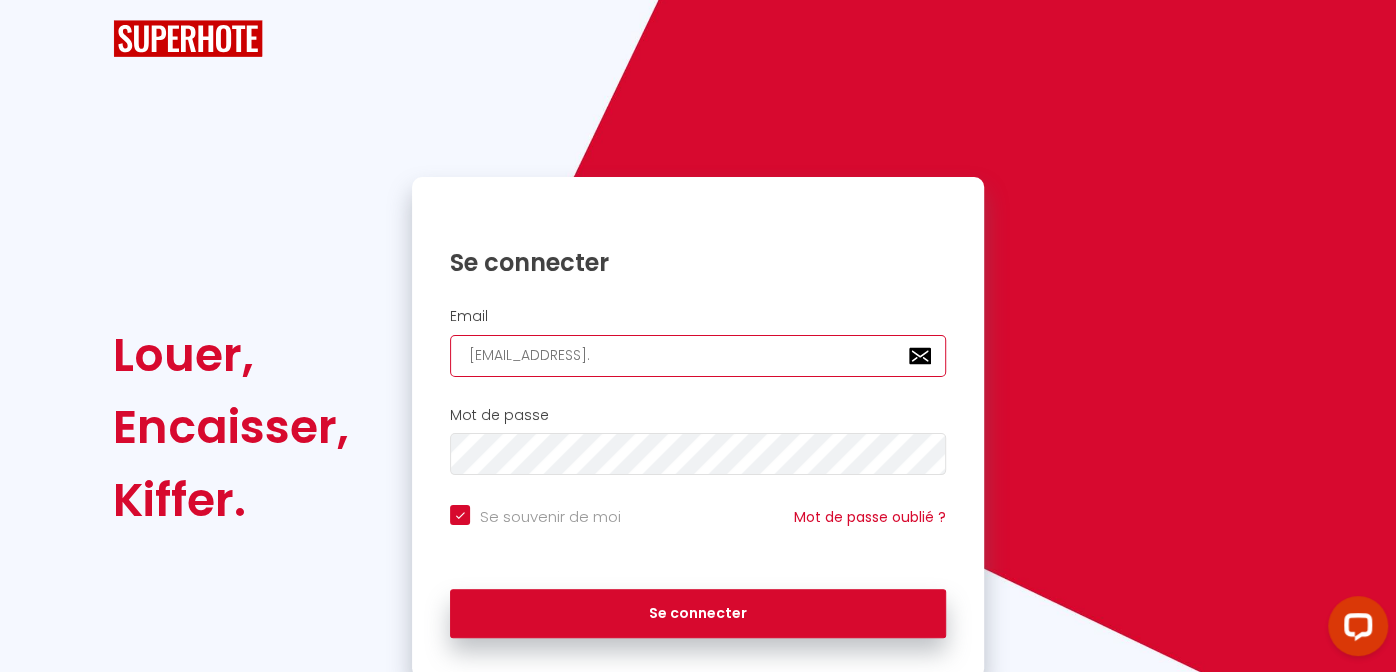 checkbox on "true" 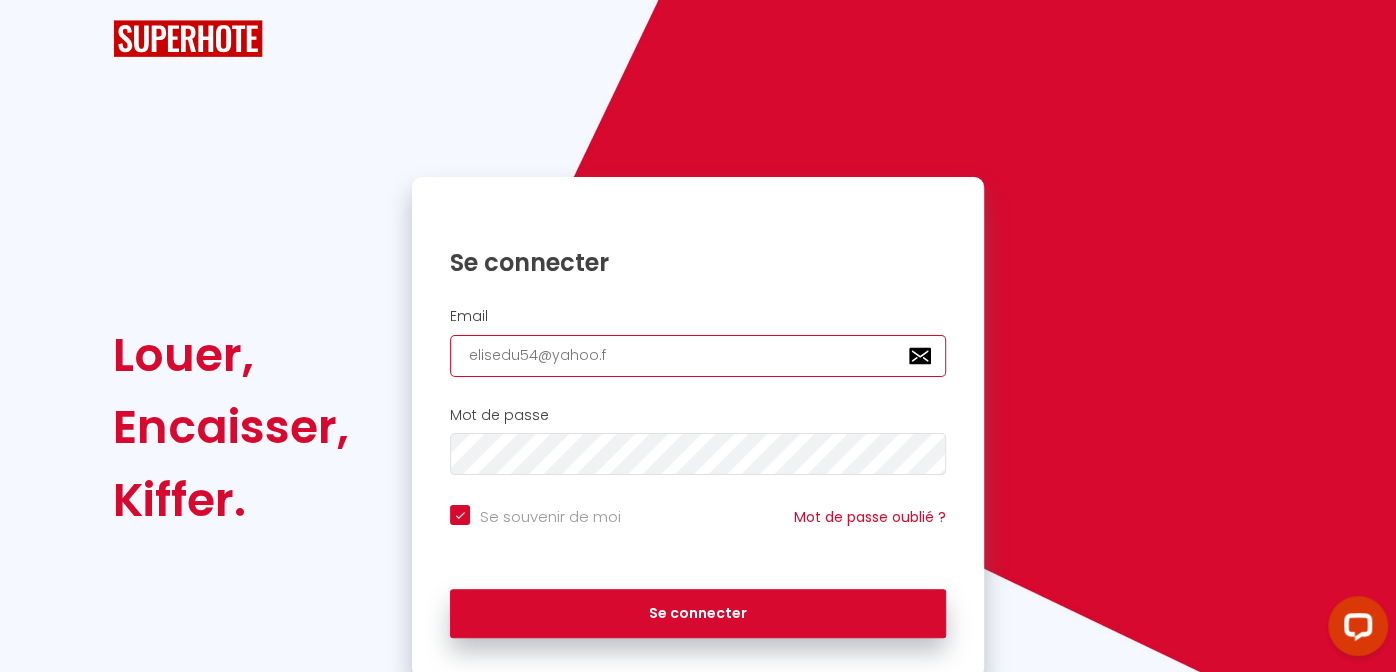 checkbox on "true" 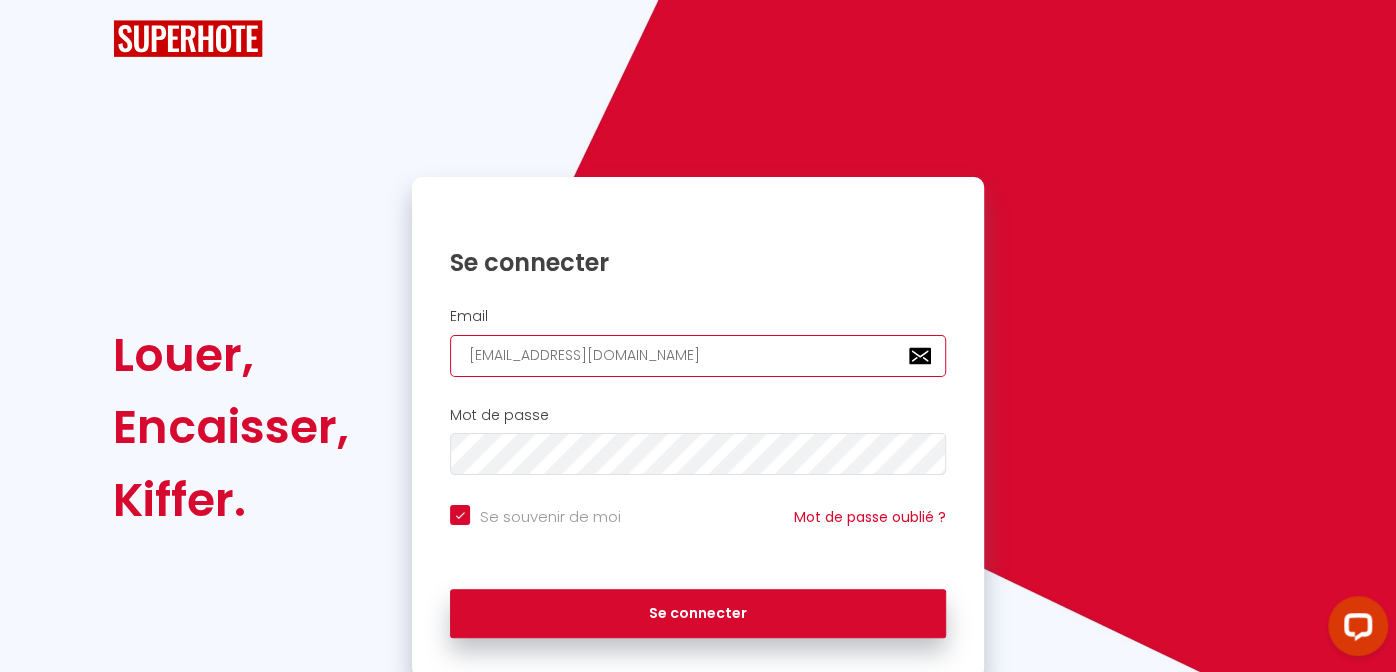 checkbox on "true" 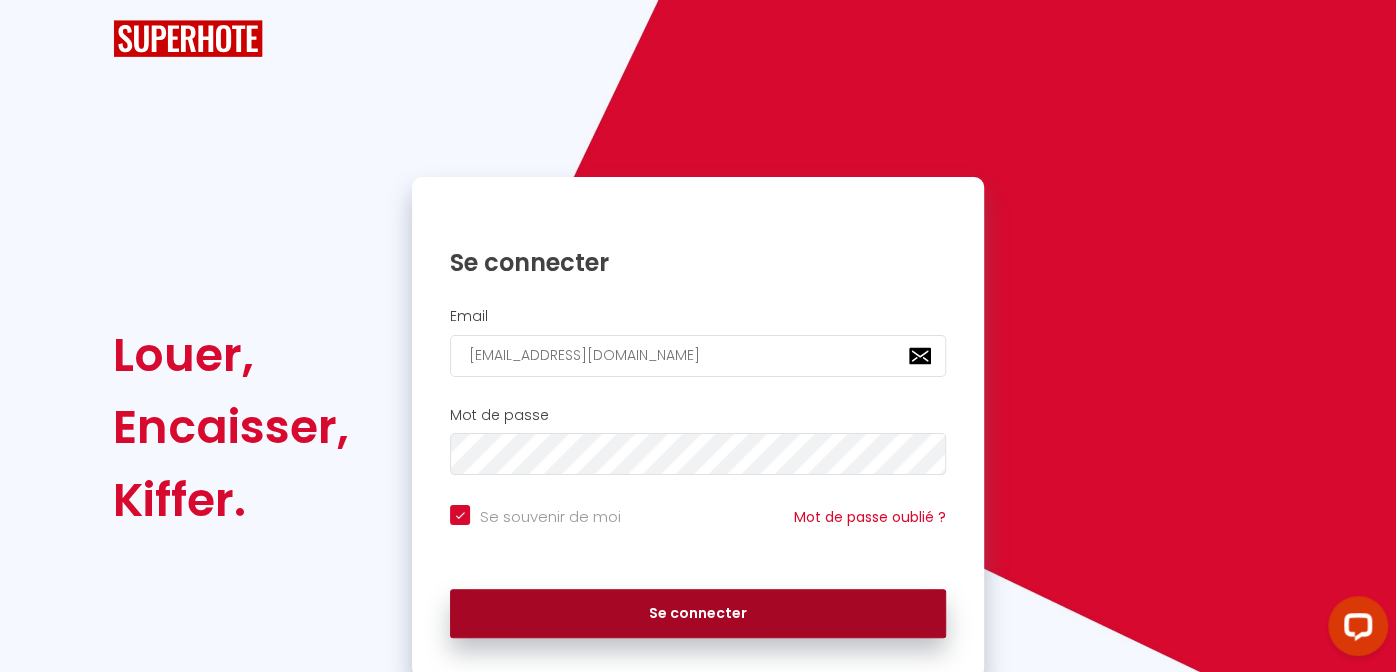 click on "Se connecter" at bounding box center [698, 614] 